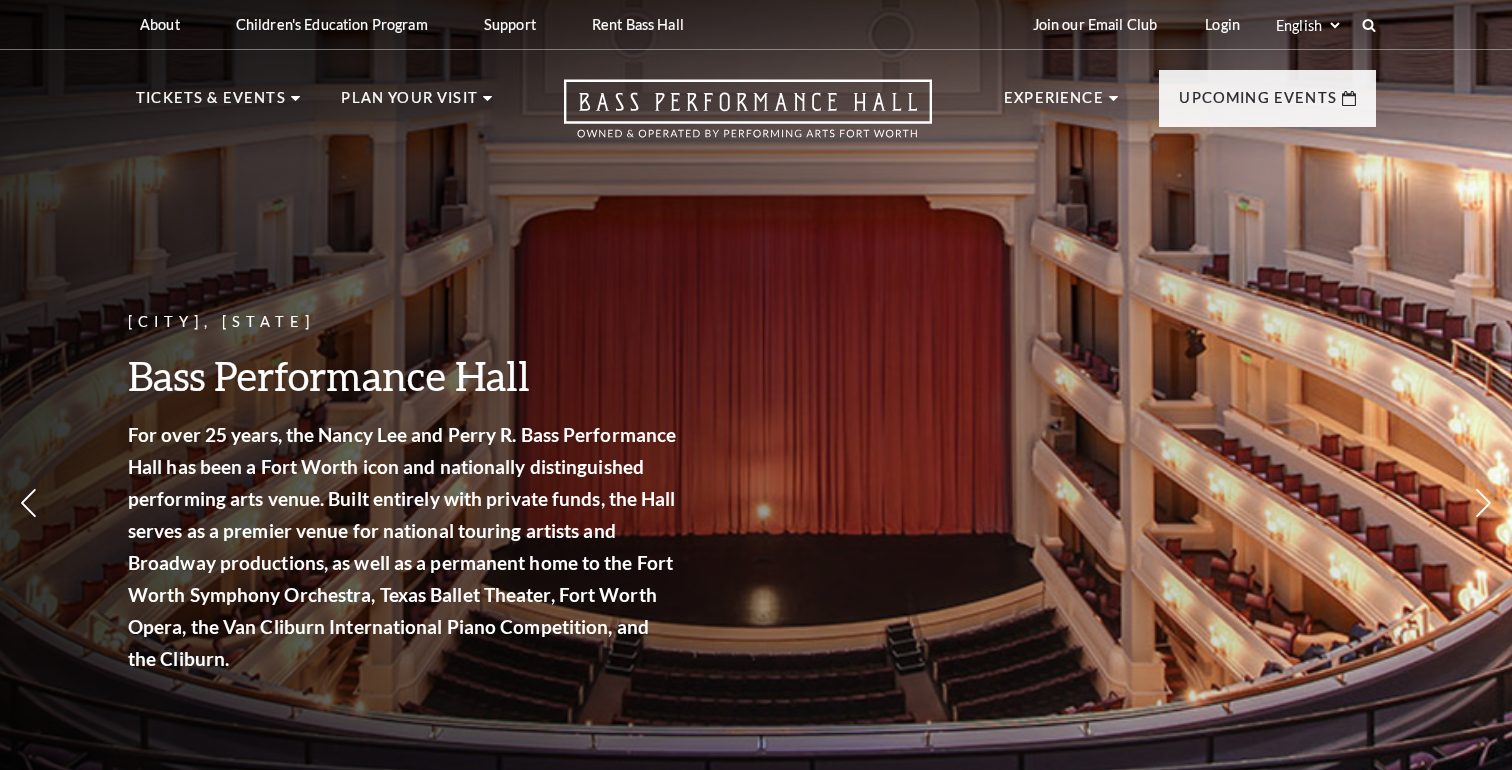 scroll, scrollTop: 0, scrollLeft: 0, axis: both 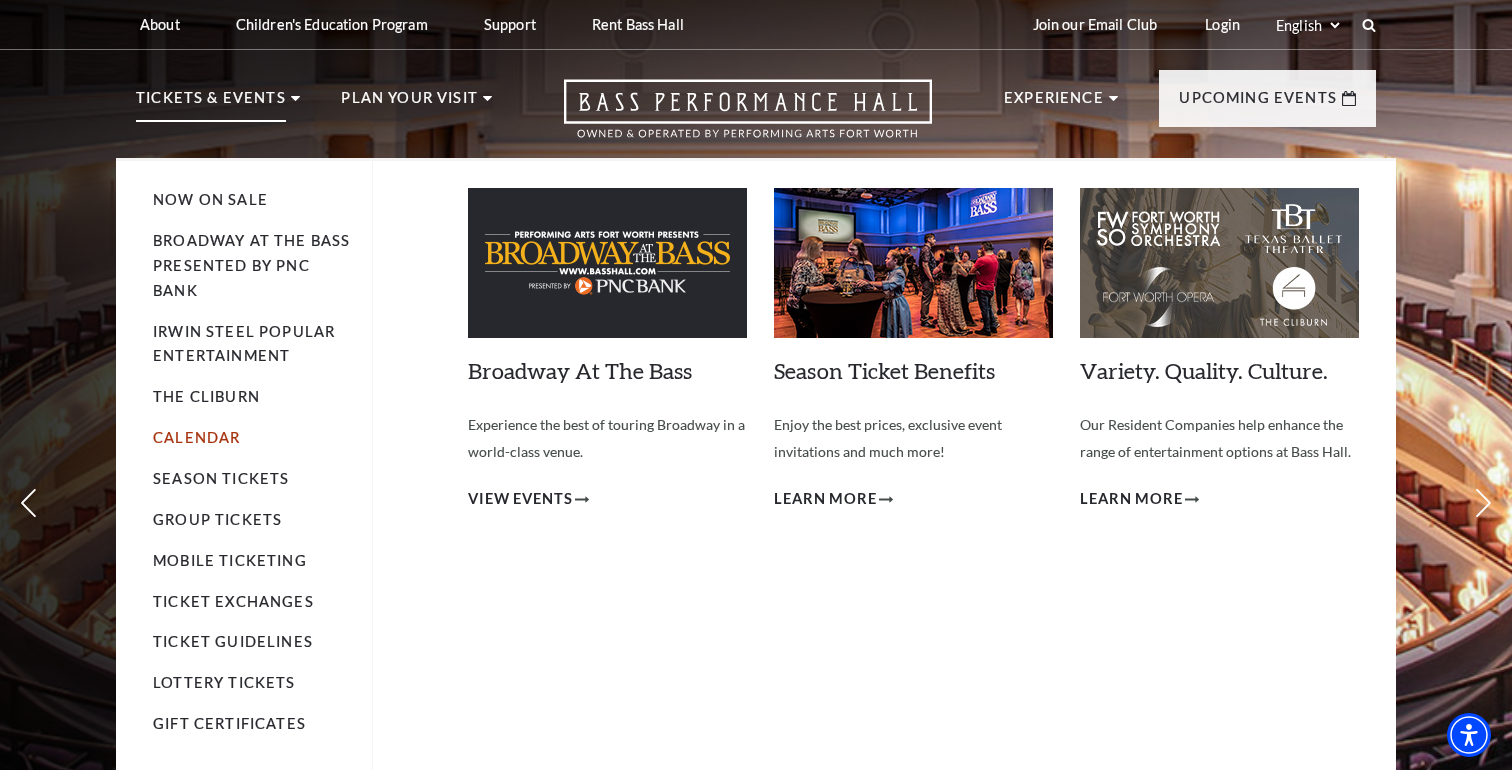 click on "Calendar" at bounding box center (196, 437) 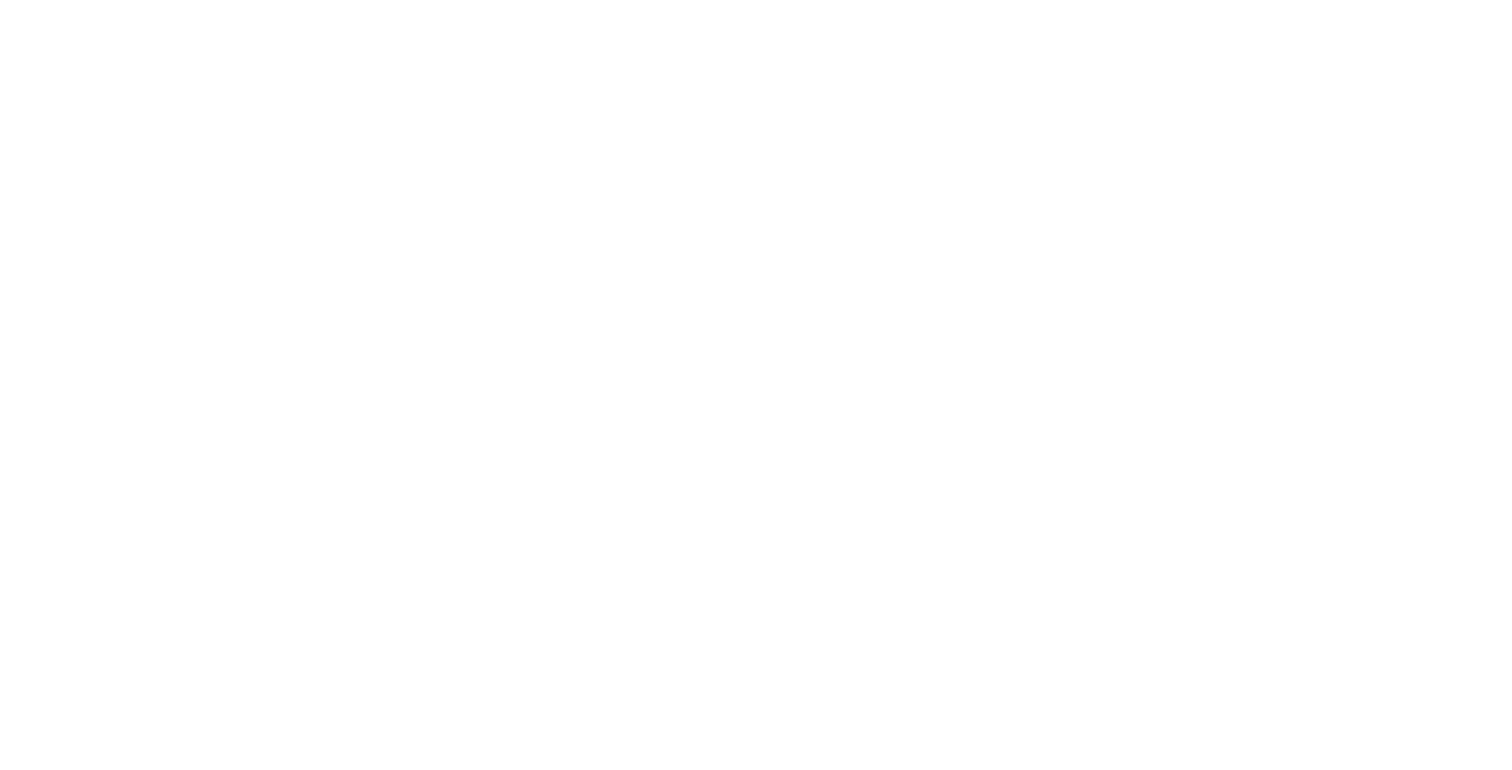 scroll, scrollTop: 0, scrollLeft: 0, axis: both 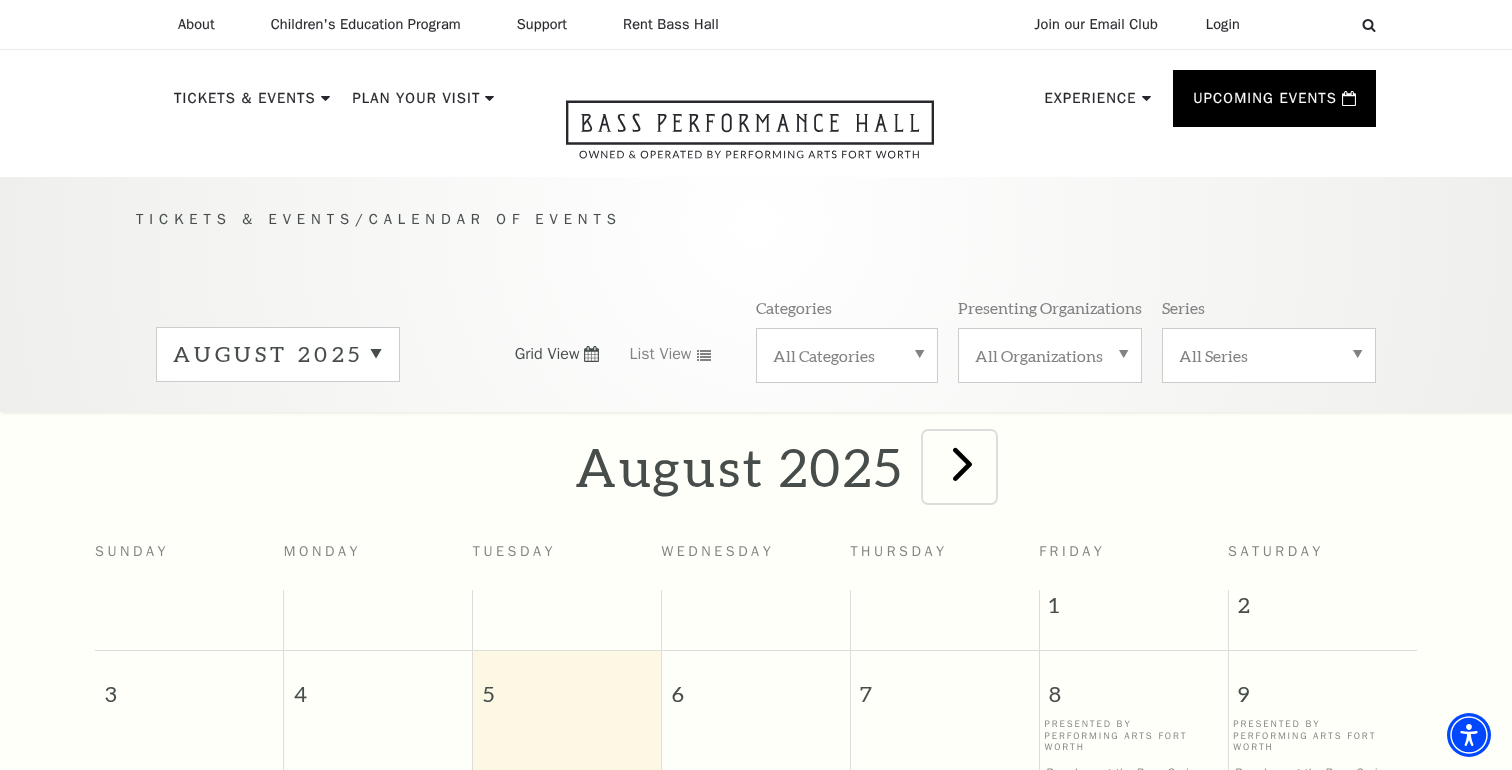 click at bounding box center (962, 463) 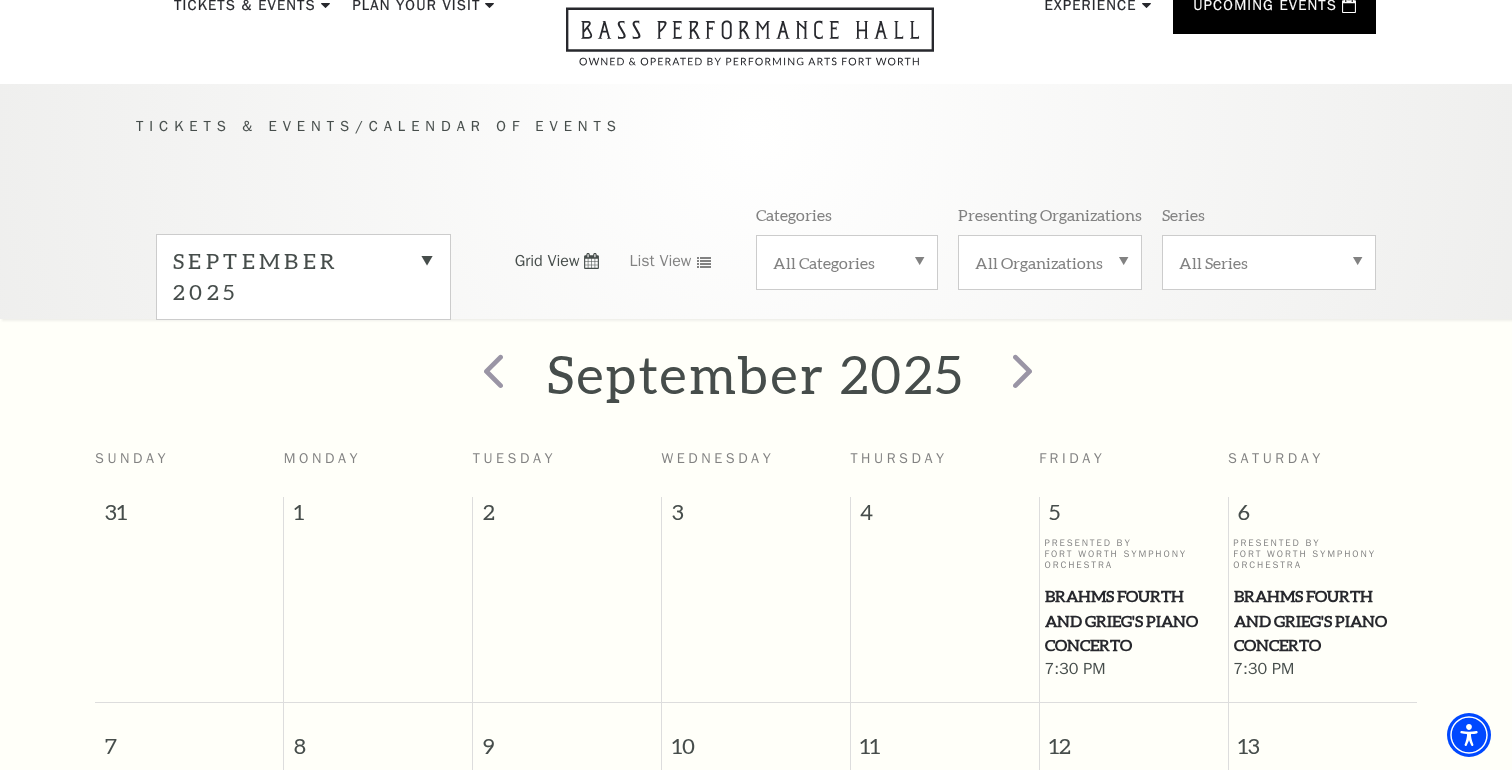 scroll, scrollTop: 0, scrollLeft: 0, axis: both 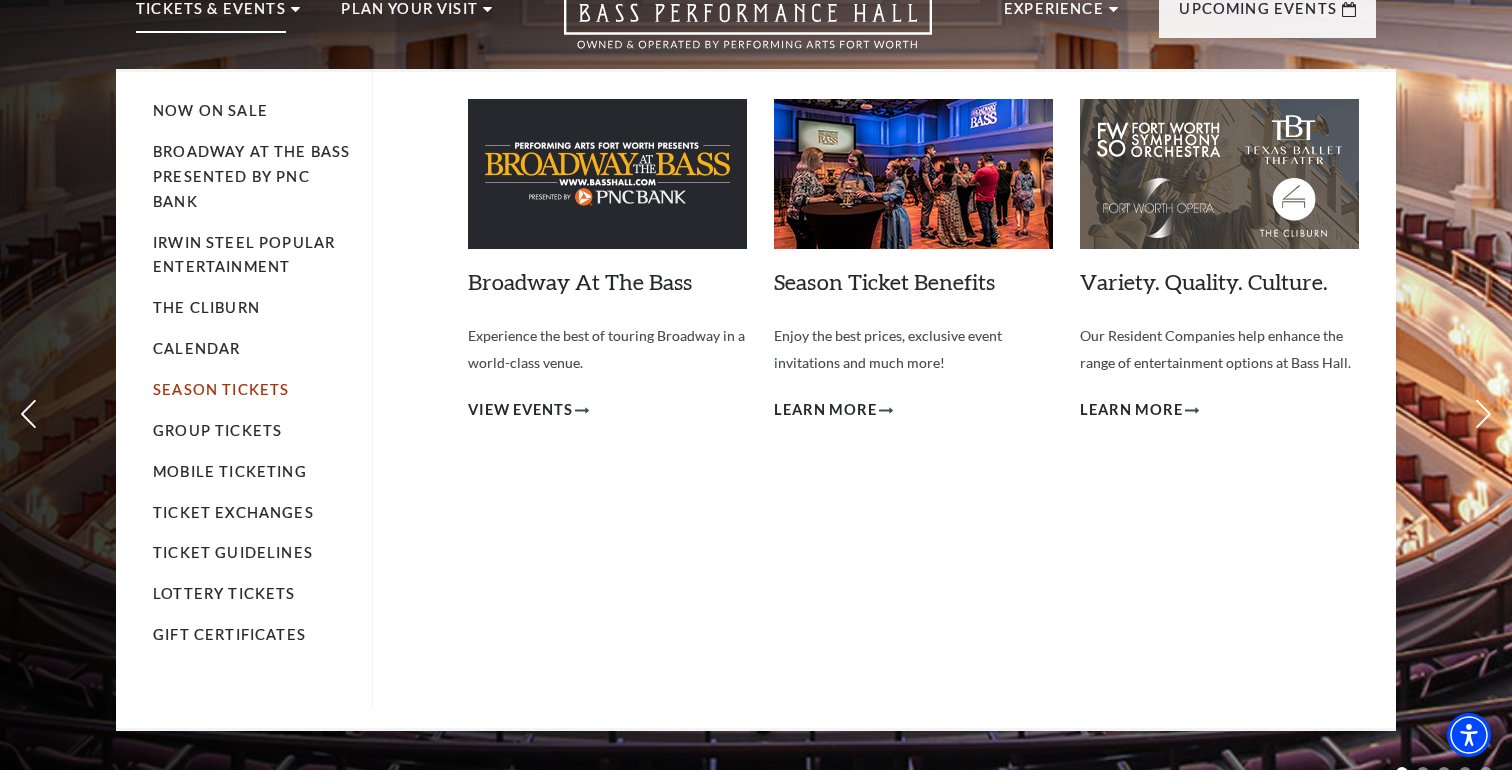 click on "Season Tickets" at bounding box center (221, 389) 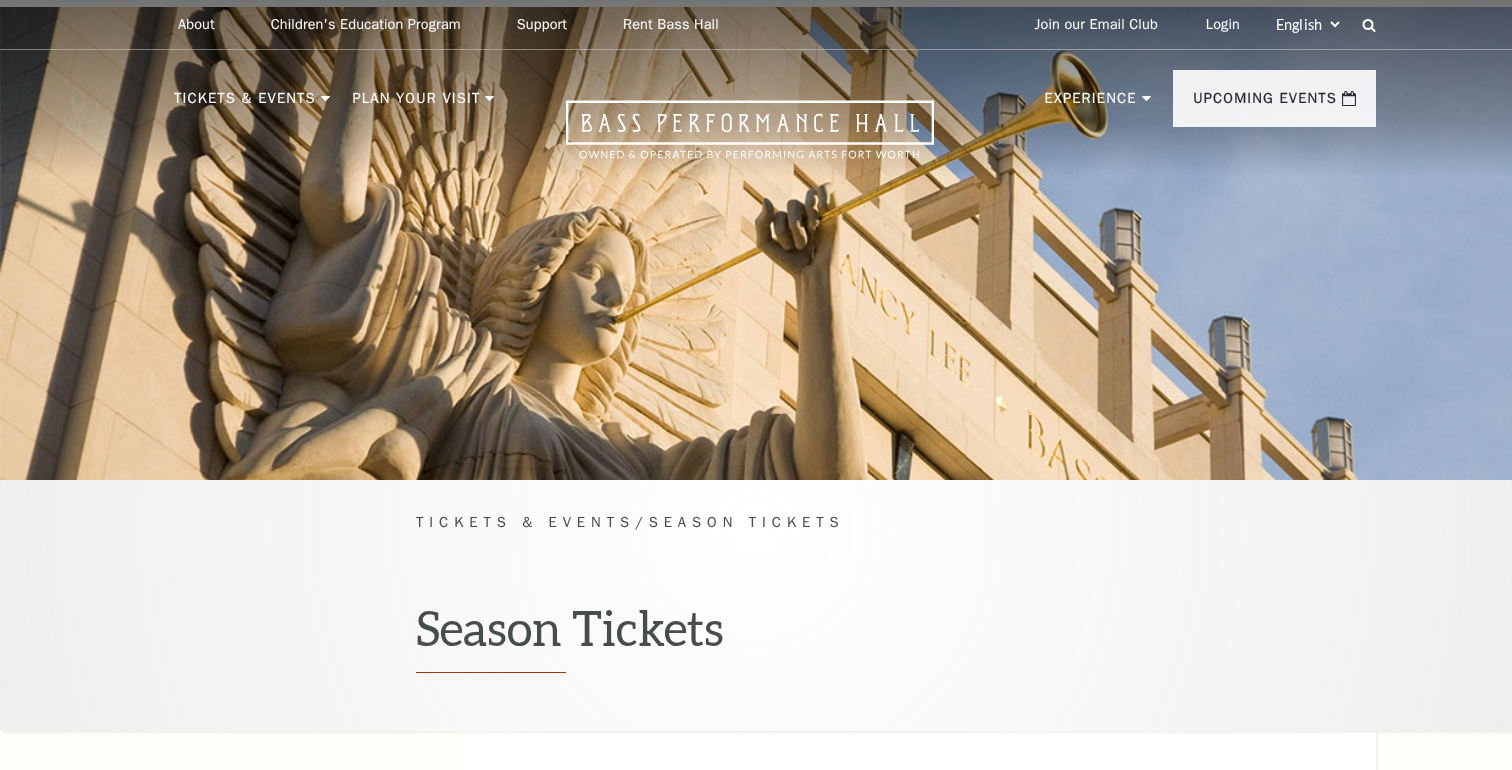 scroll, scrollTop: 0, scrollLeft: 0, axis: both 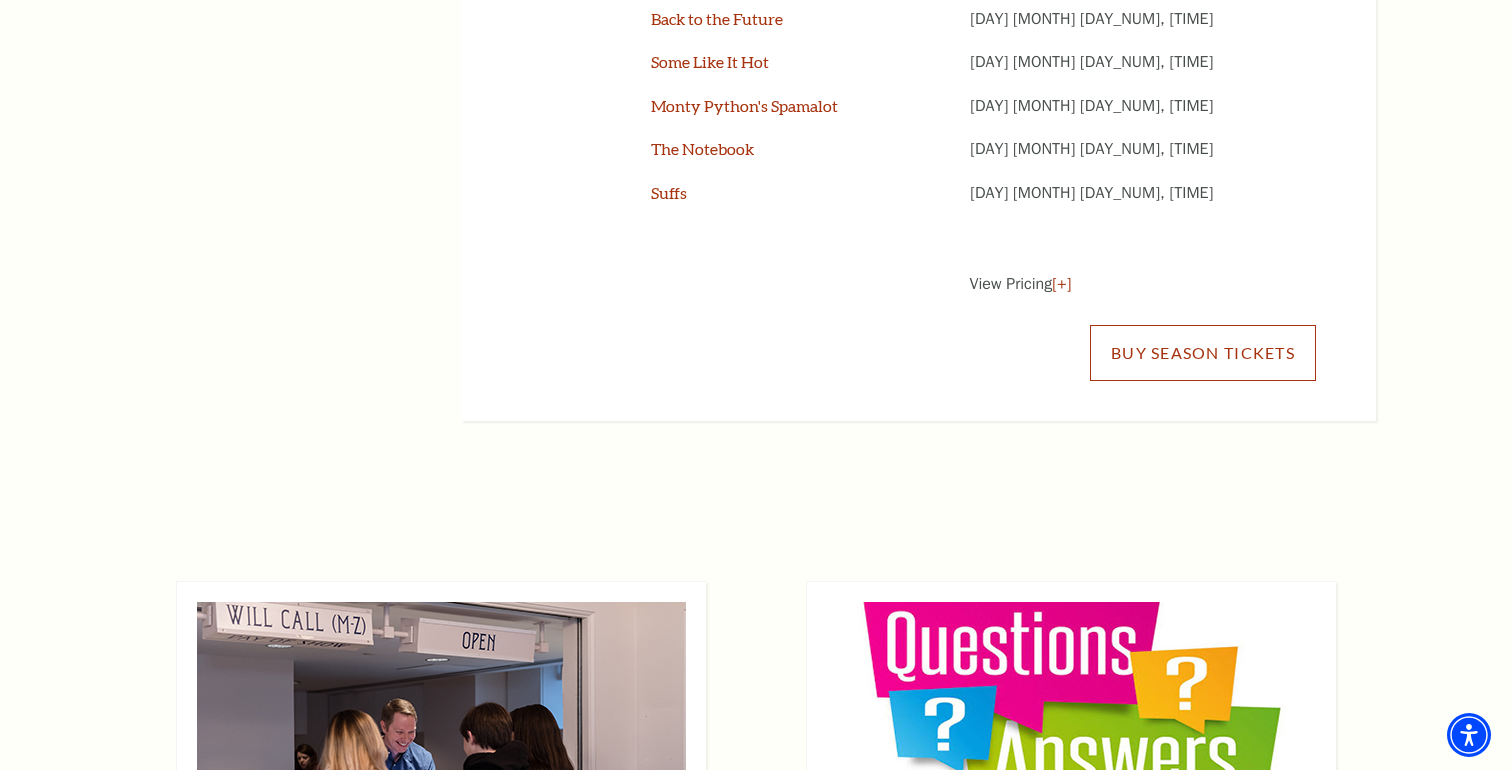 click on "Buy Season Tickets" at bounding box center [1203, 353] 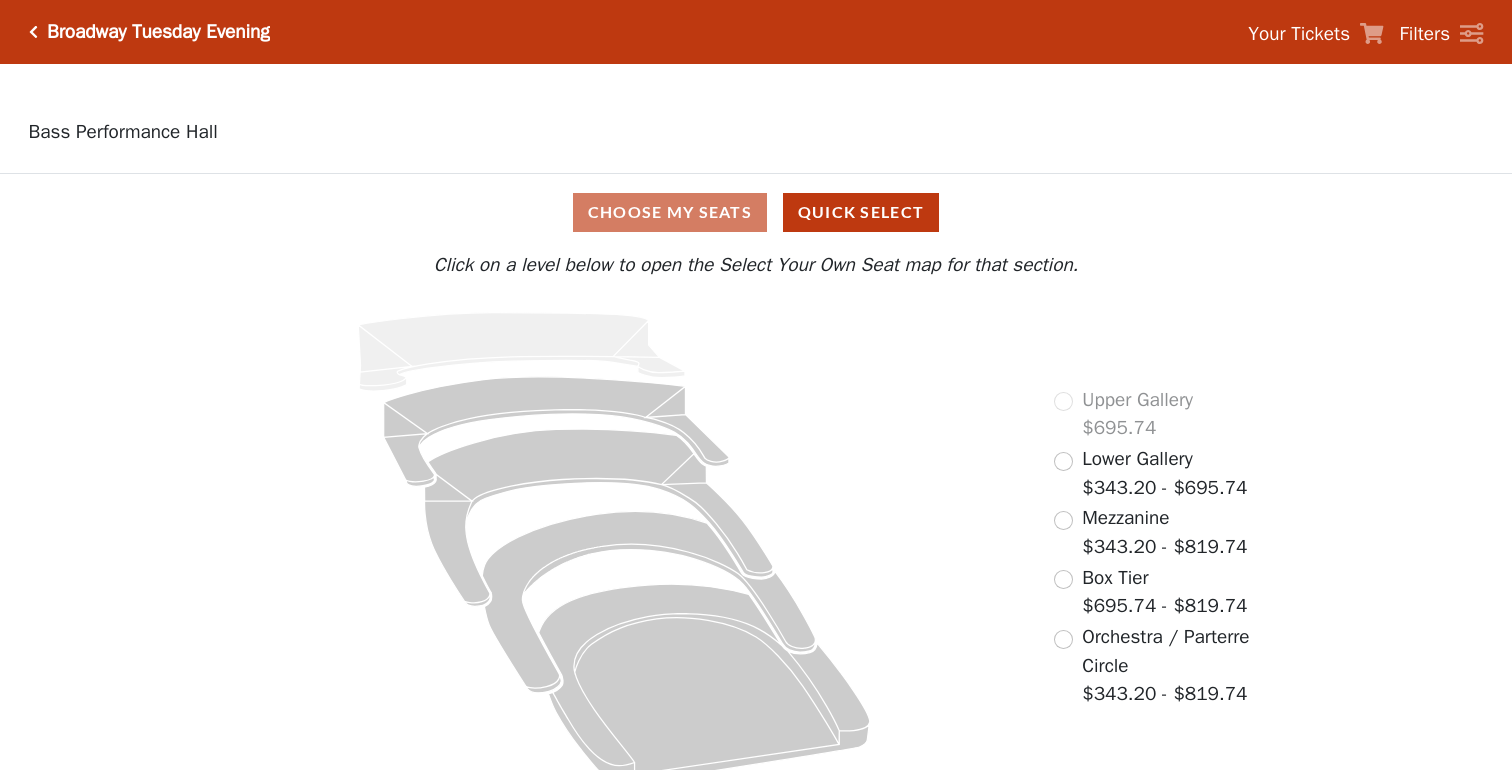 scroll, scrollTop: 0, scrollLeft: 0, axis: both 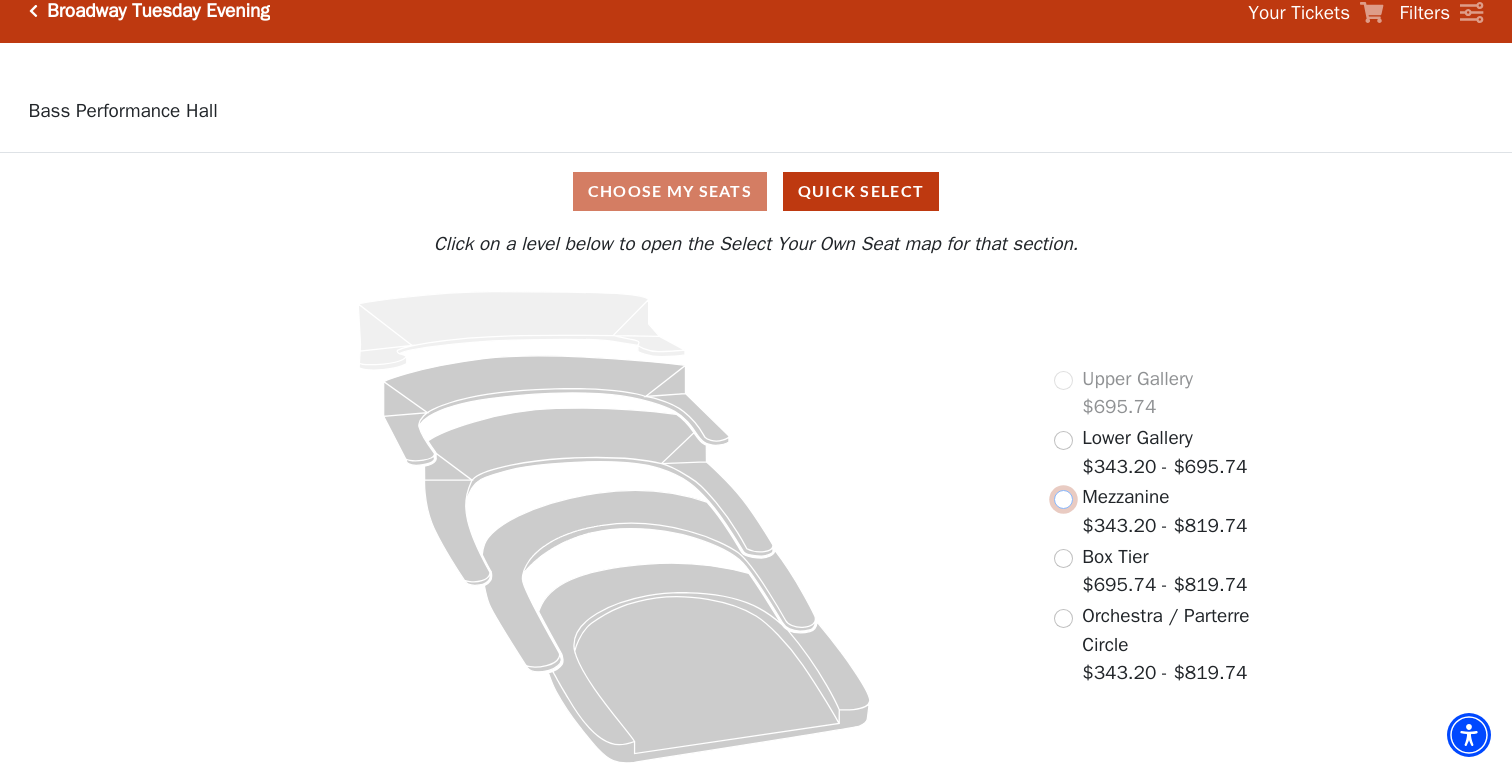 click at bounding box center (1063, 499) 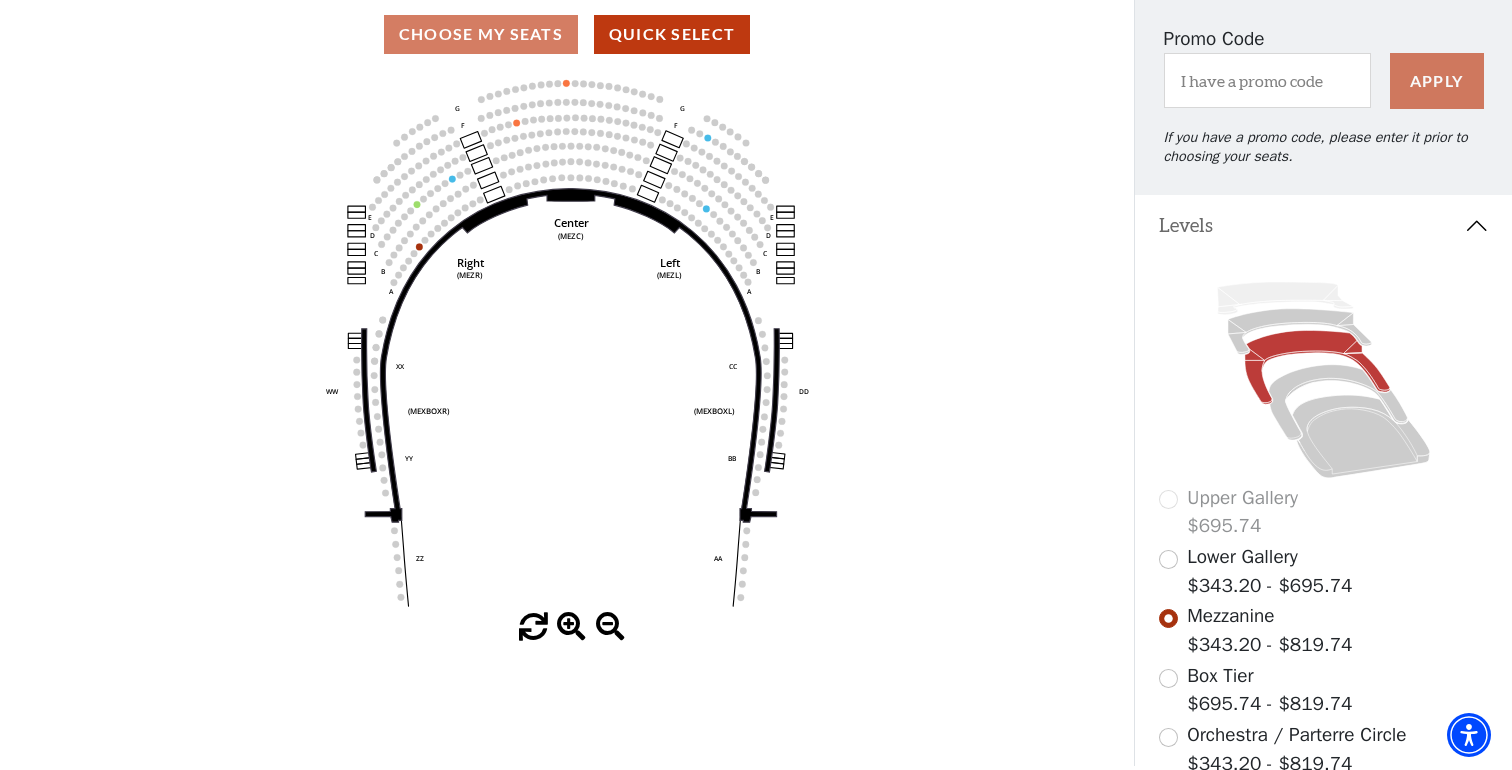 scroll, scrollTop: 0, scrollLeft: 0, axis: both 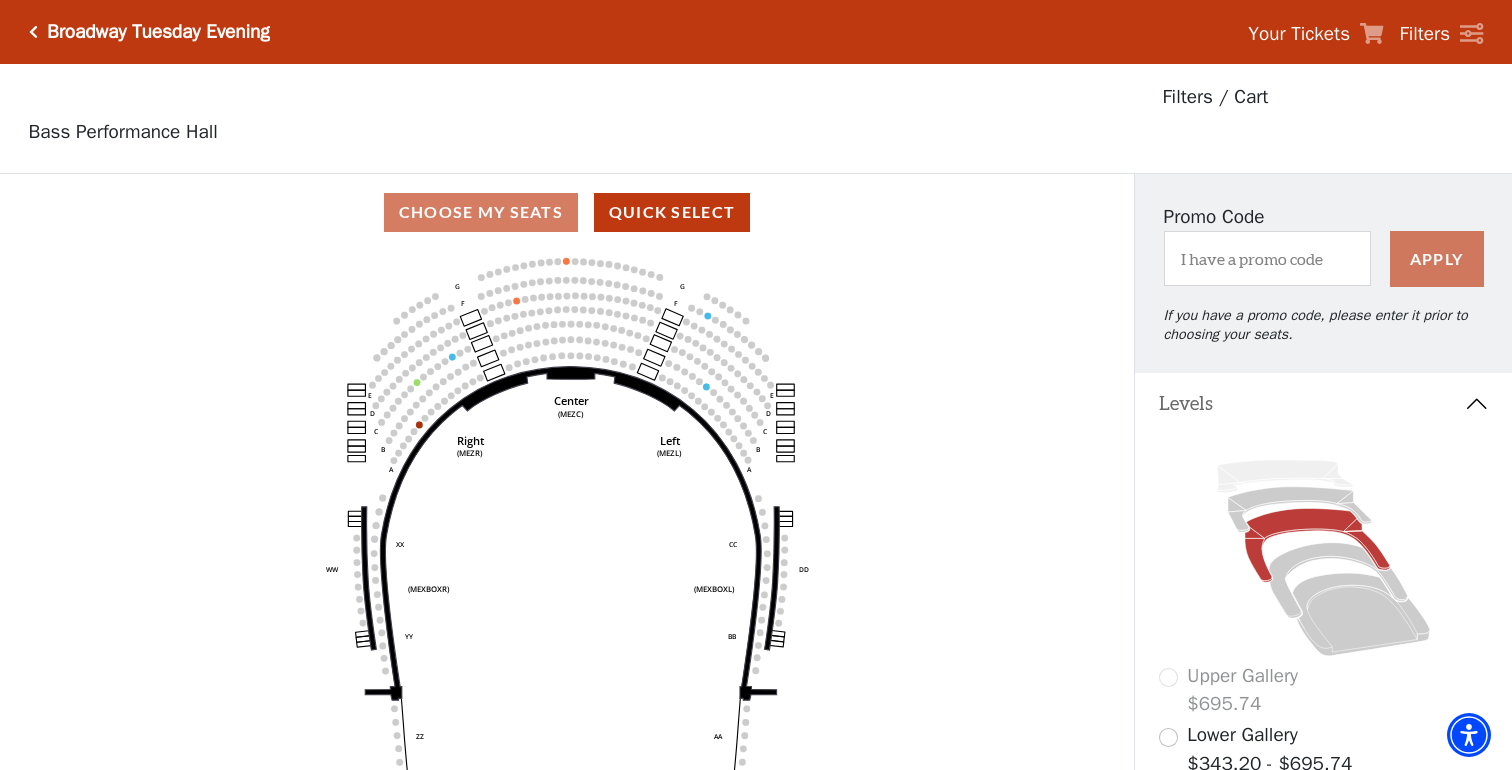 click at bounding box center [33, 32] 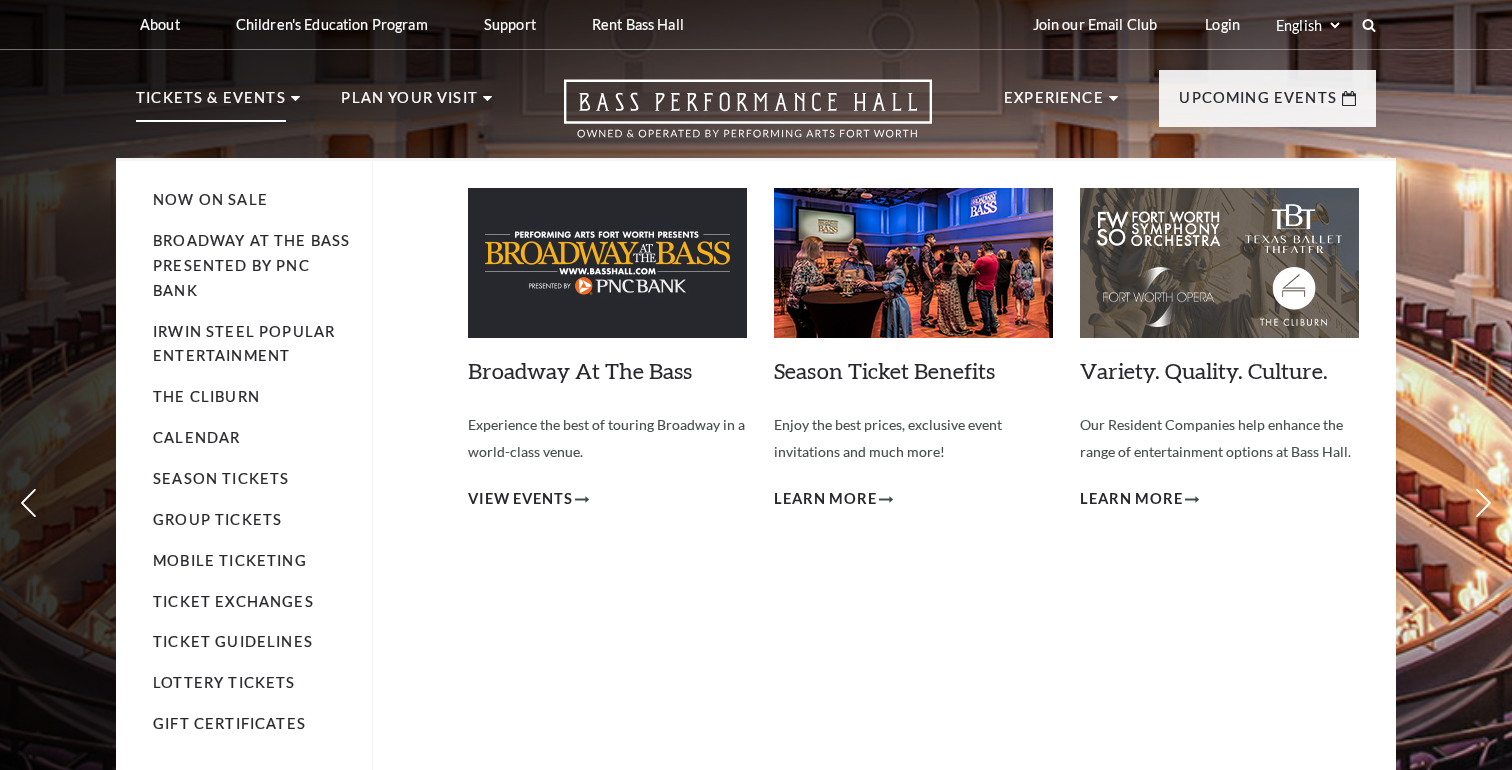 scroll, scrollTop: 0, scrollLeft: 0, axis: both 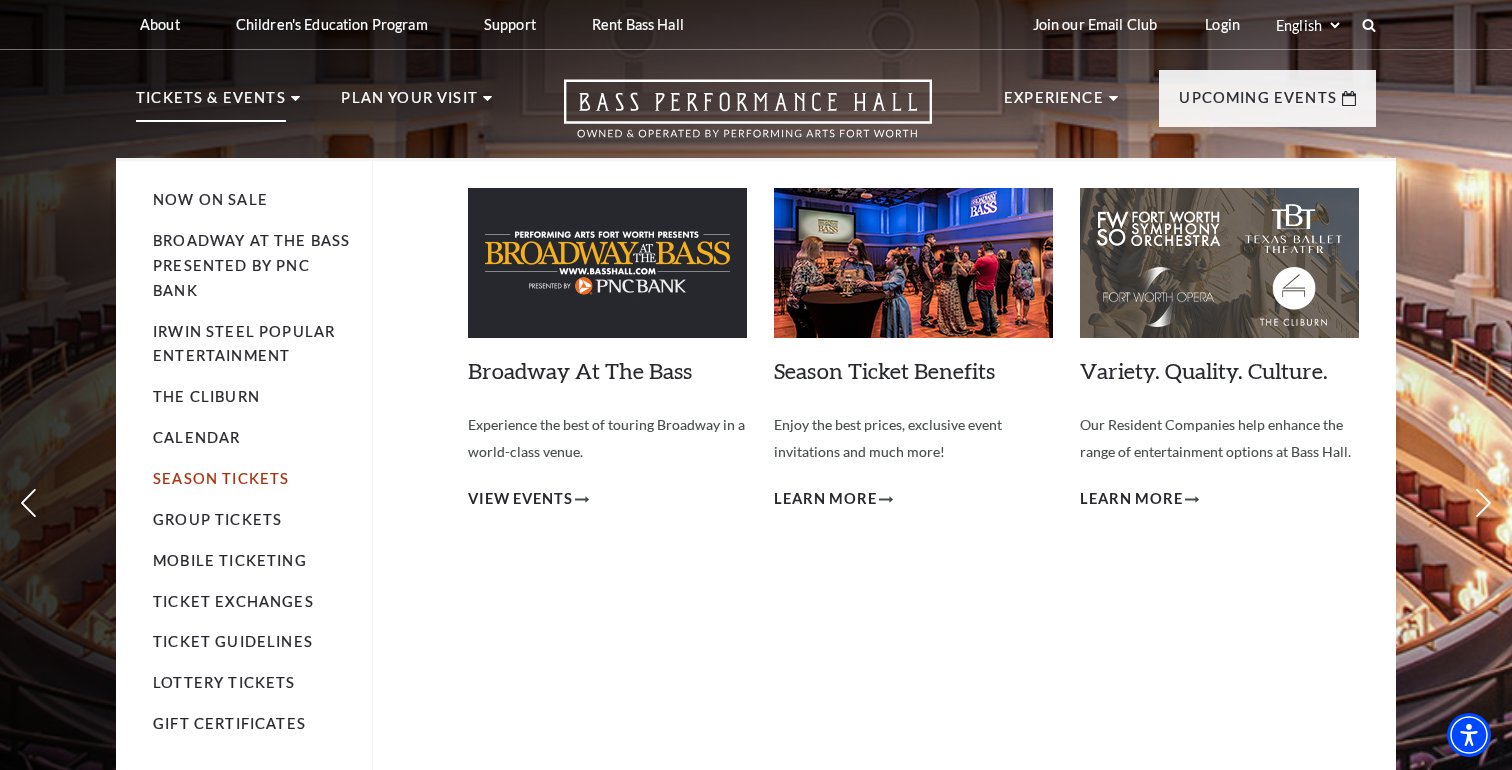 click on "Season Tickets" at bounding box center [221, 478] 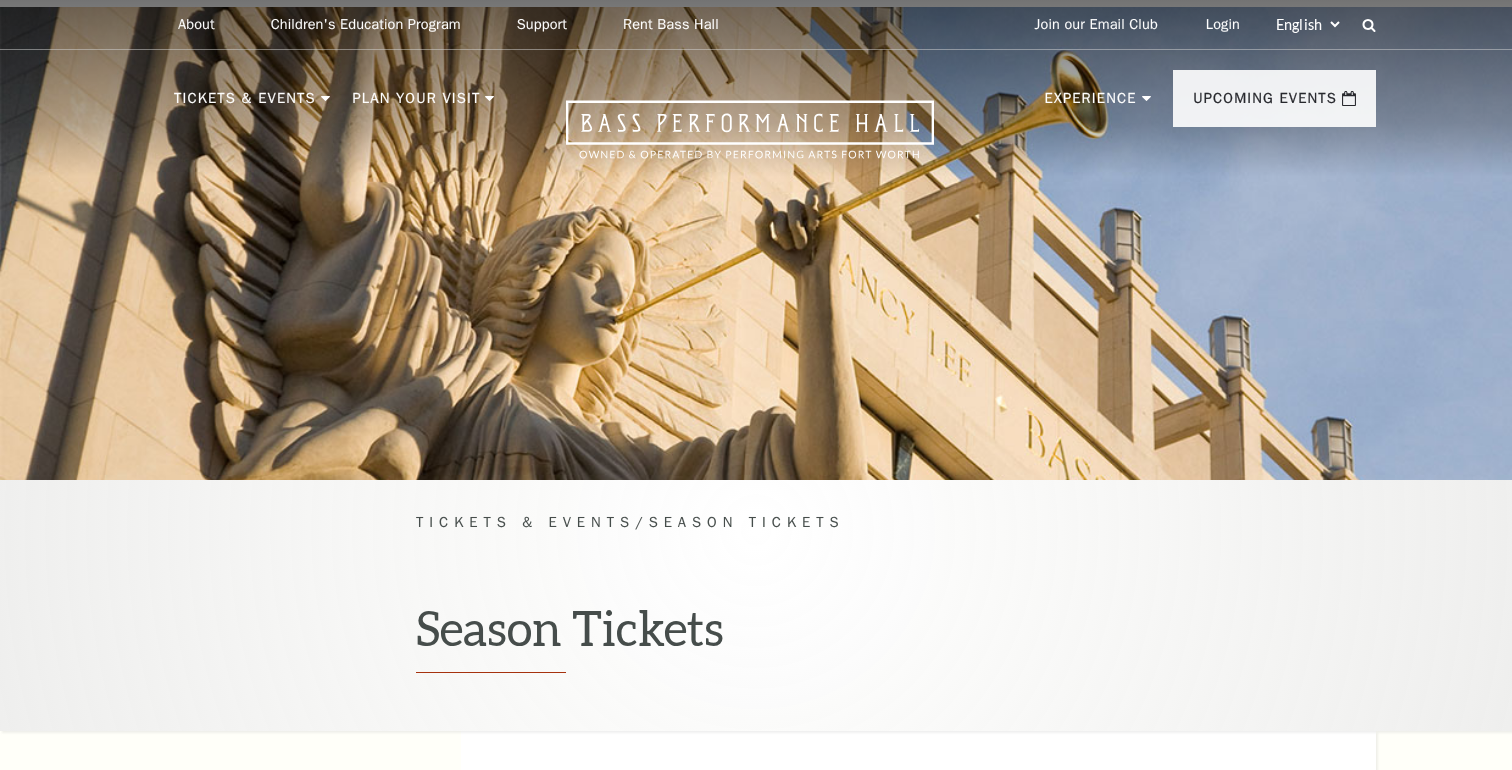 scroll, scrollTop: 0, scrollLeft: 0, axis: both 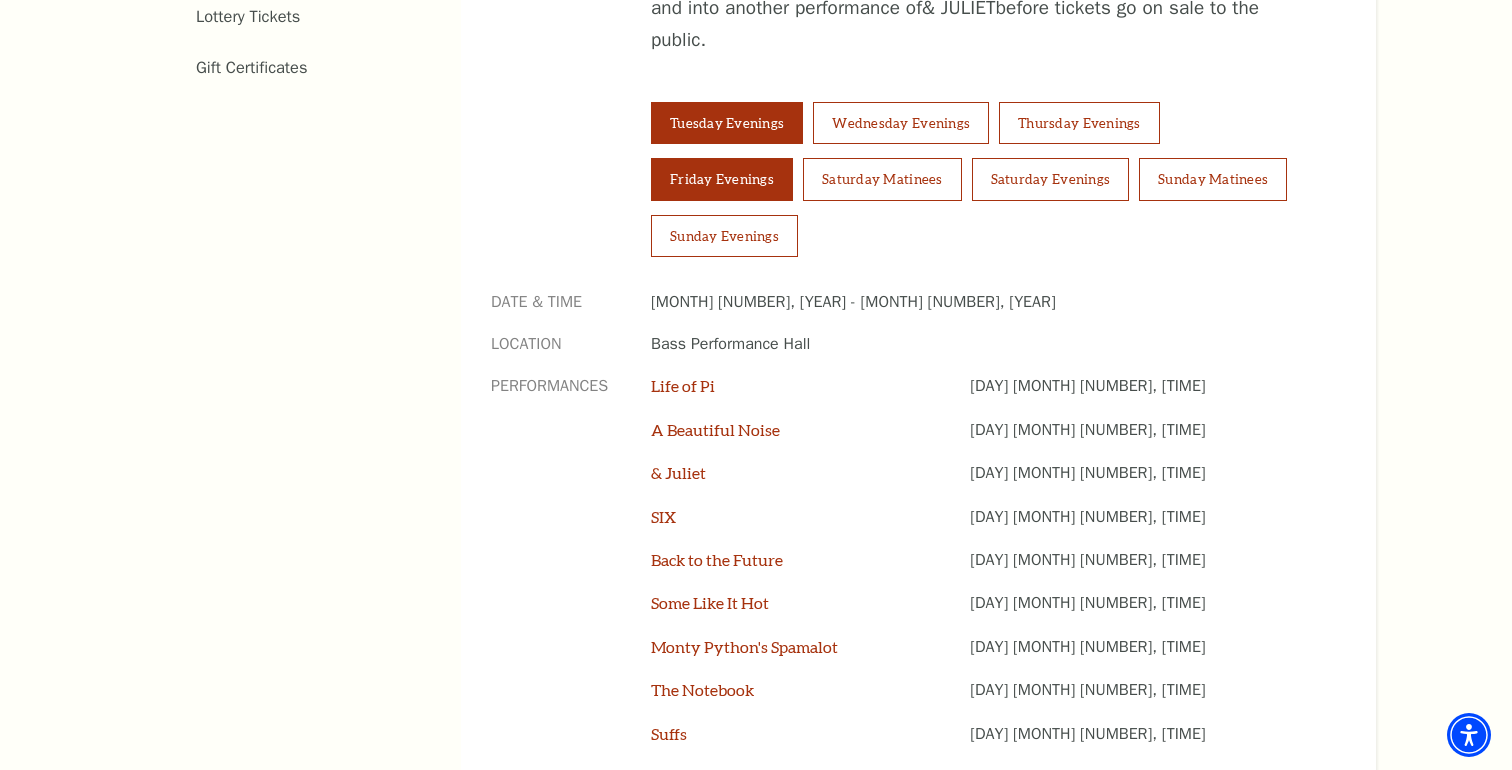 click on "Friday Evenings" at bounding box center [722, 179] 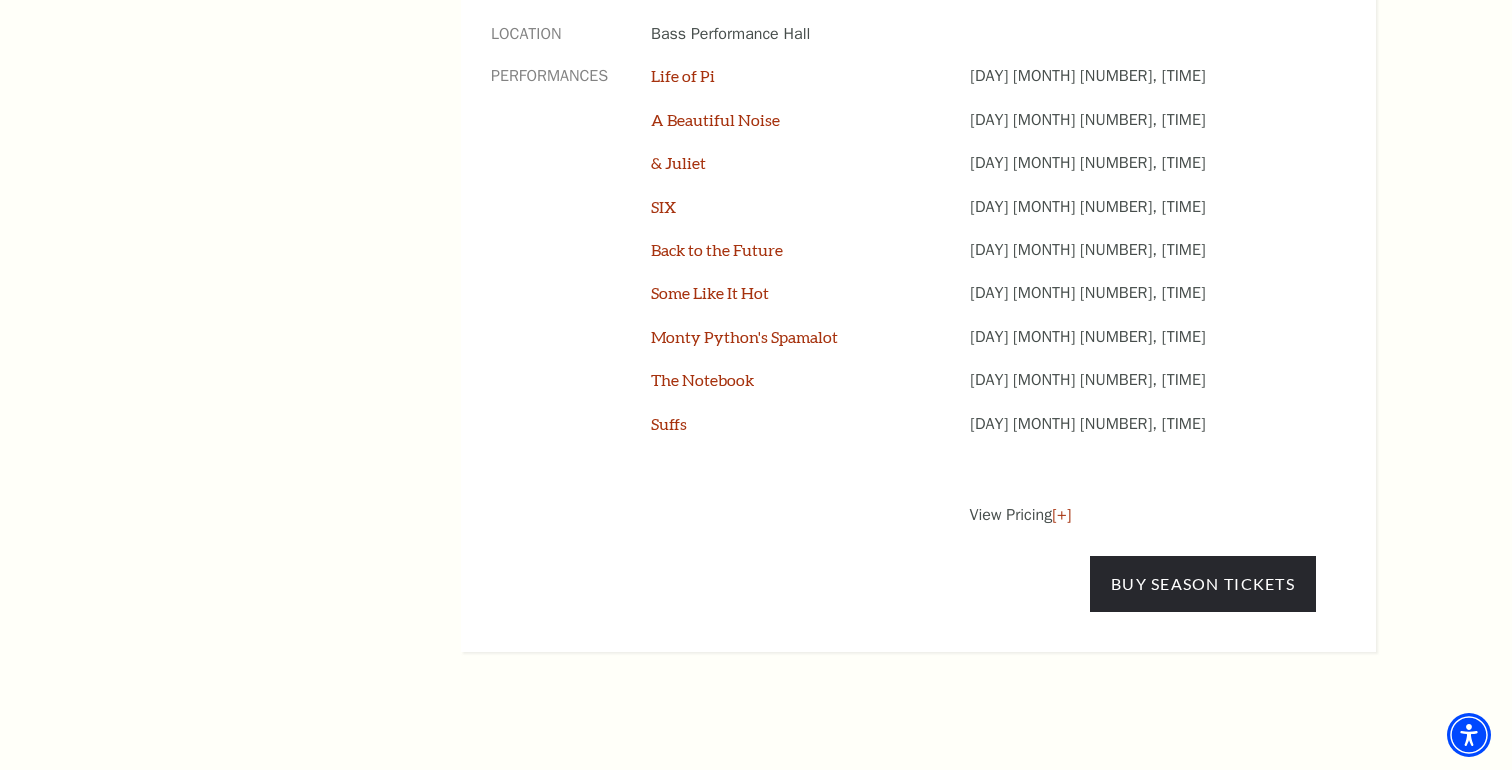 scroll, scrollTop: 1907, scrollLeft: 0, axis: vertical 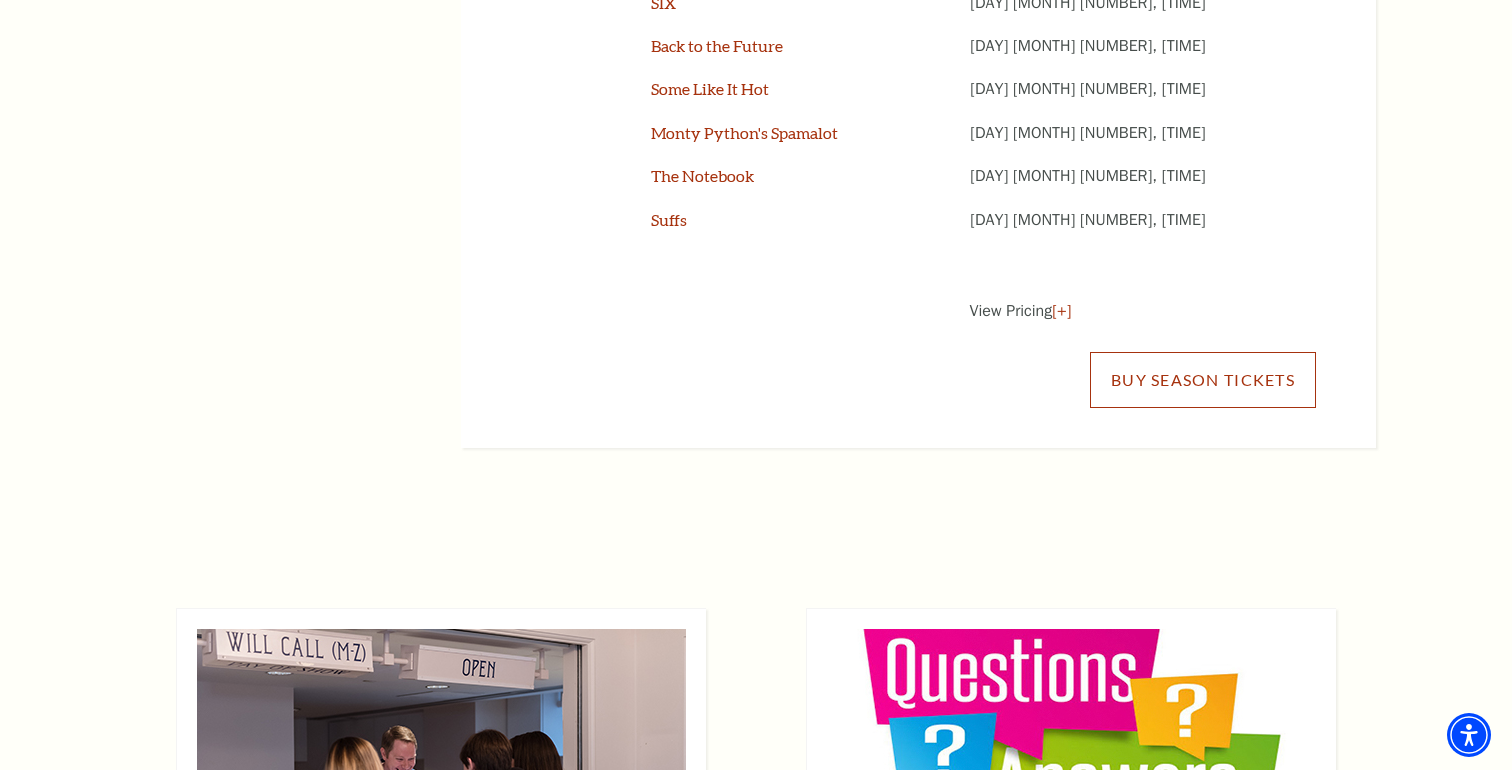 click on "Buy Season Tickets" at bounding box center (1203, 380) 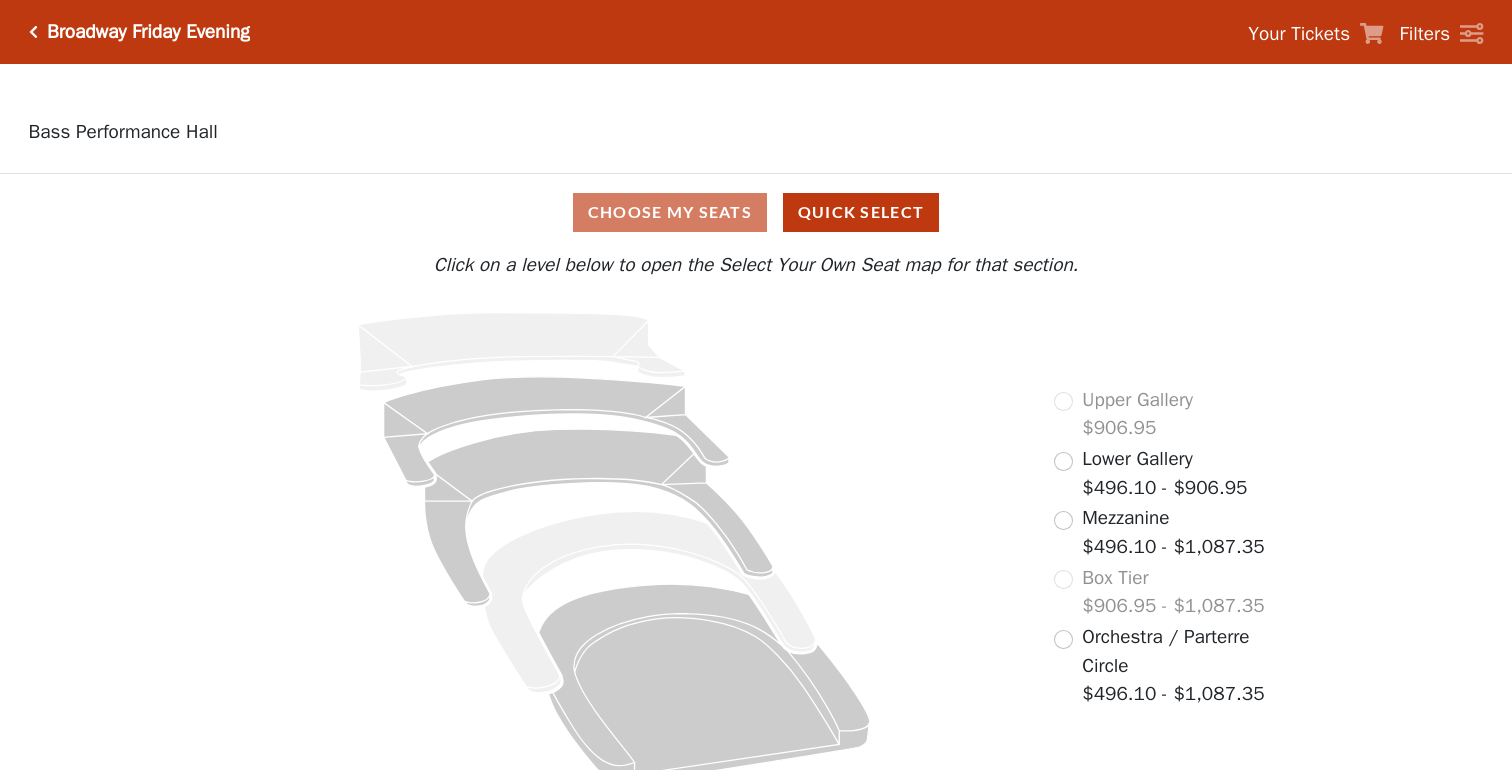 scroll, scrollTop: 0, scrollLeft: 0, axis: both 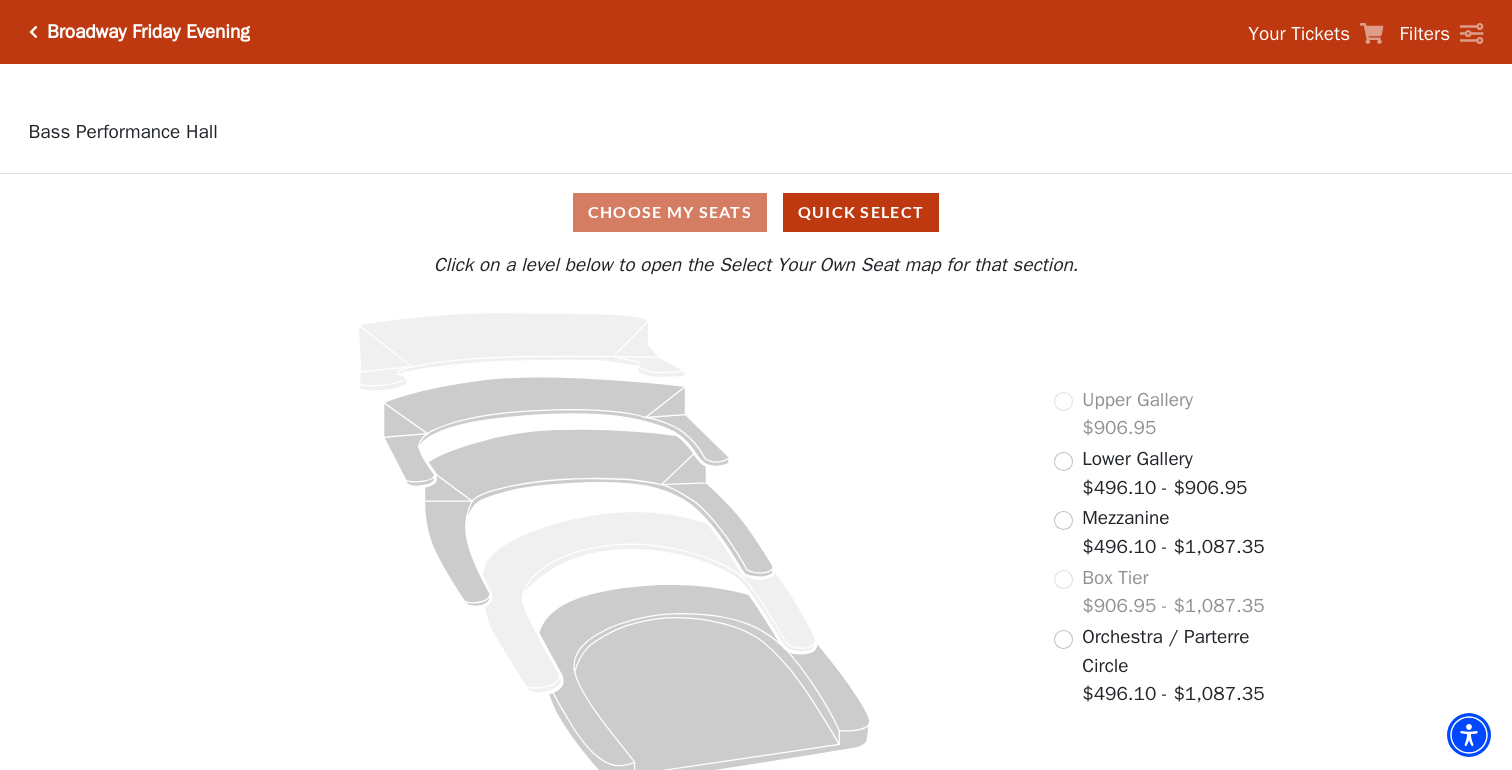 click on "Lower Gallery" at bounding box center [1137, 459] 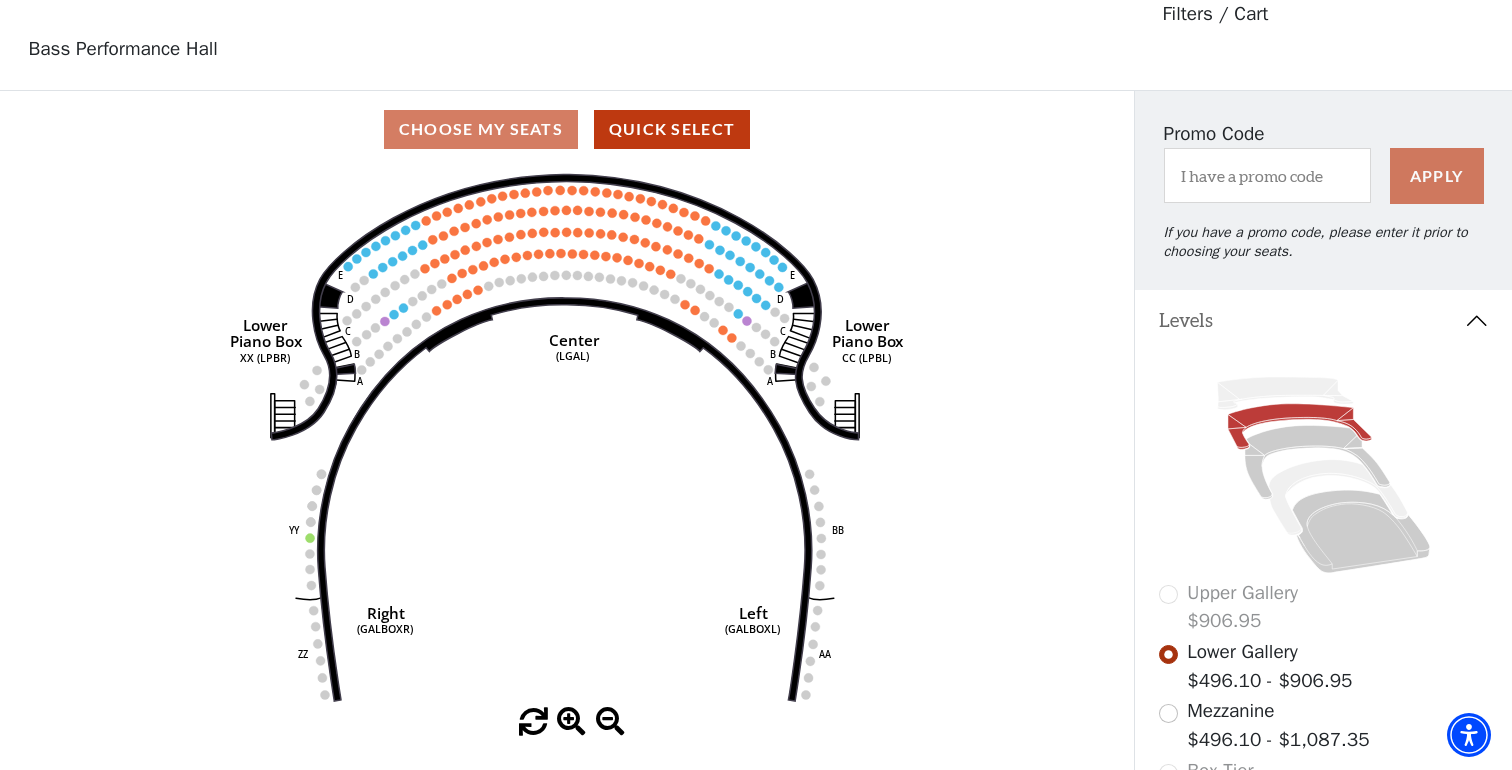 scroll, scrollTop: 92, scrollLeft: 0, axis: vertical 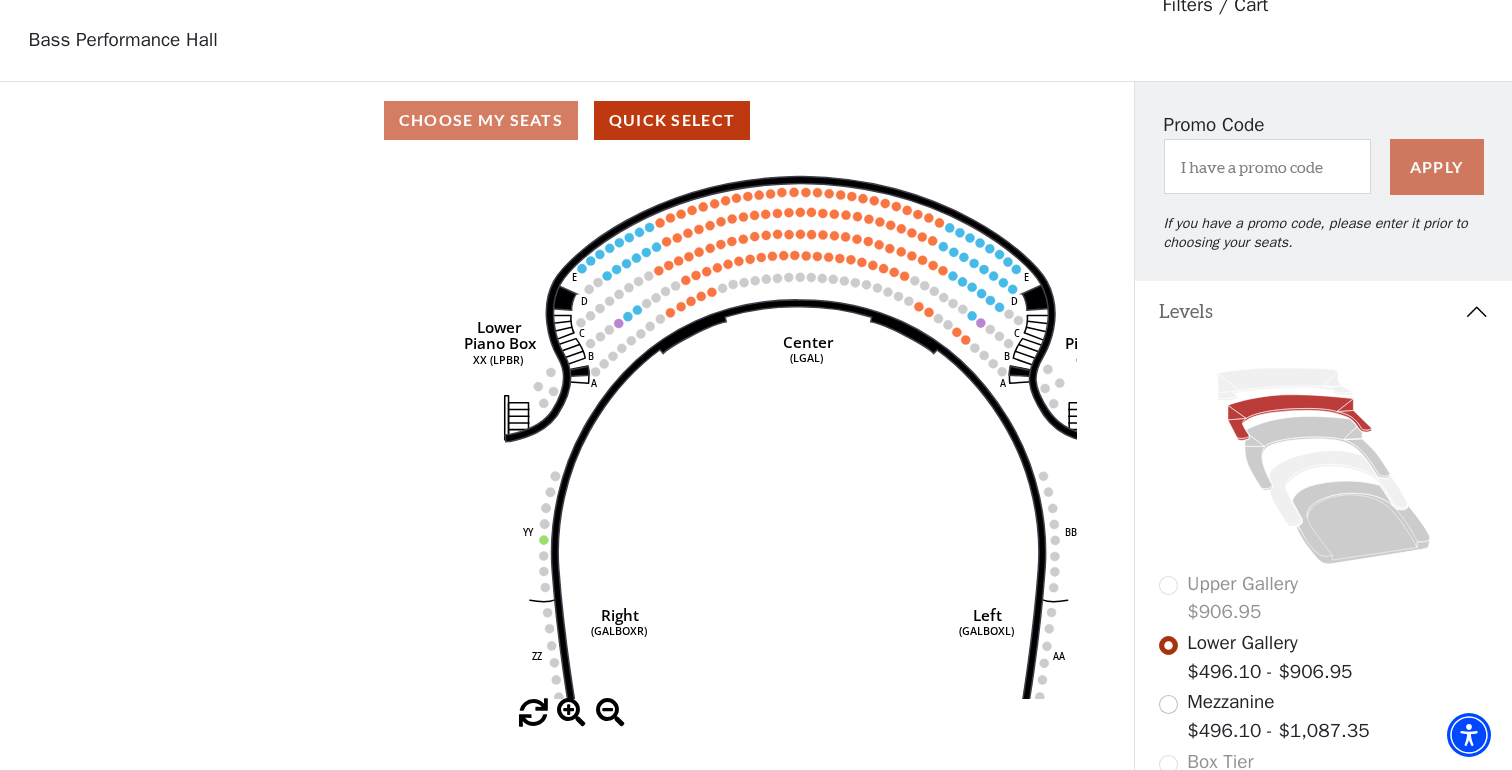 drag, startPoint x: 669, startPoint y: 347, endPoint x: 879, endPoint y: 360, distance: 210.402 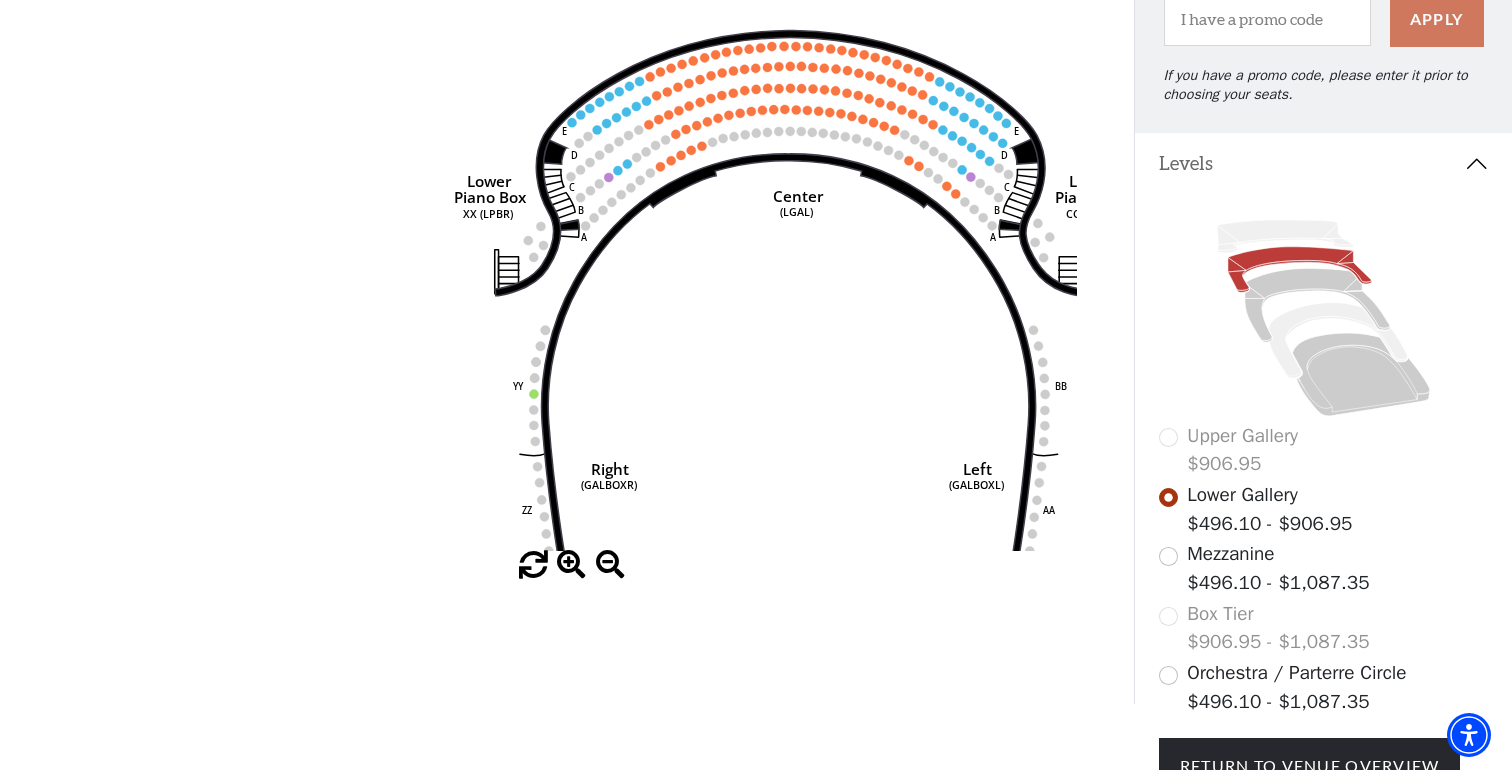 scroll, scrollTop: 113, scrollLeft: 0, axis: vertical 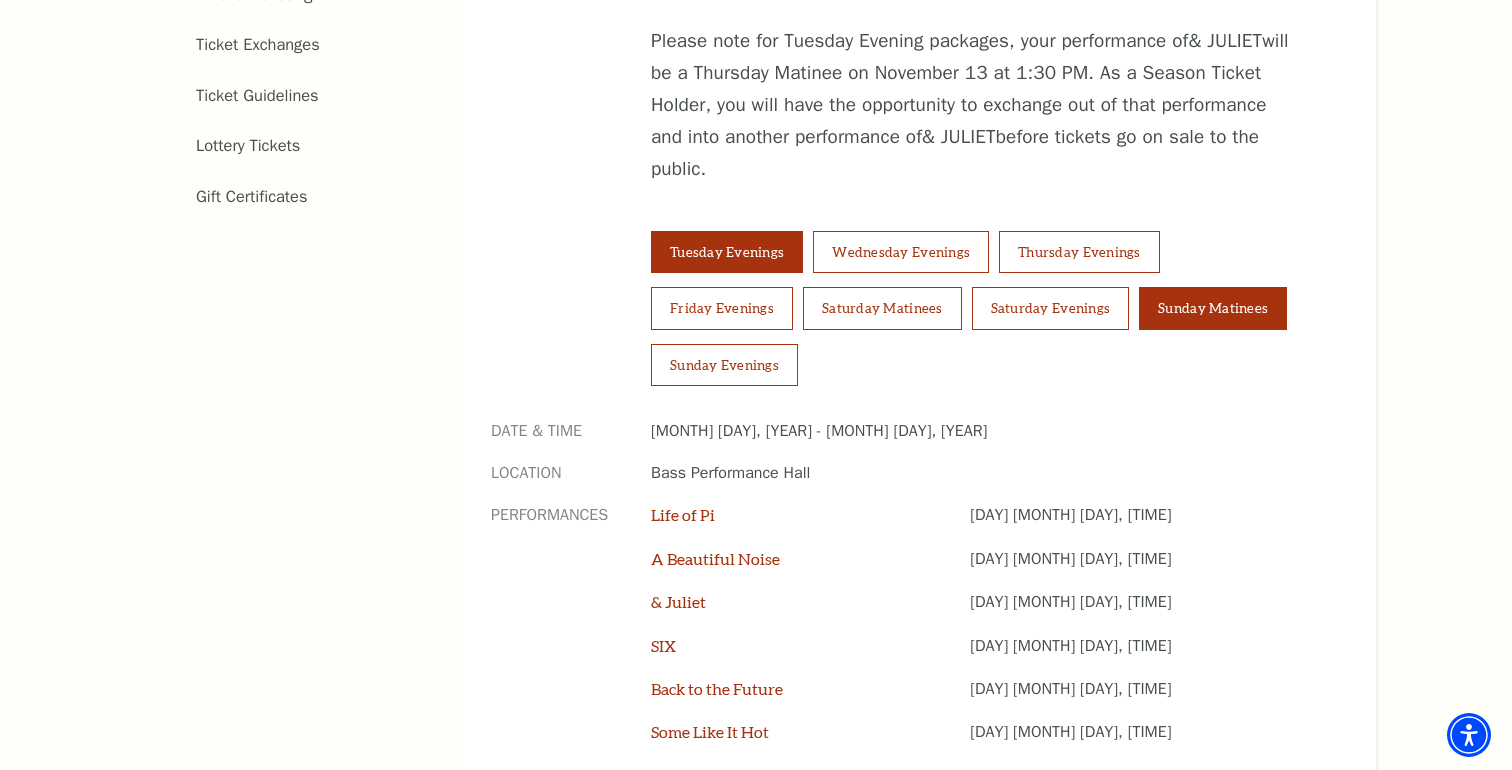 click on "Sunday Matinees" at bounding box center (1213, 308) 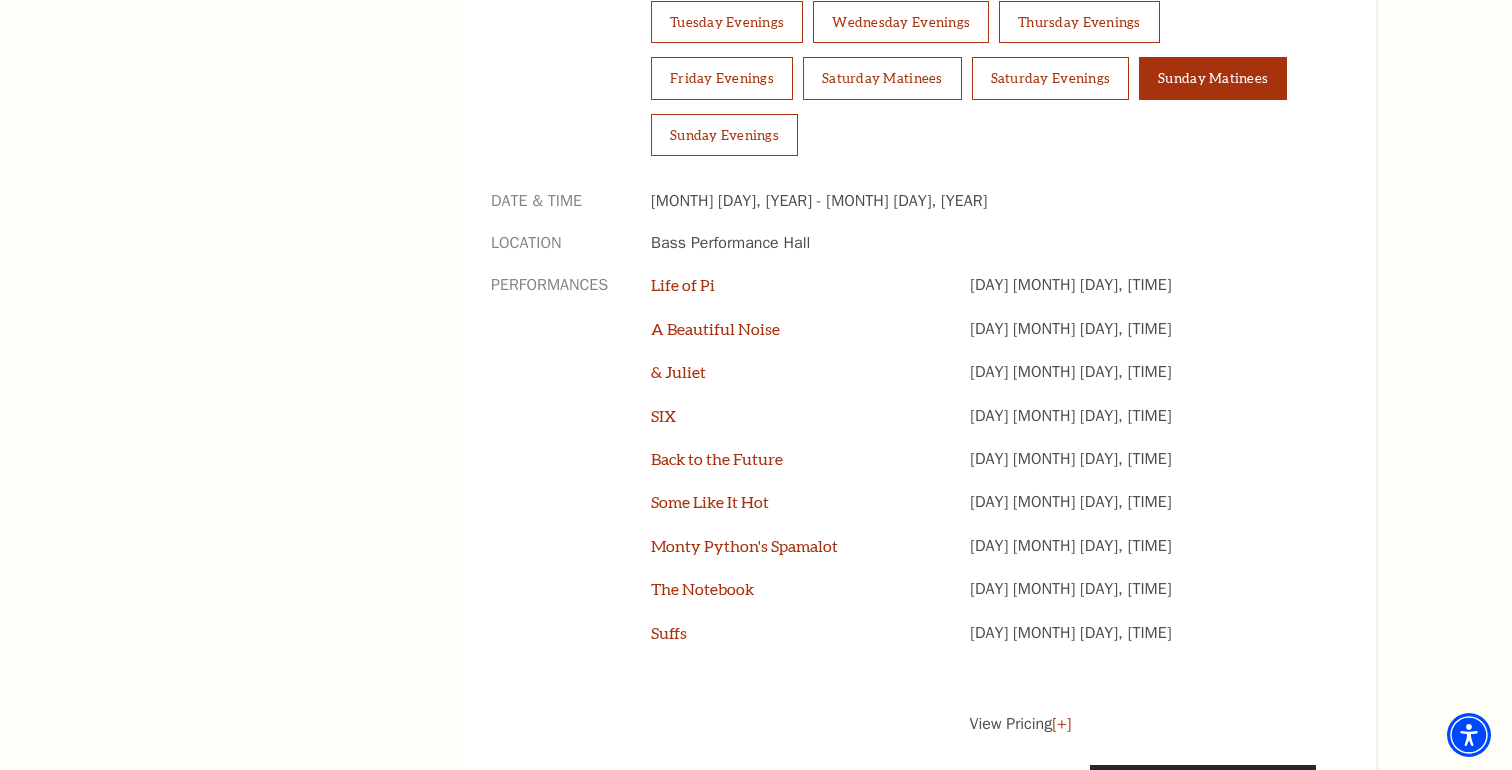 scroll, scrollTop: 1598, scrollLeft: 0, axis: vertical 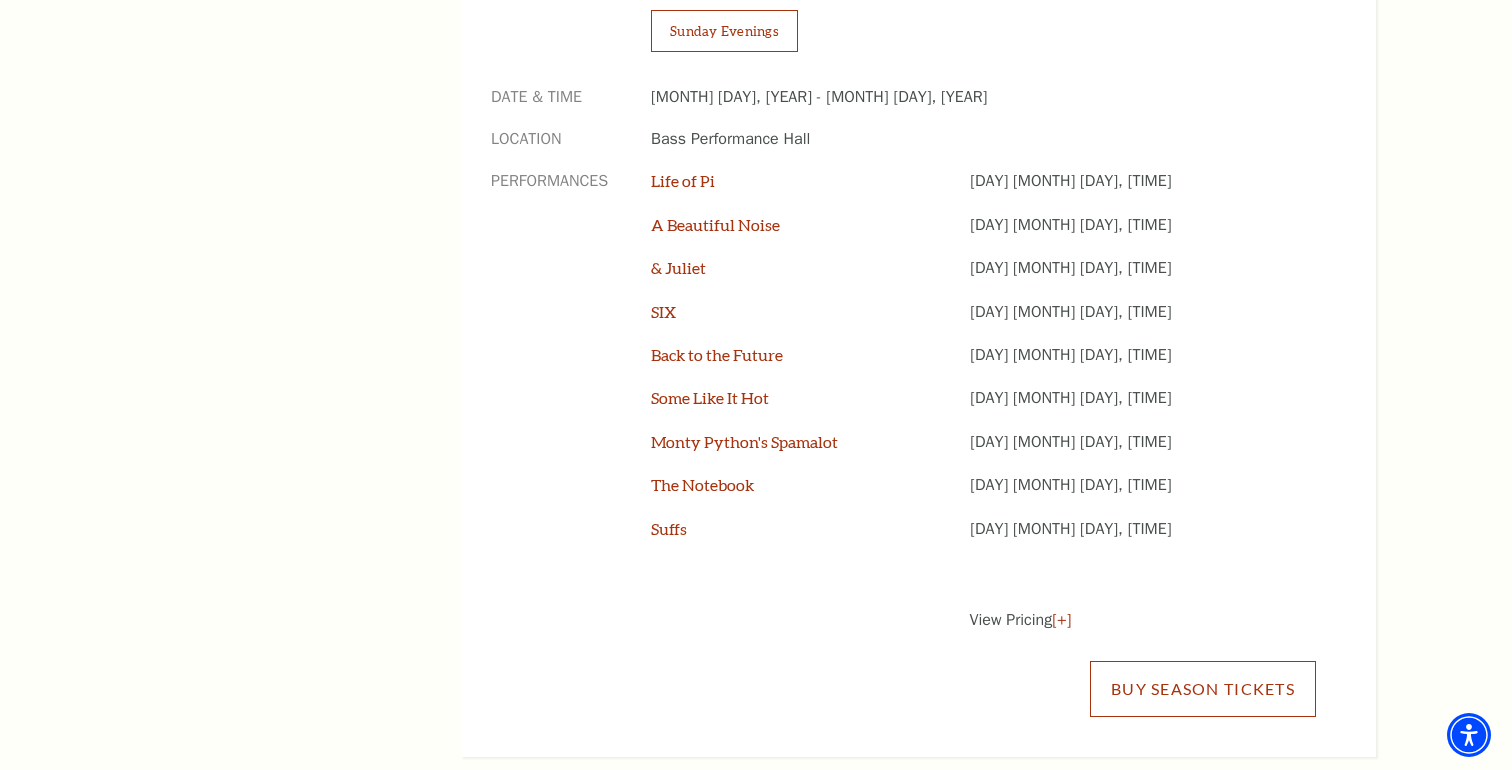 click on "Buy Season Tickets" at bounding box center [1203, 689] 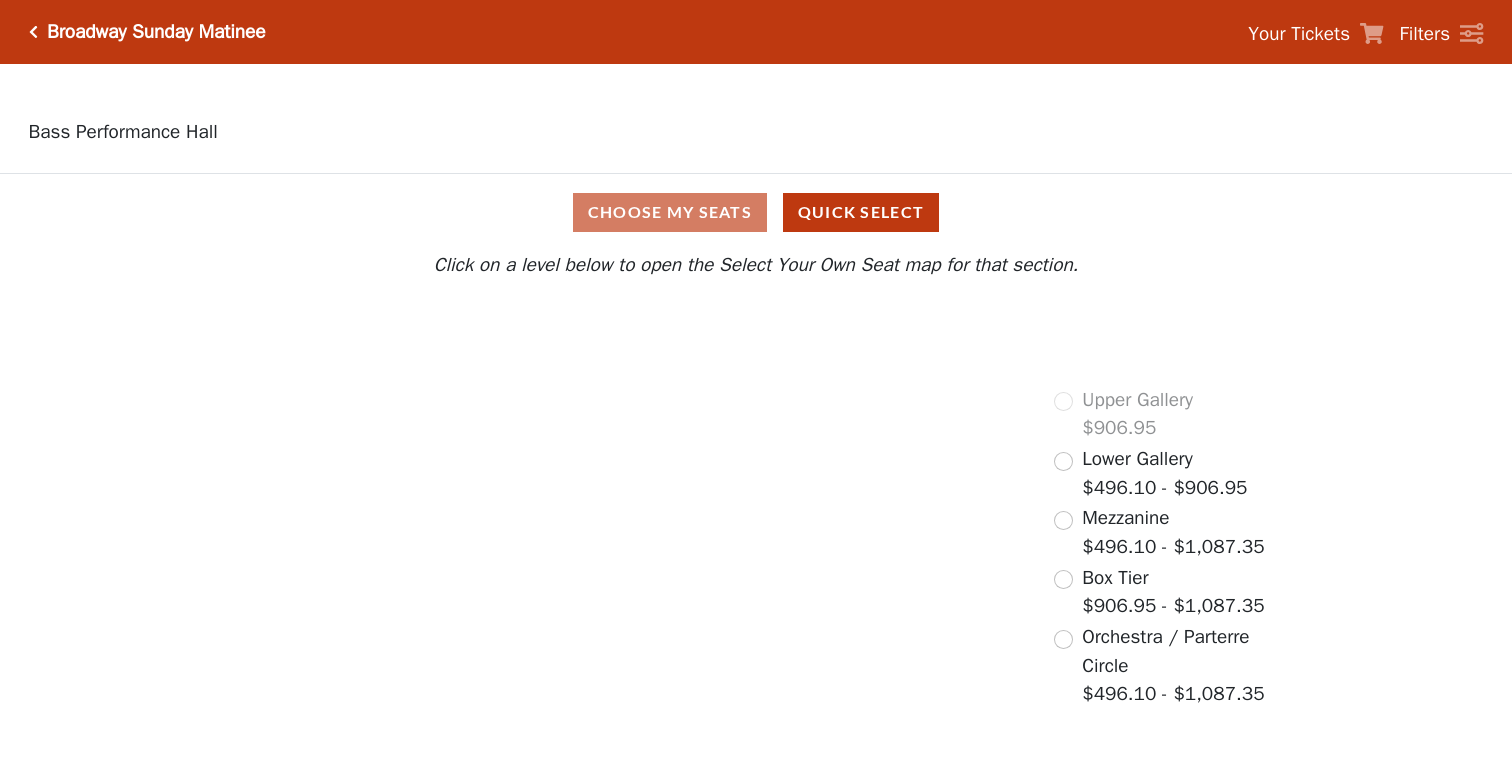 scroll, scrollTop: 0, scrollLeft: 0, axis: both 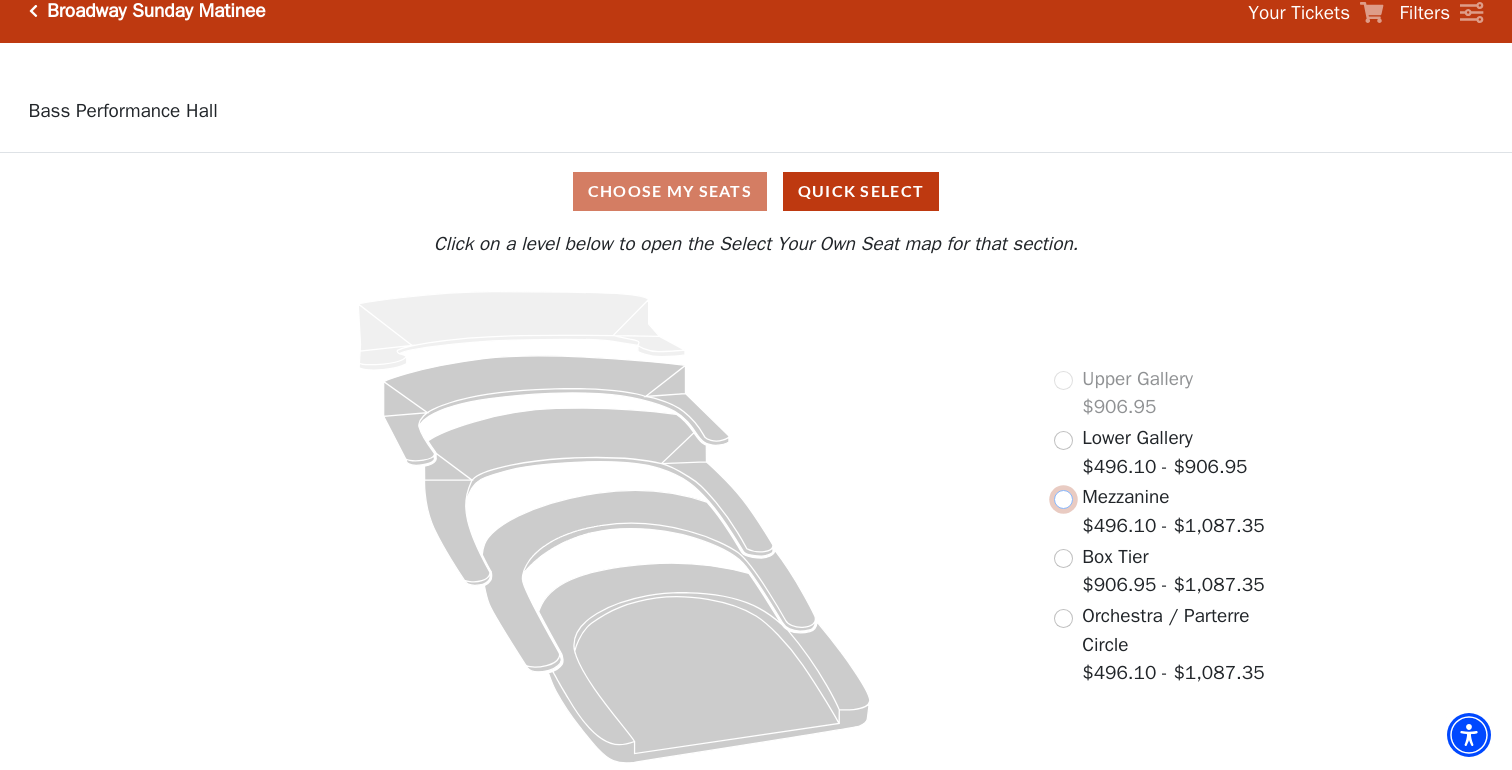 click at bounding box center (1063, 499) 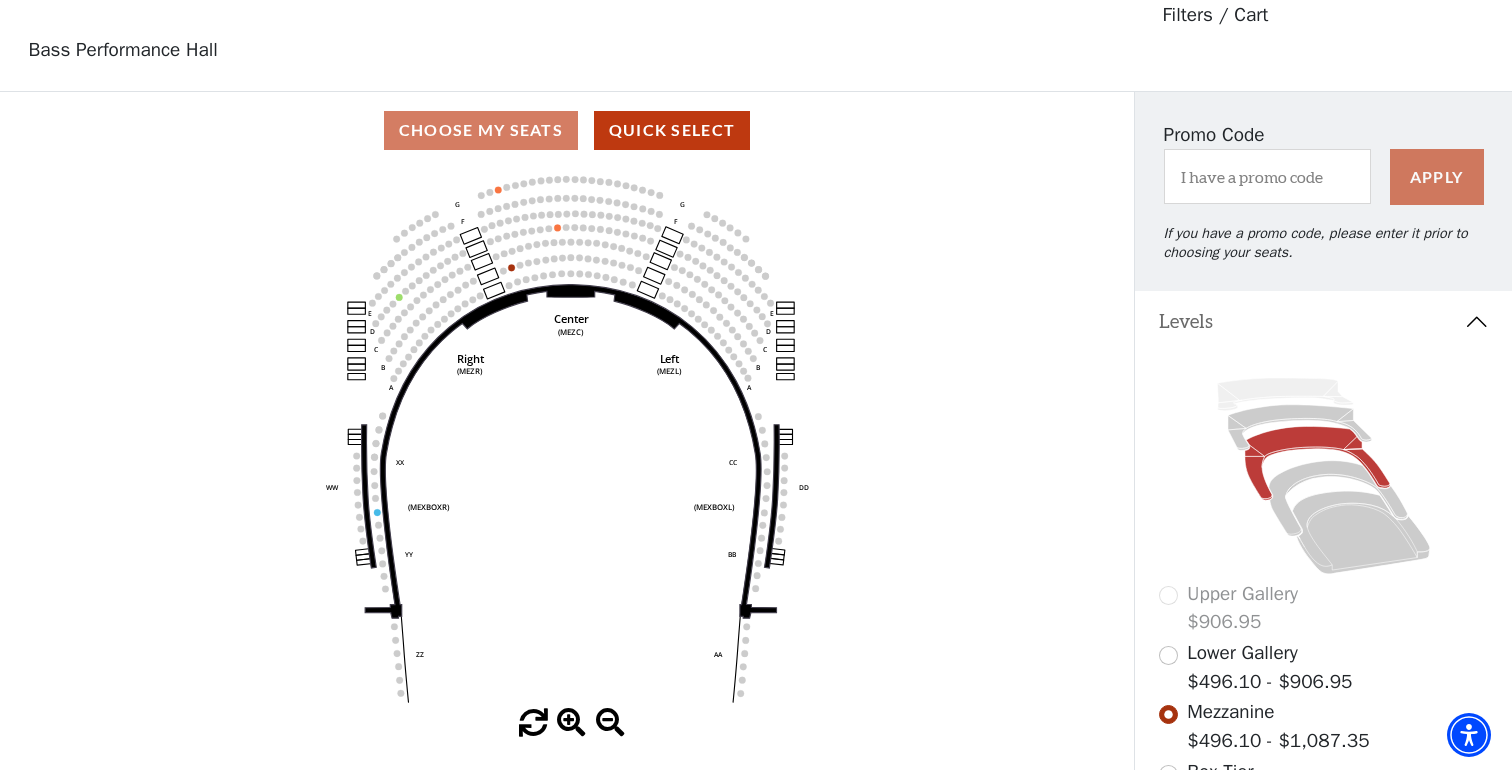 scroll, scrollTop: 92, scrollLeft: 0, axis: vertical 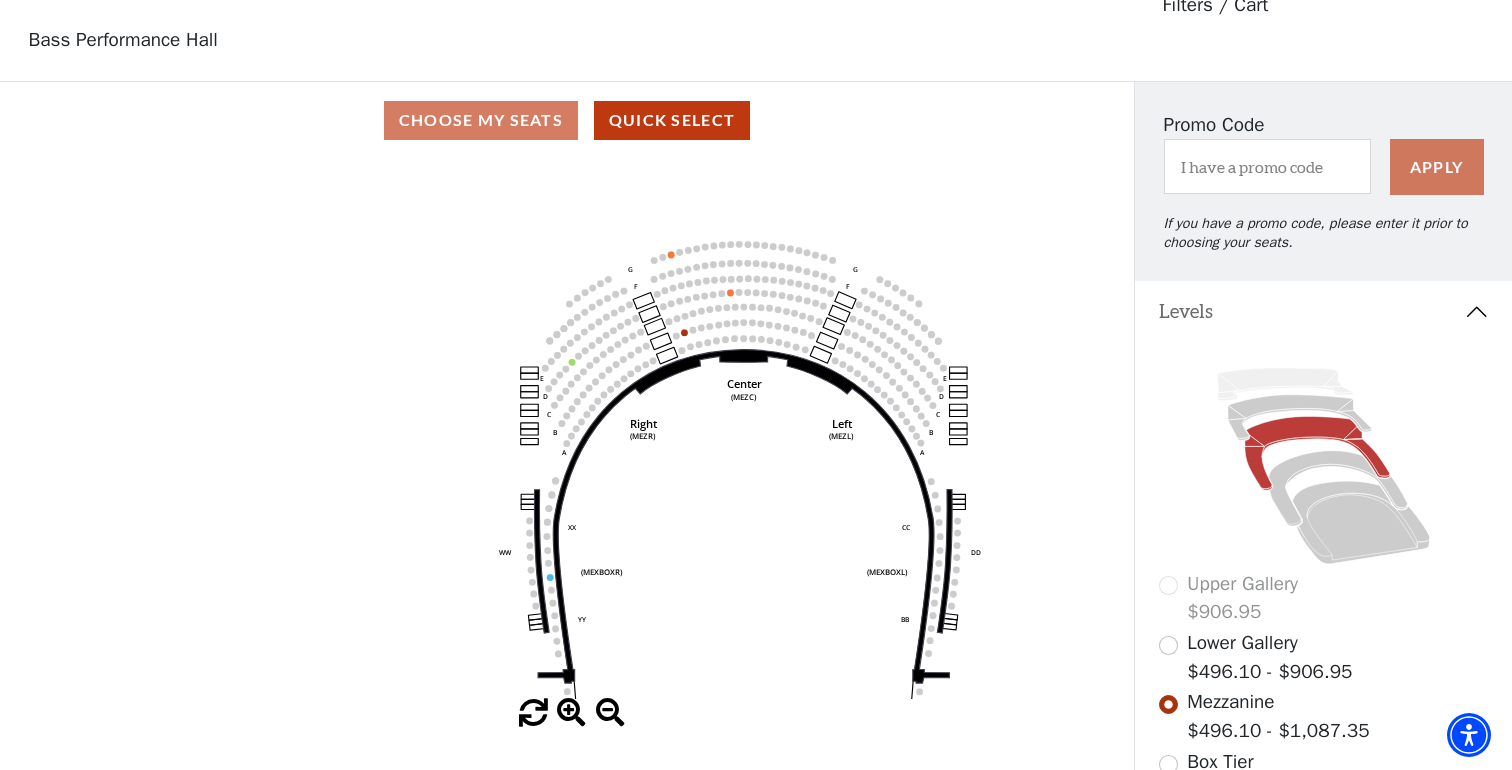 drag, startPoint x: 638, startPoint y: 376, endPoint x: 811, endPoint y: 451, distance: 188.55768 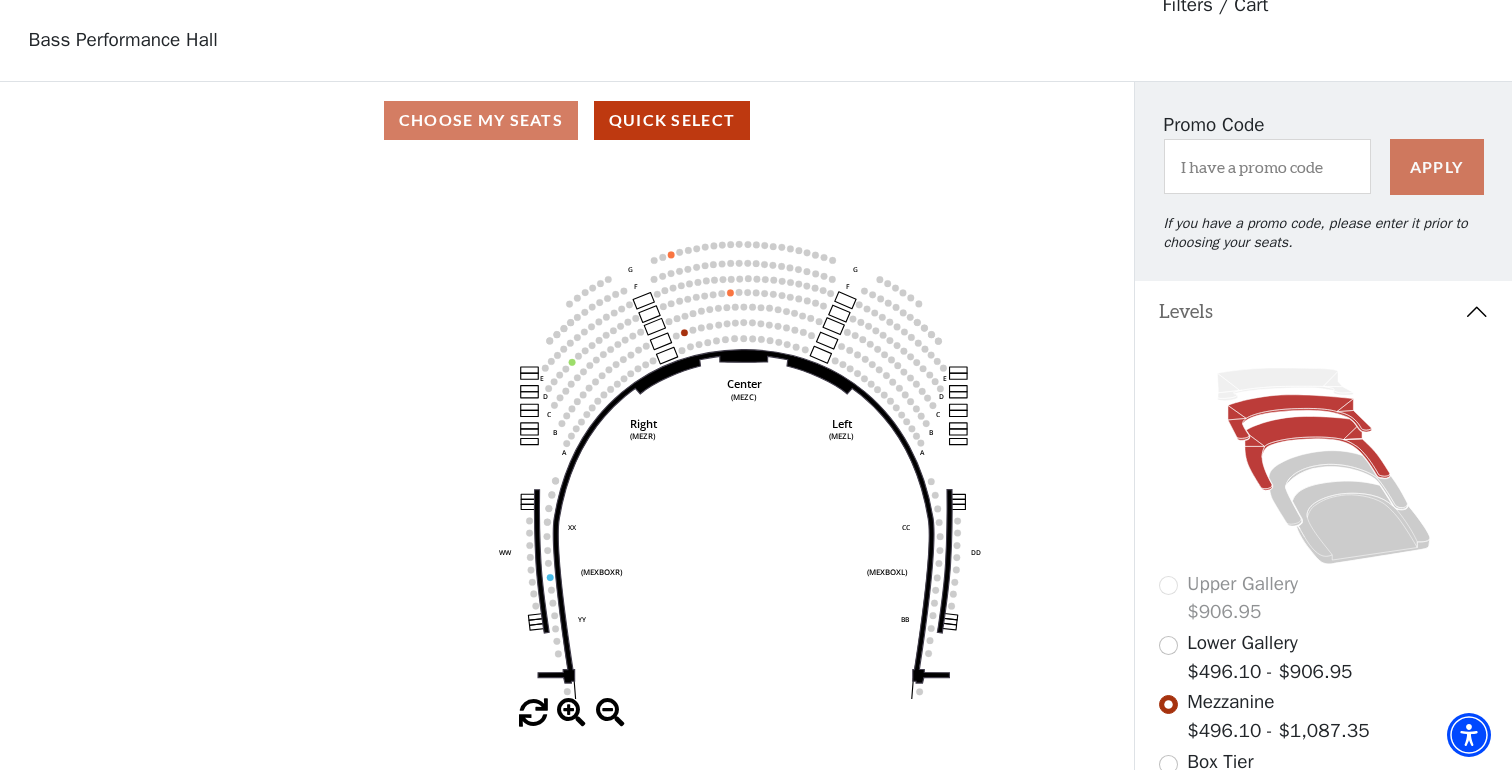 click 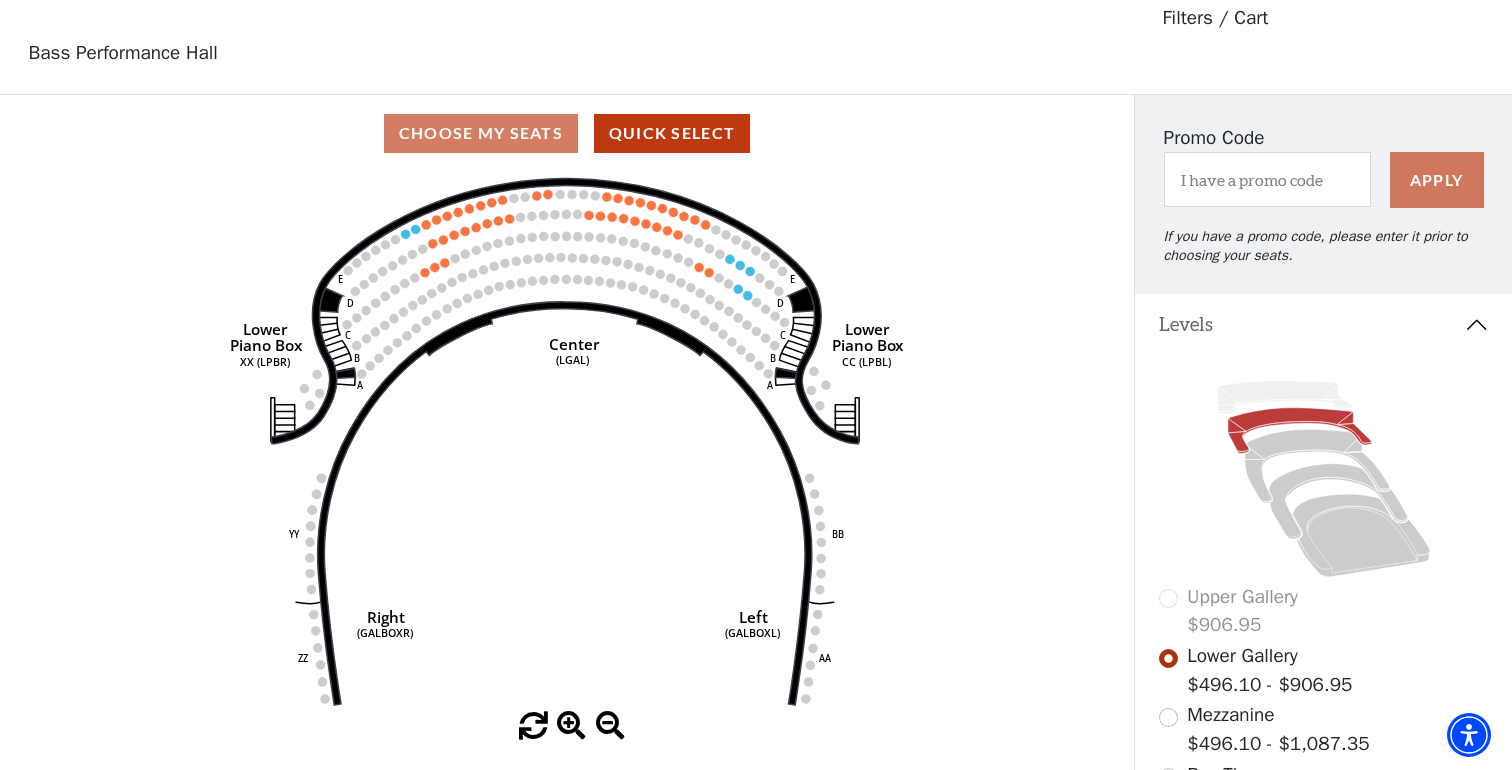scroll, scrollTop: 92, scrollLeft: 0, axis: vertical 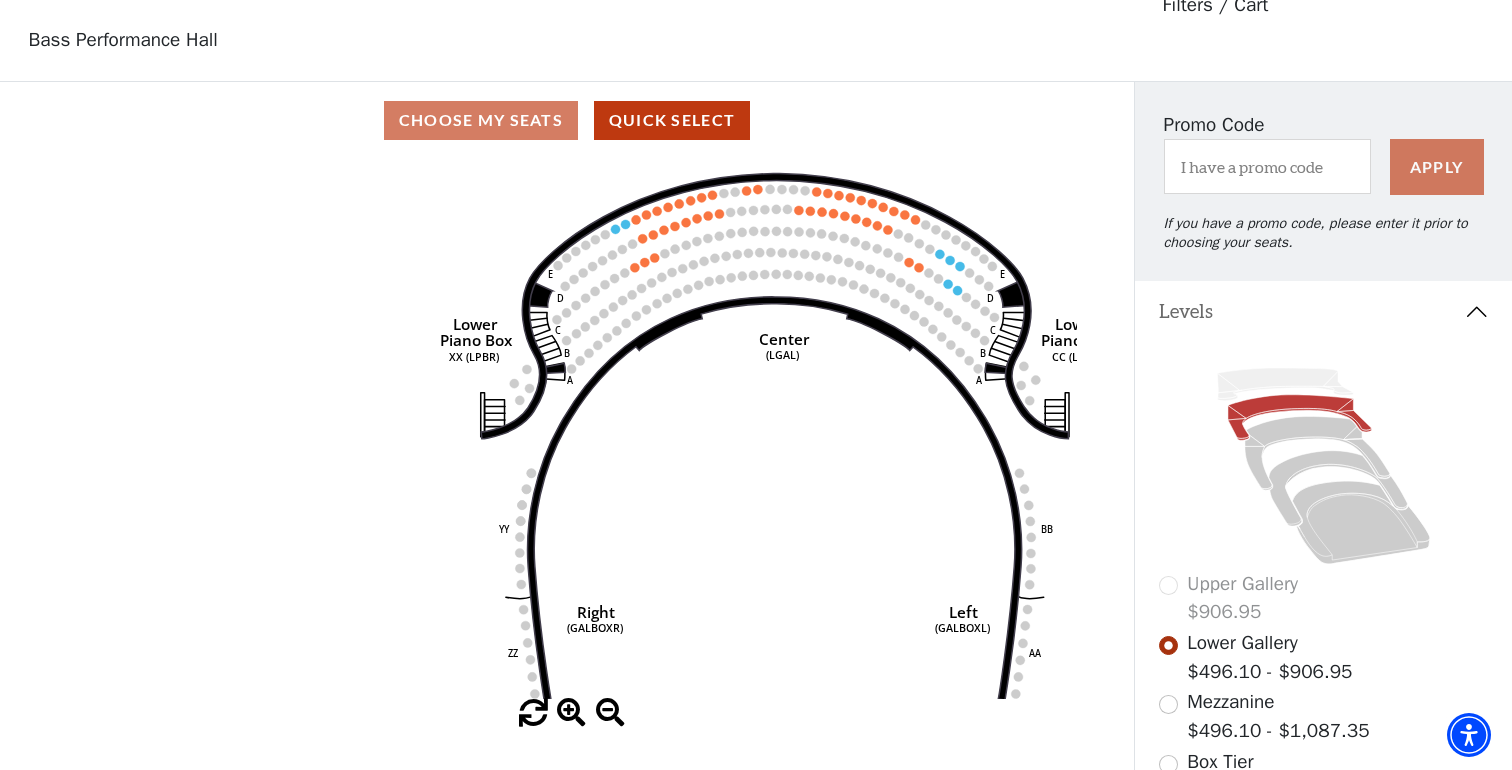 drag, startPoint x: 607, startPoint y: 287, endPoint x: 815, endPoint y: 300, distance: 208.40585 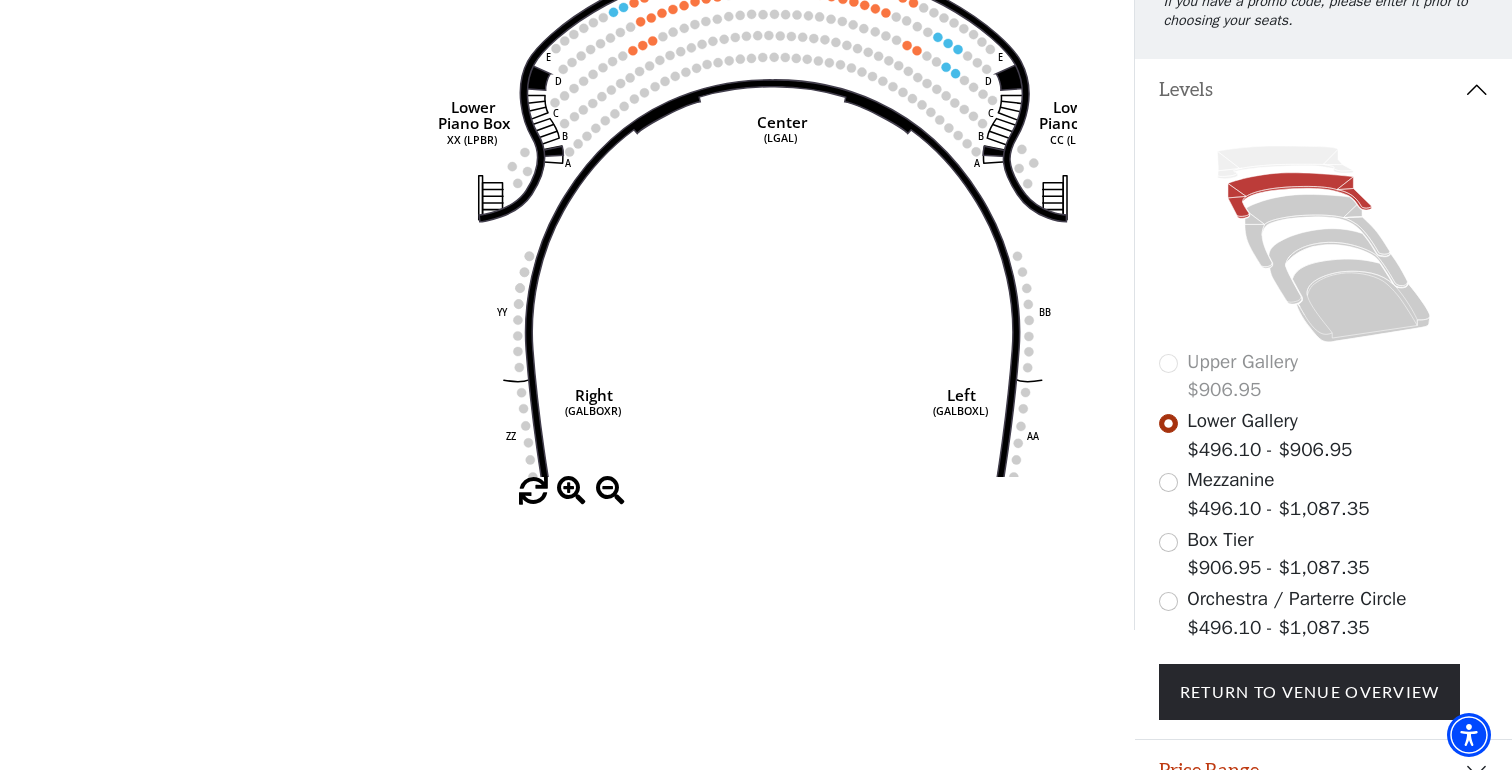 scroll, scrollTop: 301, scrollLeft: 0, axis: vertical 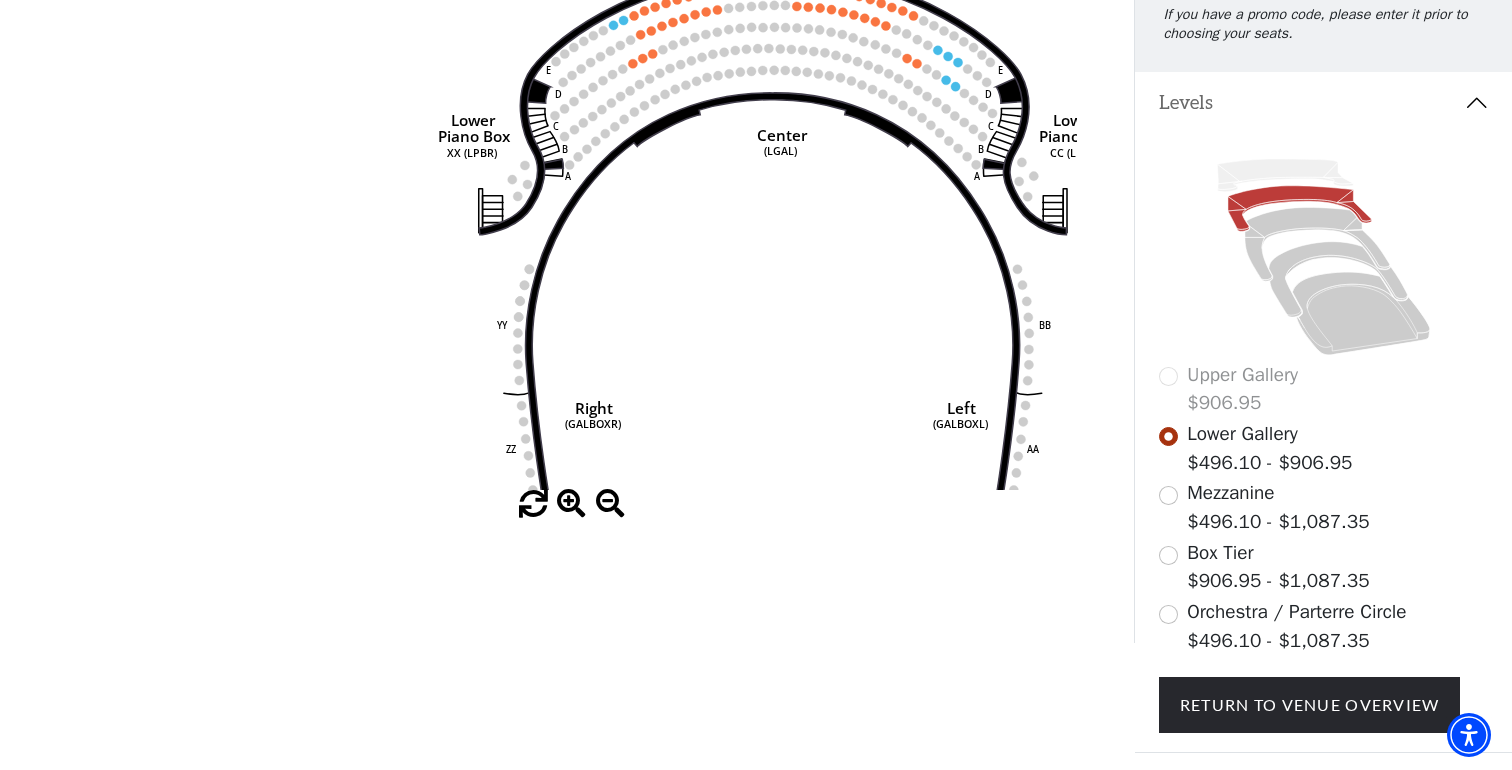 click on "Orchestra / Parterre Circle" at bounding box center (1296, 612) 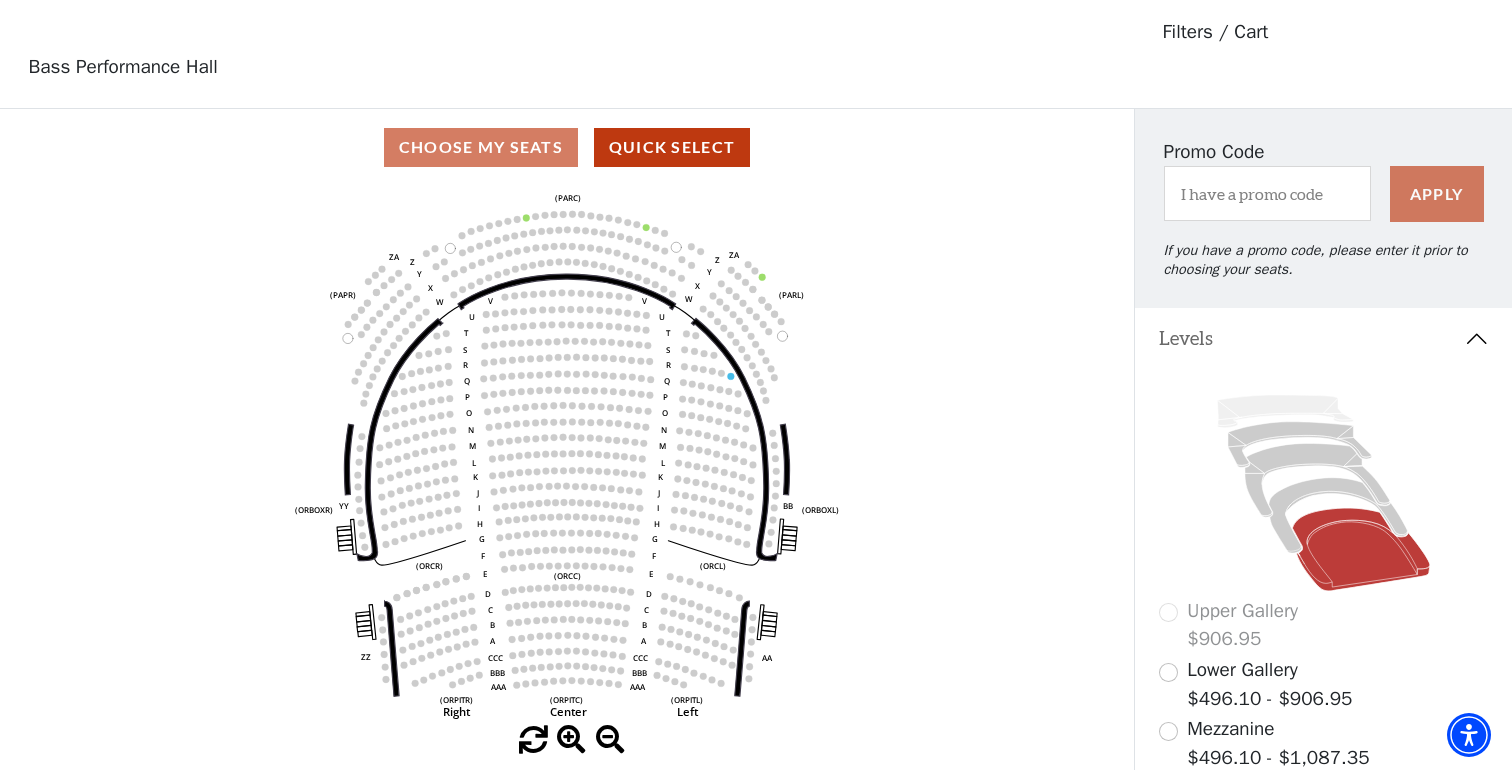 scroll, scrollTop: 92, scrollLeft: 0, axis: vertical 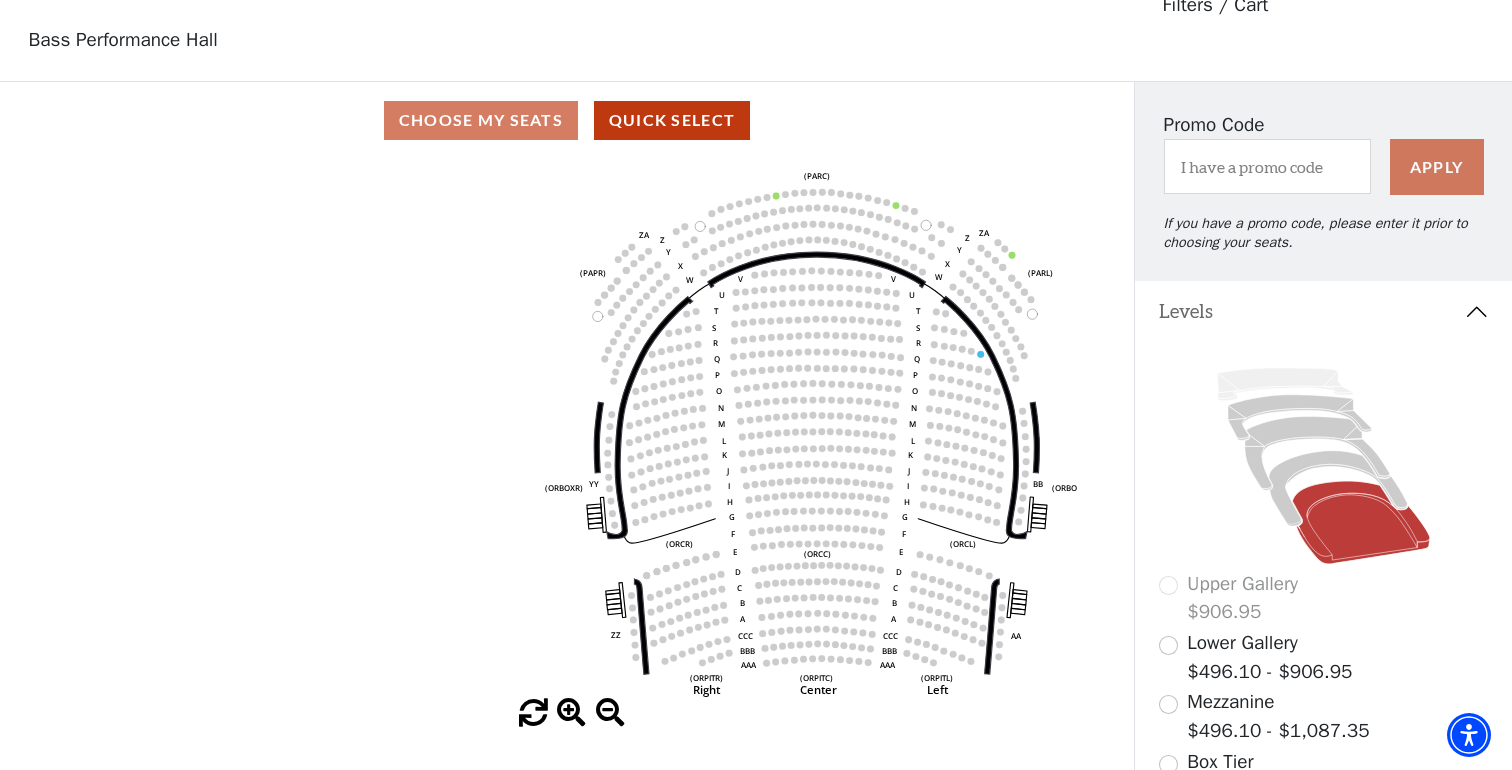 drag, startPoint x: 855, startPoint y: 512, endPoint x: 1099, endPoint y: 518, distance: 244.07376 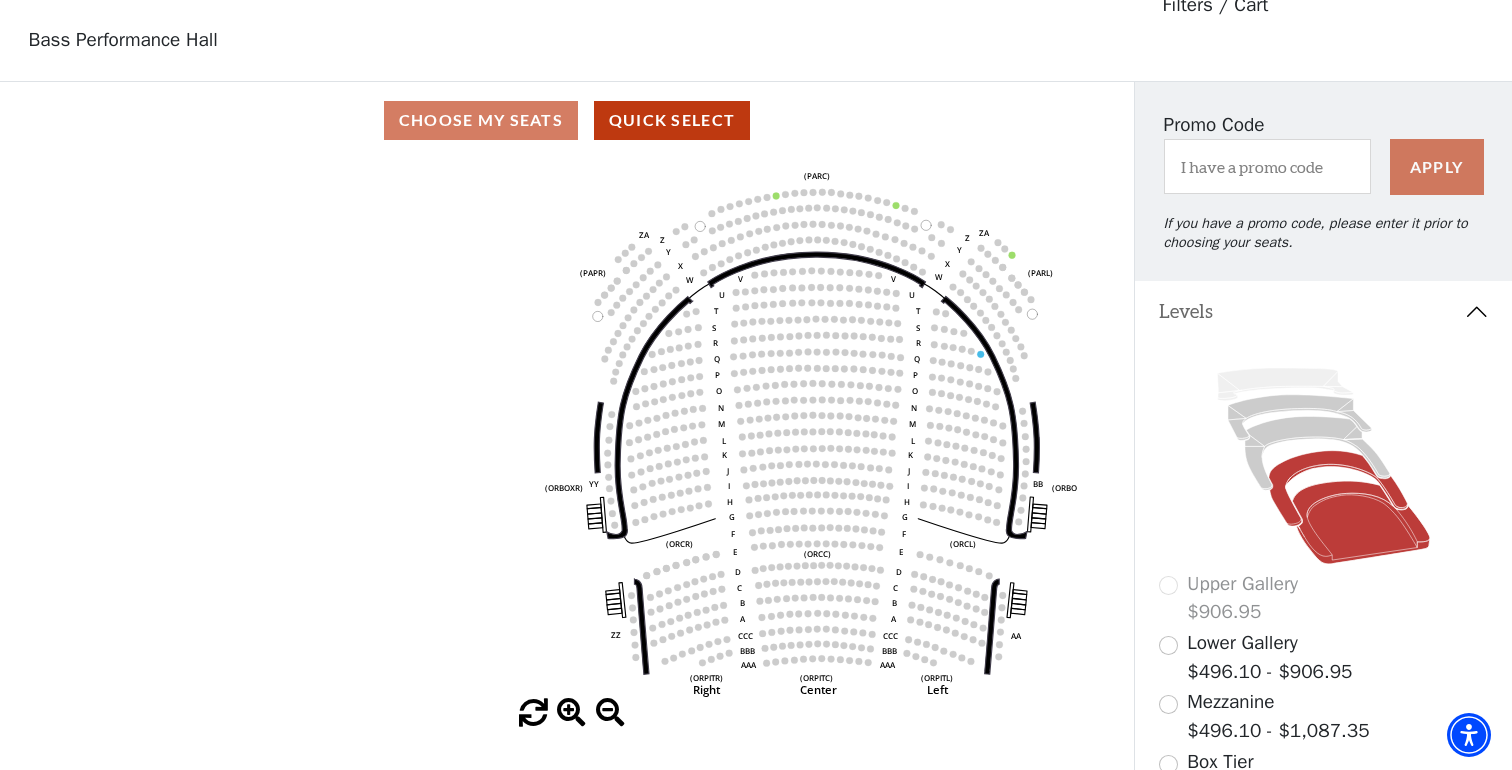 click 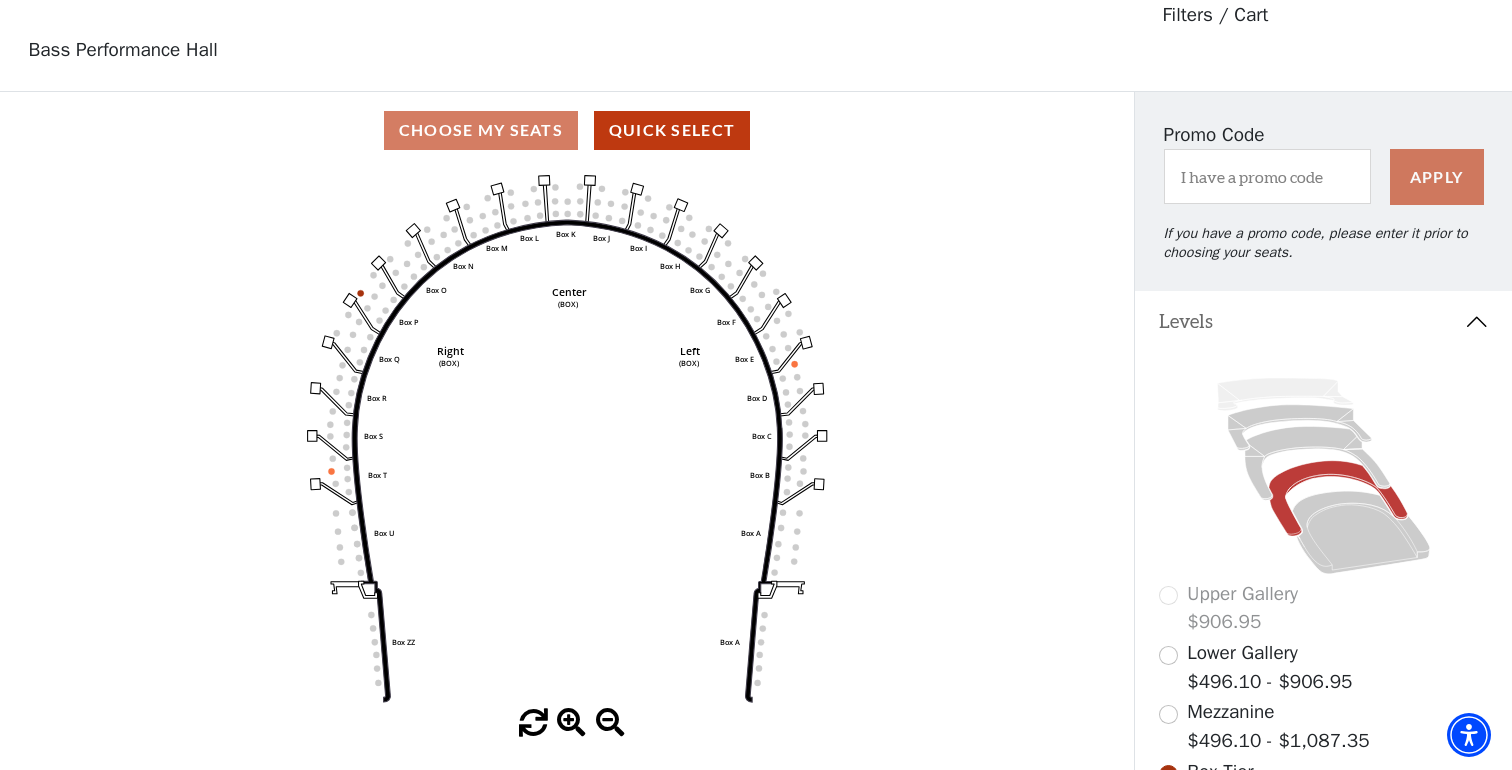scroll, scrollTop: 92, scrollLeft: 0, axis: vertical 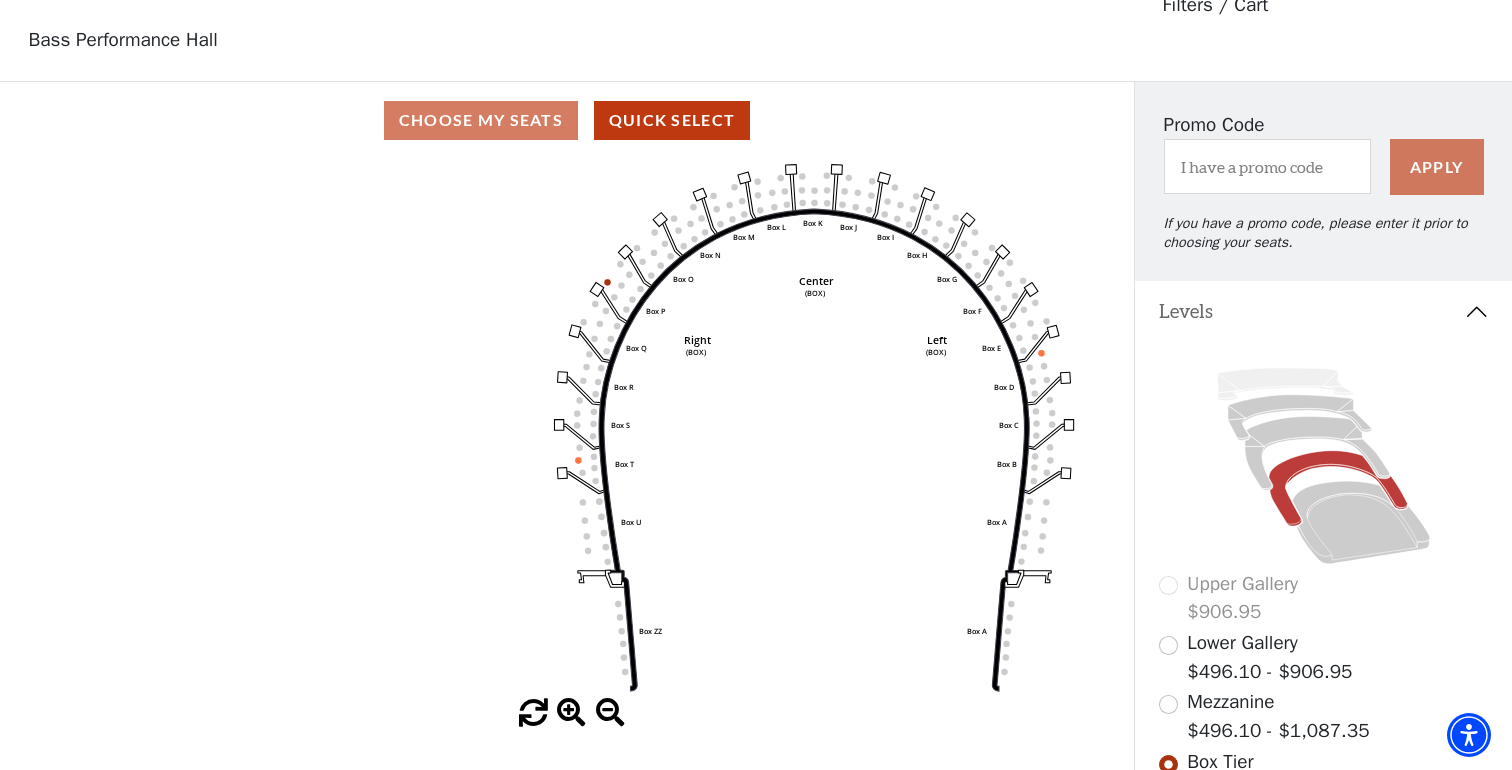 drag, startPoint x: 680, startPoint y: 484, endPoint x: 892, endPoint y: 470, distance: 212.46176 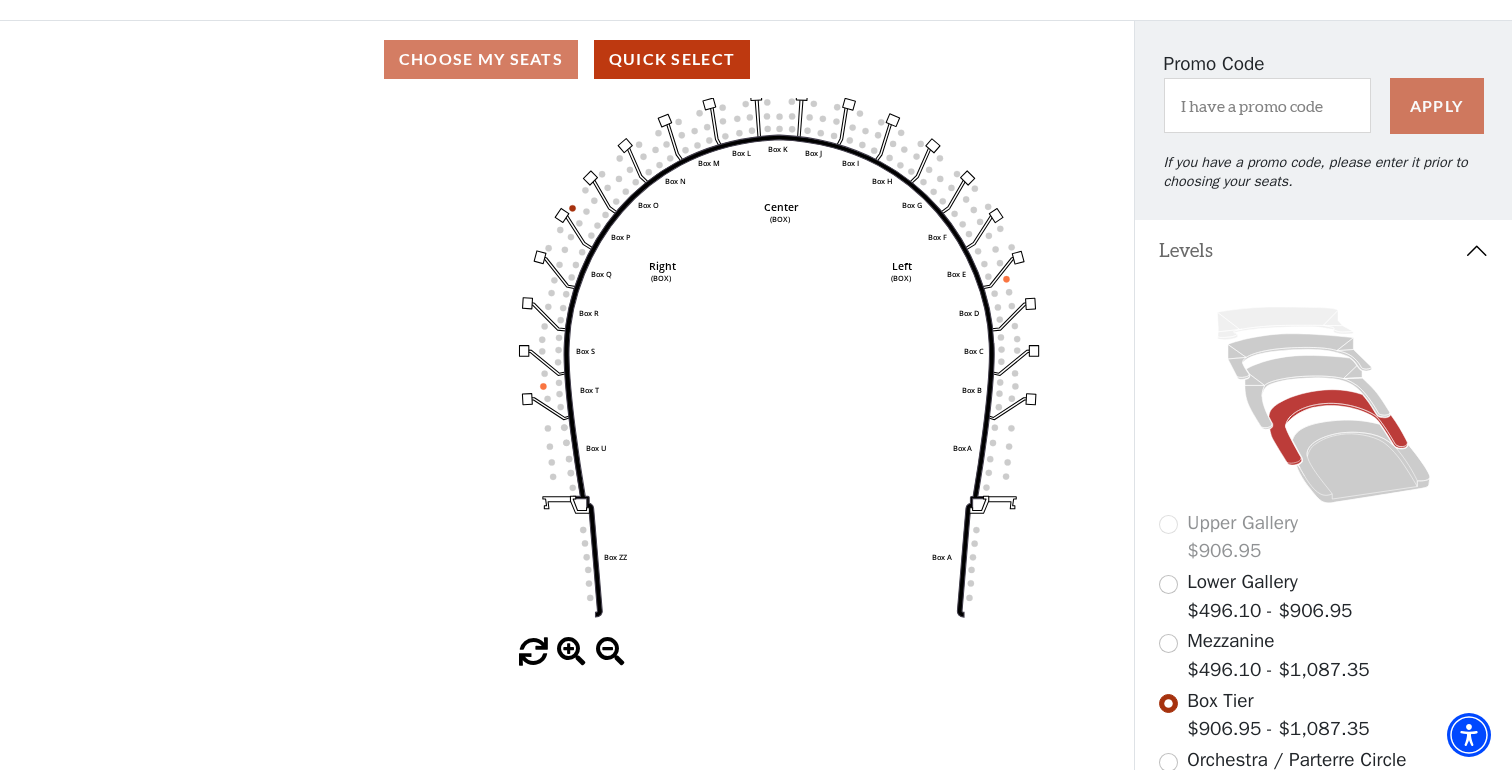scroll, scrollTop: 155, scrollLeft: 0, axis: vertical 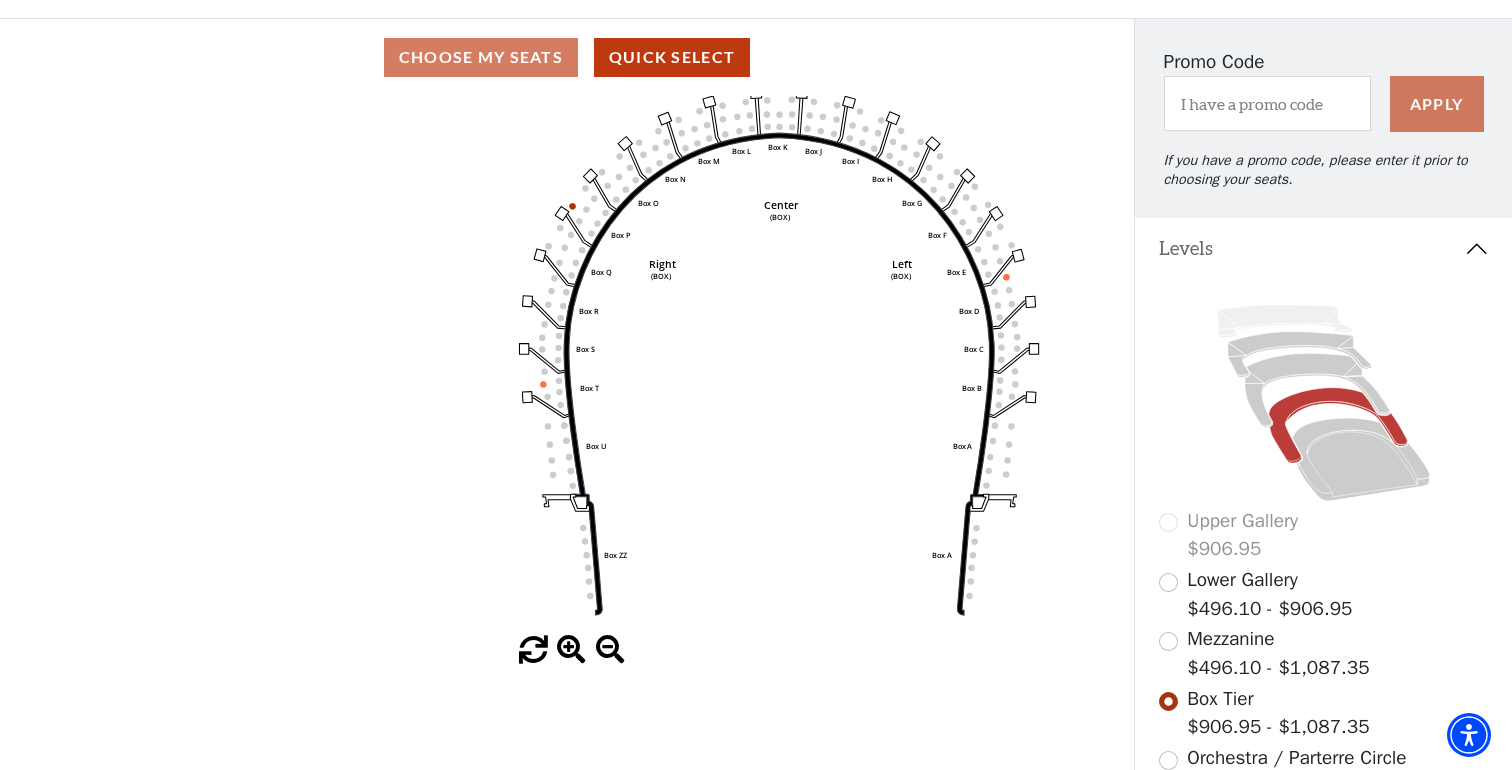 click on "Mezzanine" at bounding box center (1230, 639) 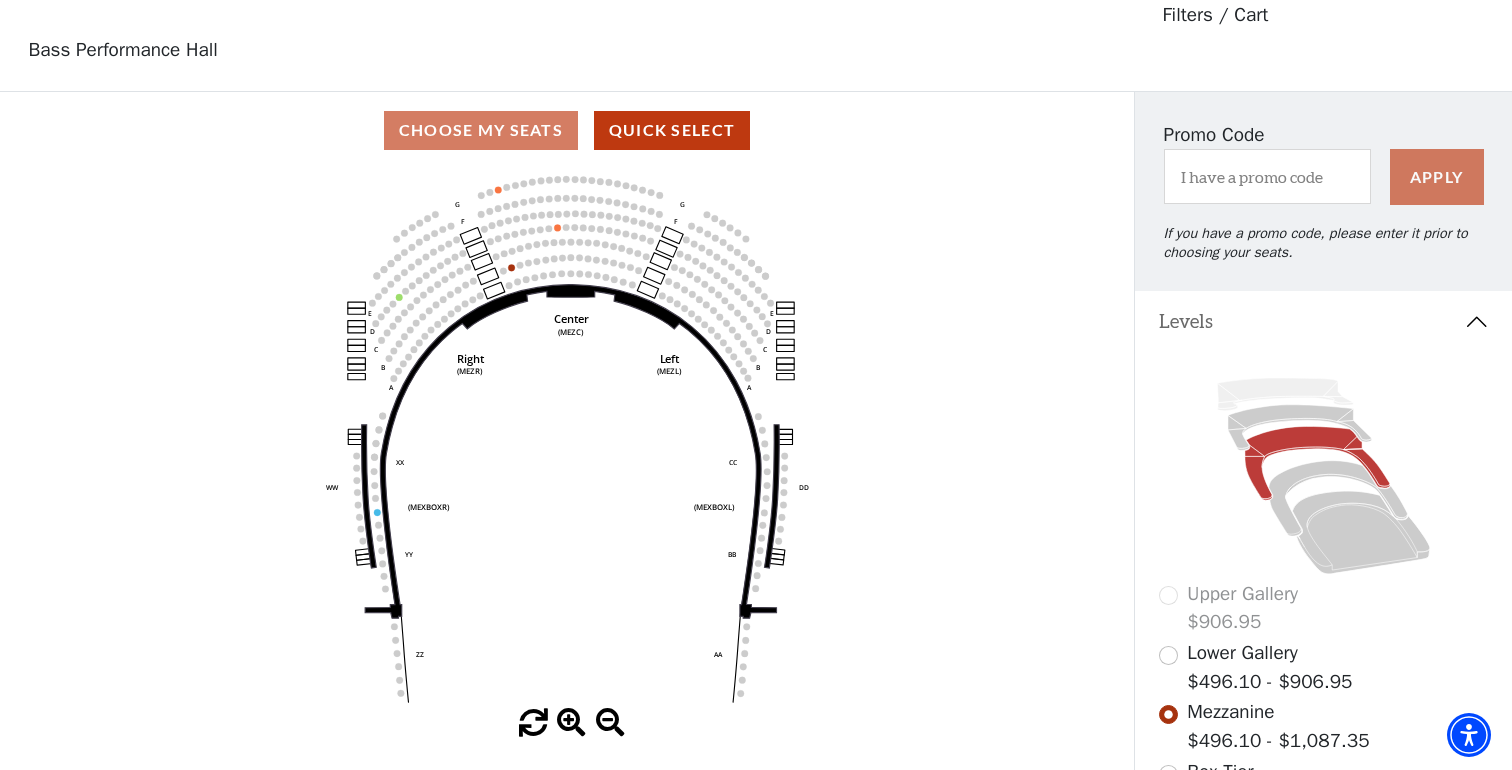scroll, scrollTop: 92, scrollLeft: 0, axis: vertical 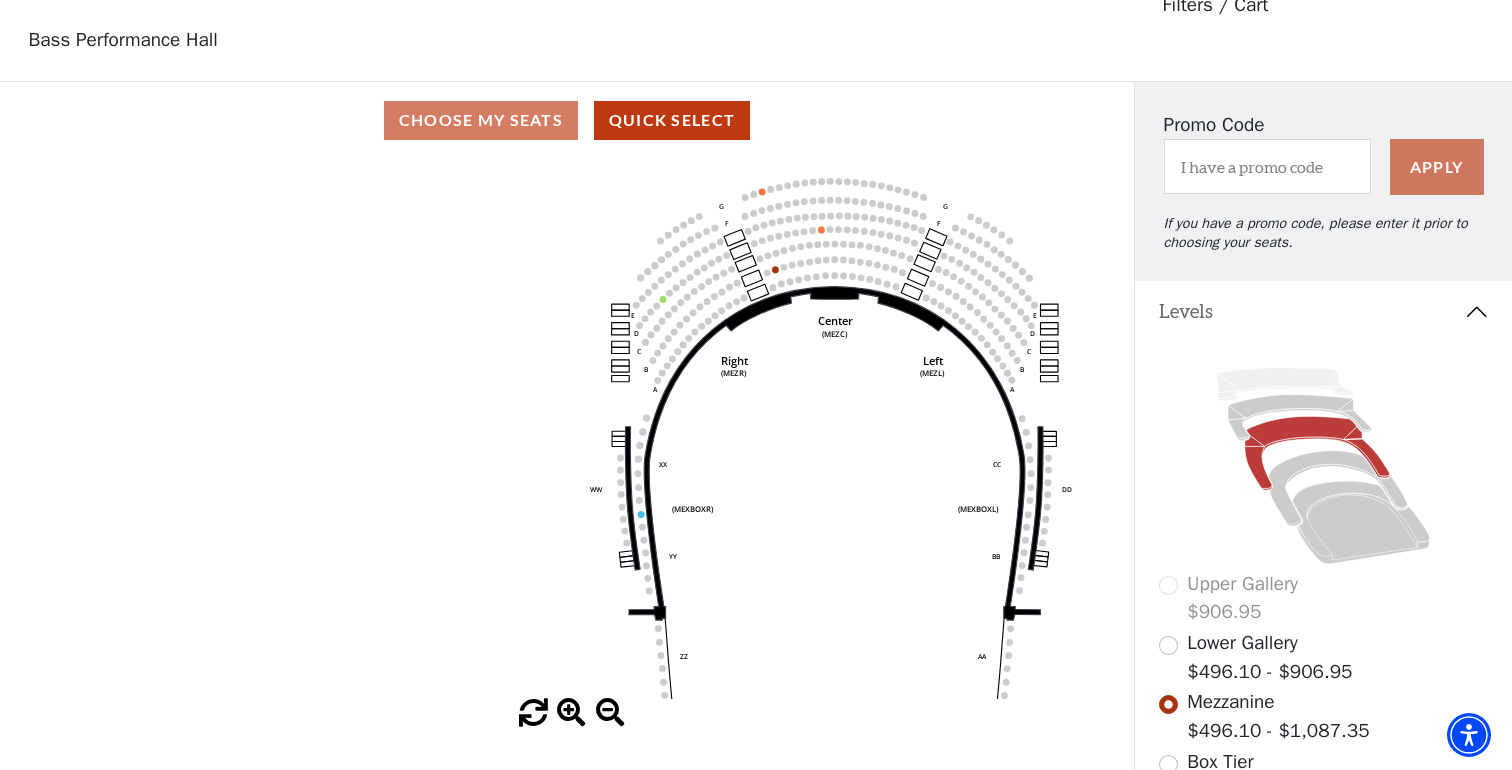 drag, startPoint x: 591, startPoint y: 291, endPoint x: 846, endPoint y: 301, distance: 255.196 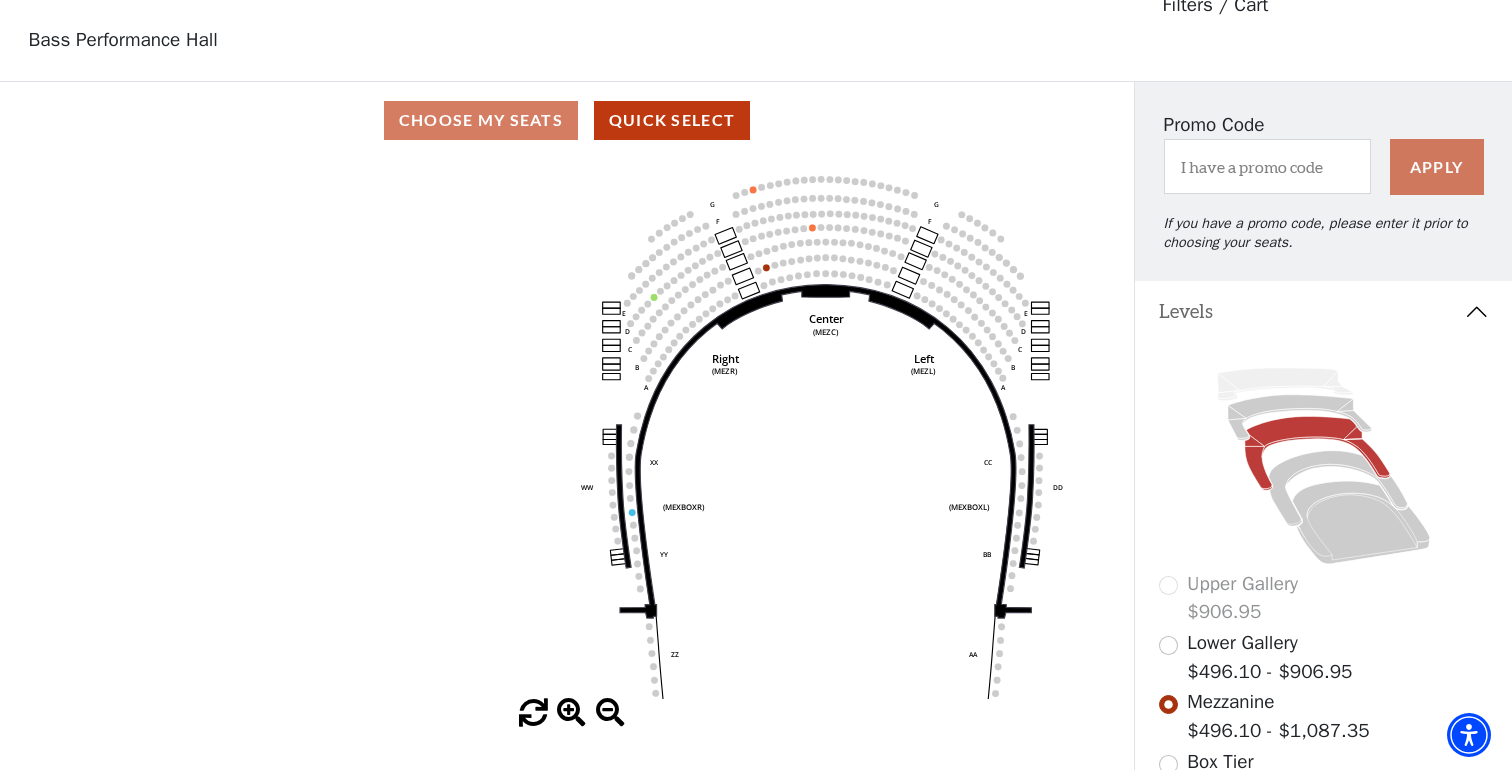click on "Lower Gallery $496.10 - $906.95" at bounding box center [1269, 657] 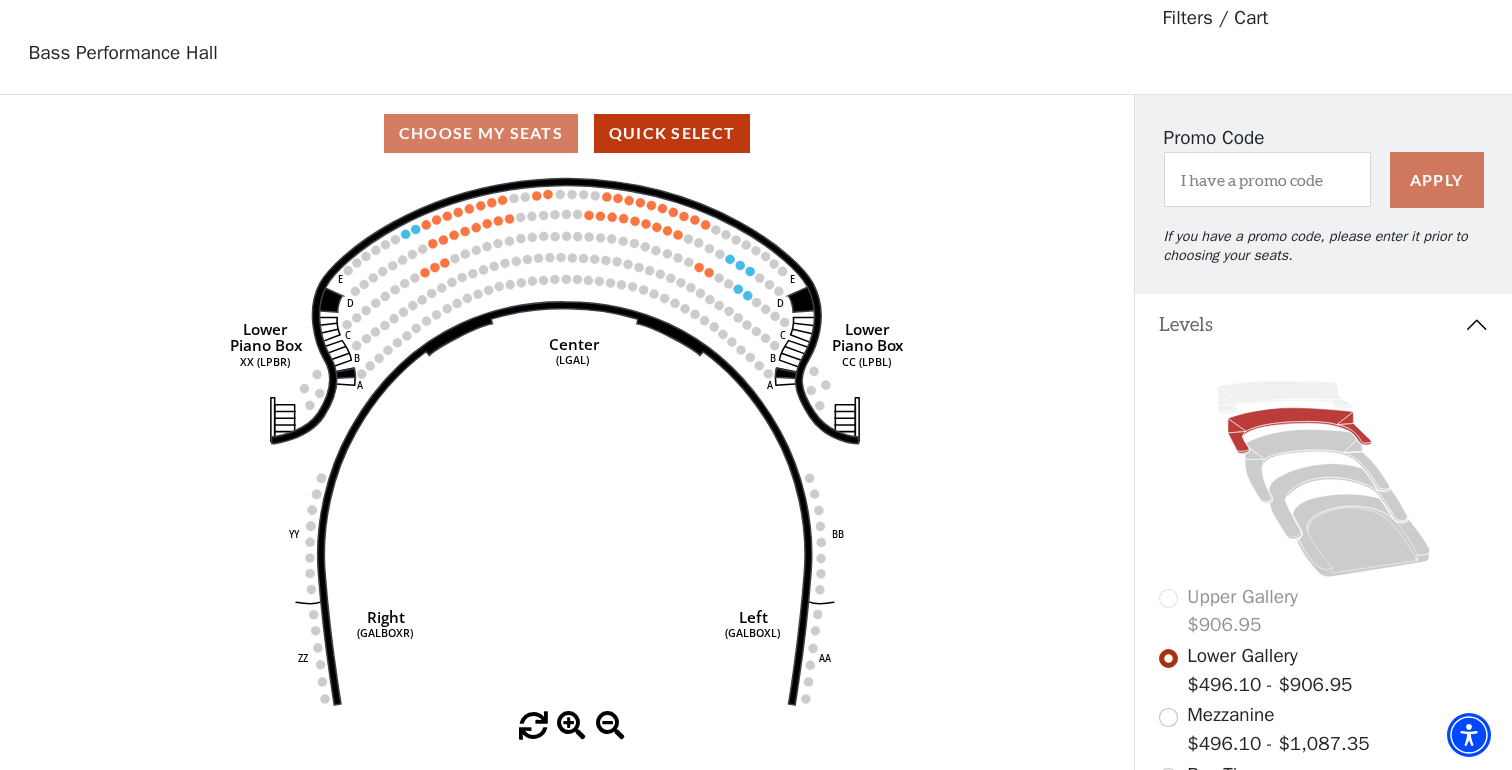 scroll, scrollTop: 92, scrollLeft: 0, axis: vertical 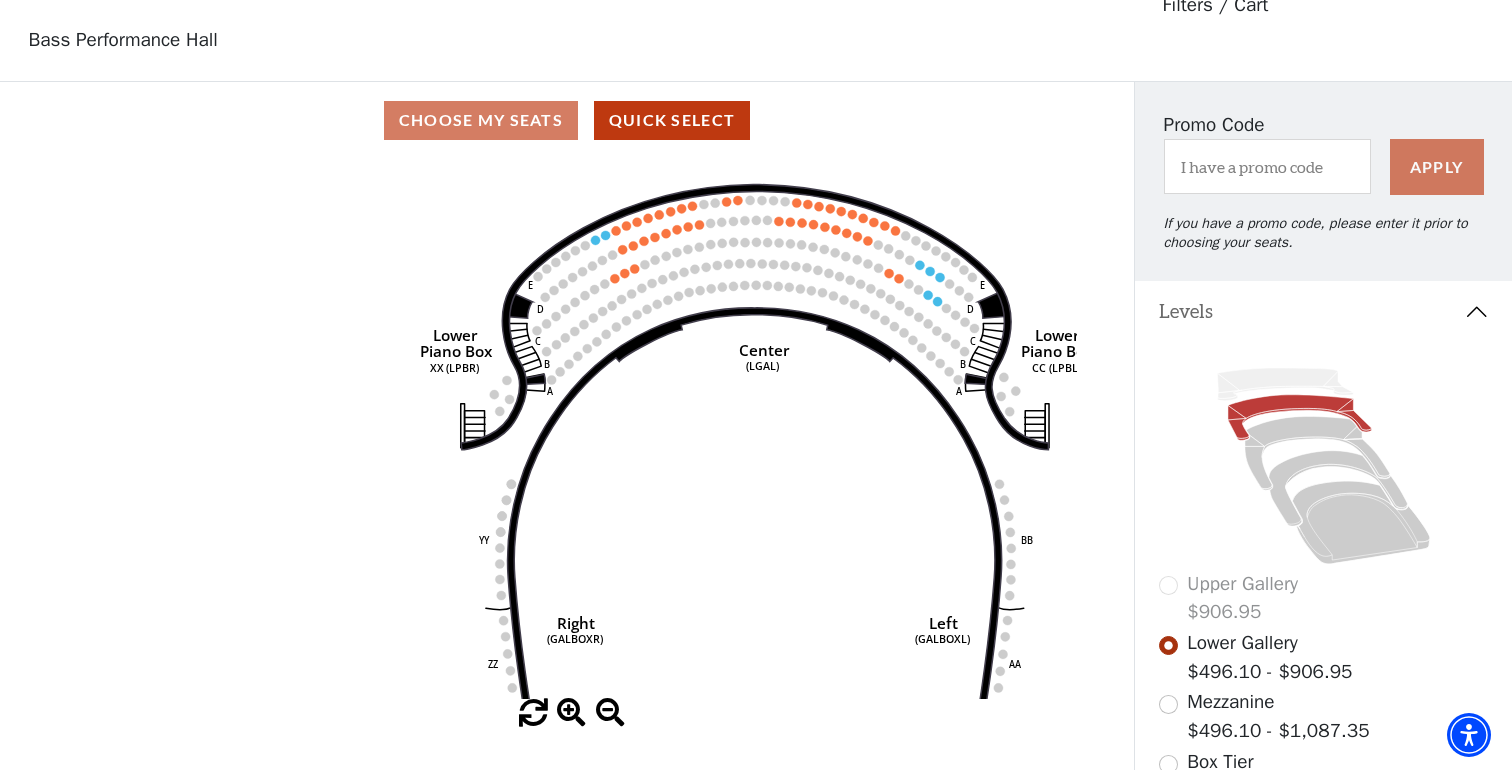 drag, startPoint x: 796, startPoint y: 489, endPoint x: 980, endPoint y: 503, distance: 184.53185 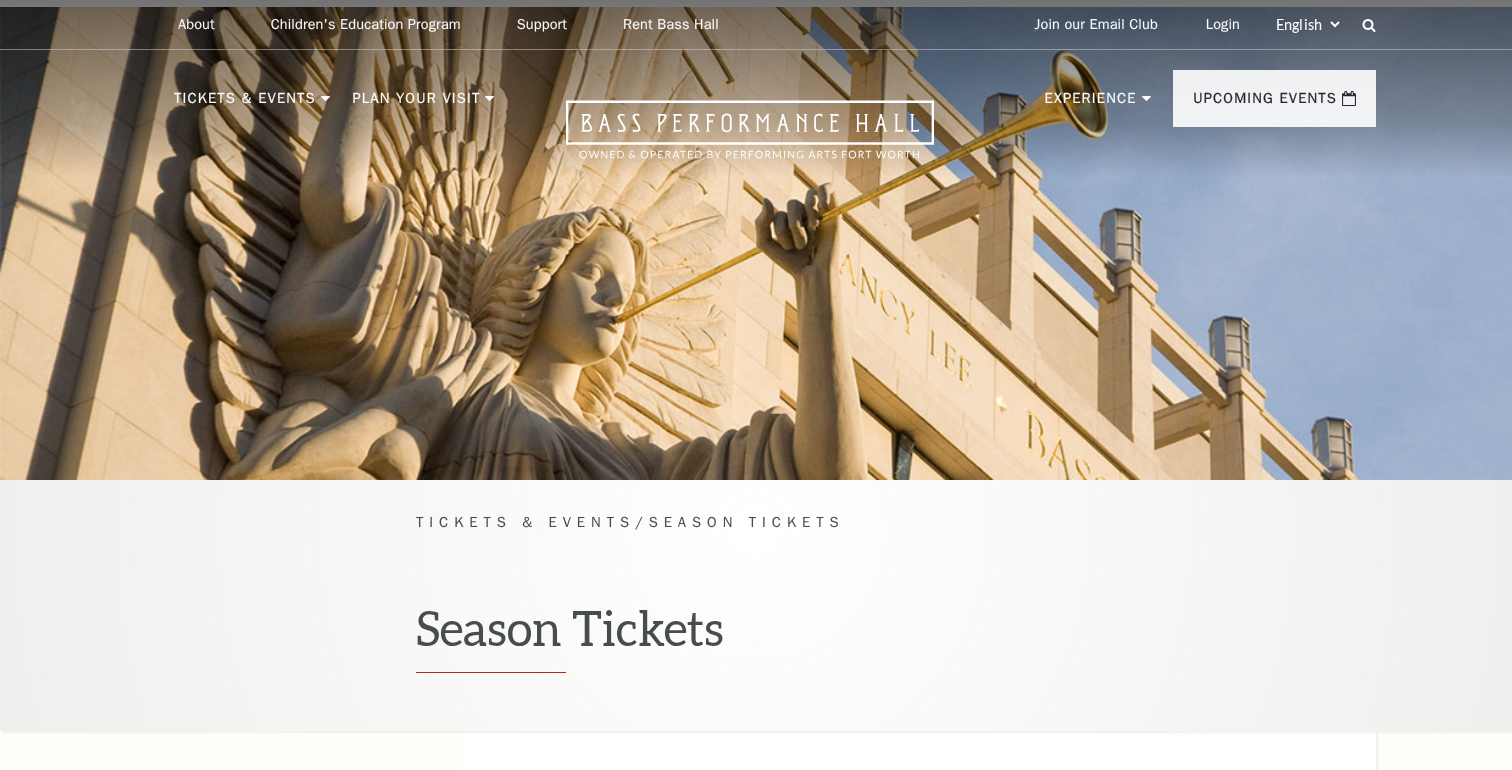 scroll, scrollTop: 0, scrollLeft: 0, axis: both 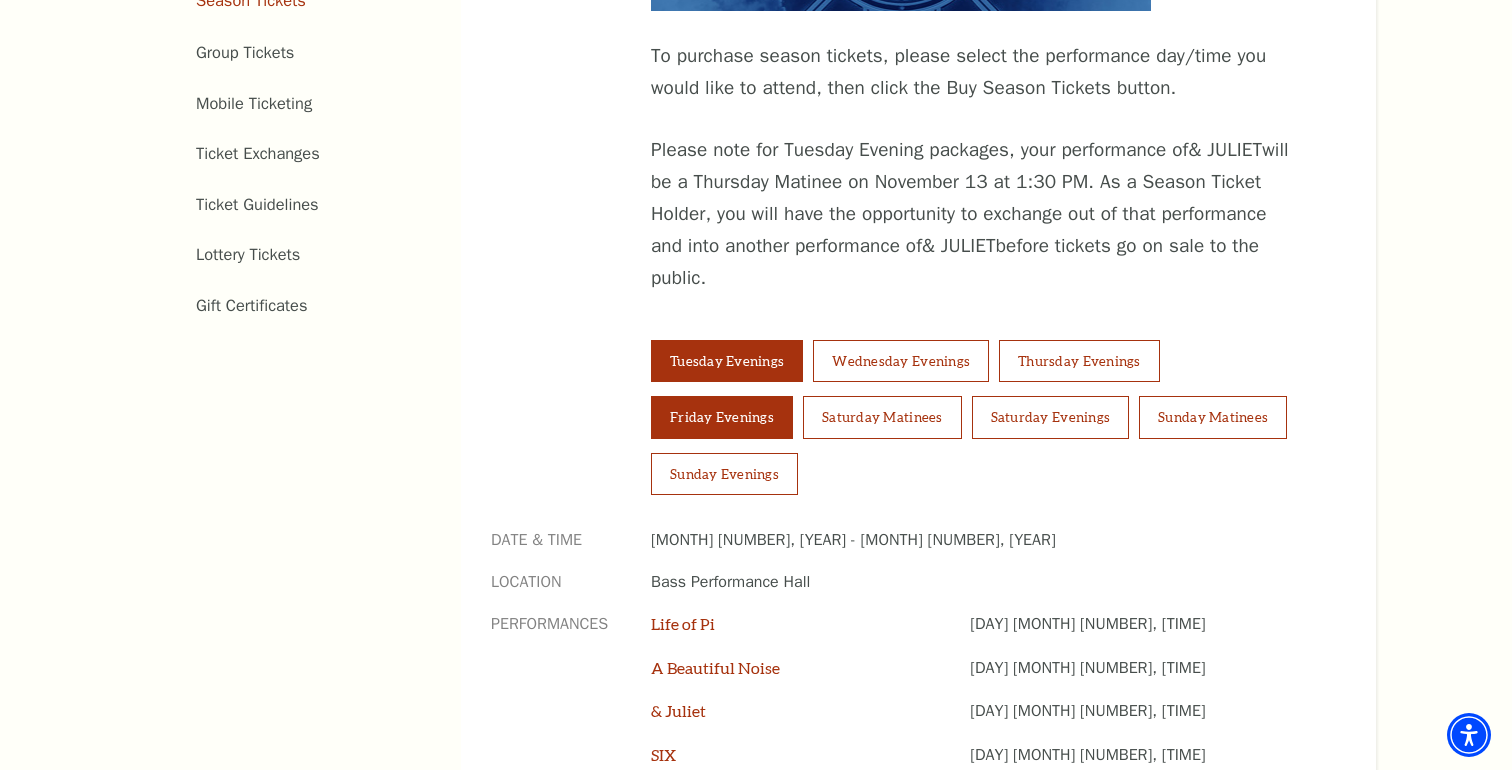 click on "Friday Evenings" at bounding box center (722, 417) 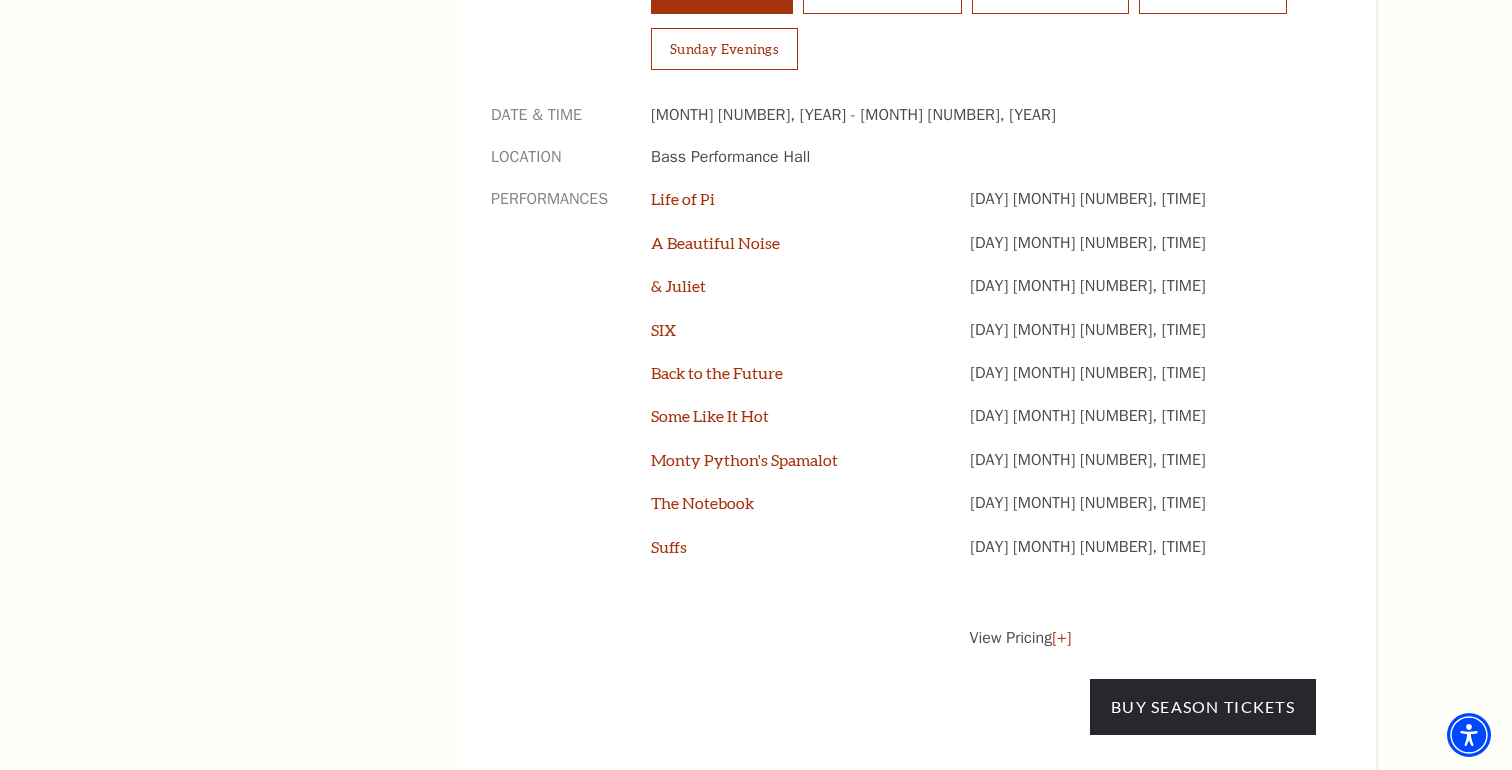 scroll, scrollTop: 1690, scrollLeft: 0, axis: vertical 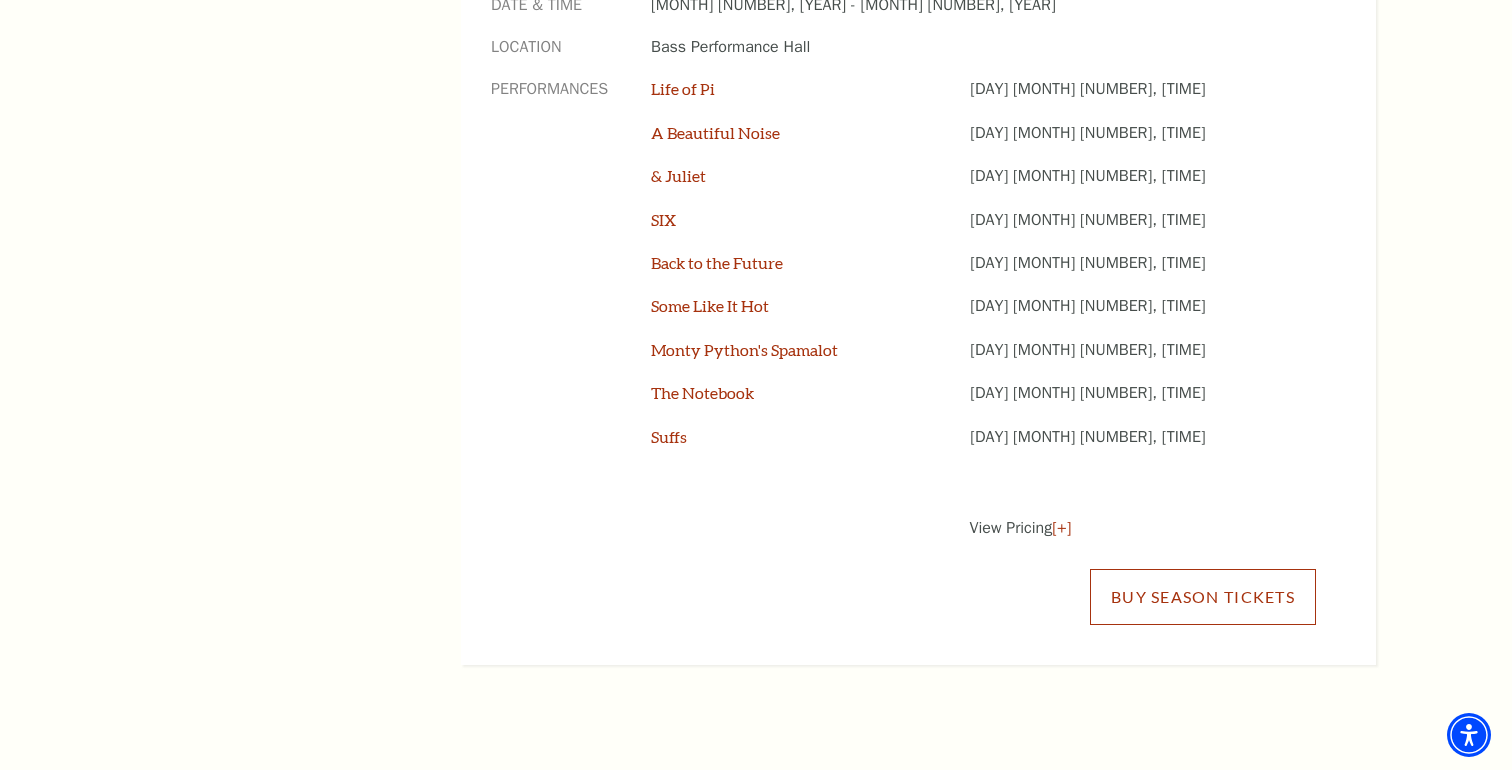 click on "Buy Season Tickets" at bounding box center [1203, 597] 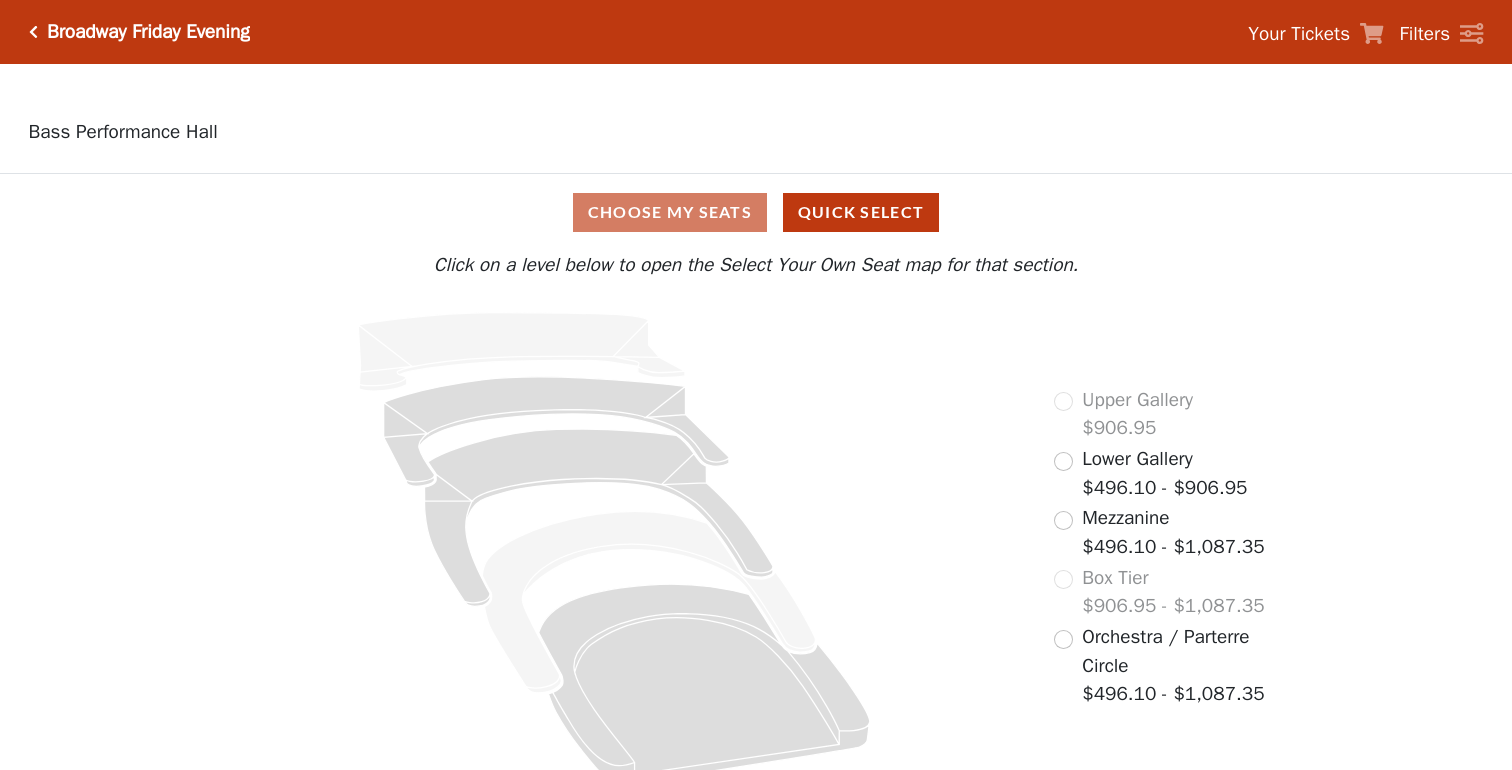 scroll, scrollTop: 0, scrollLeft: 0, axis: both 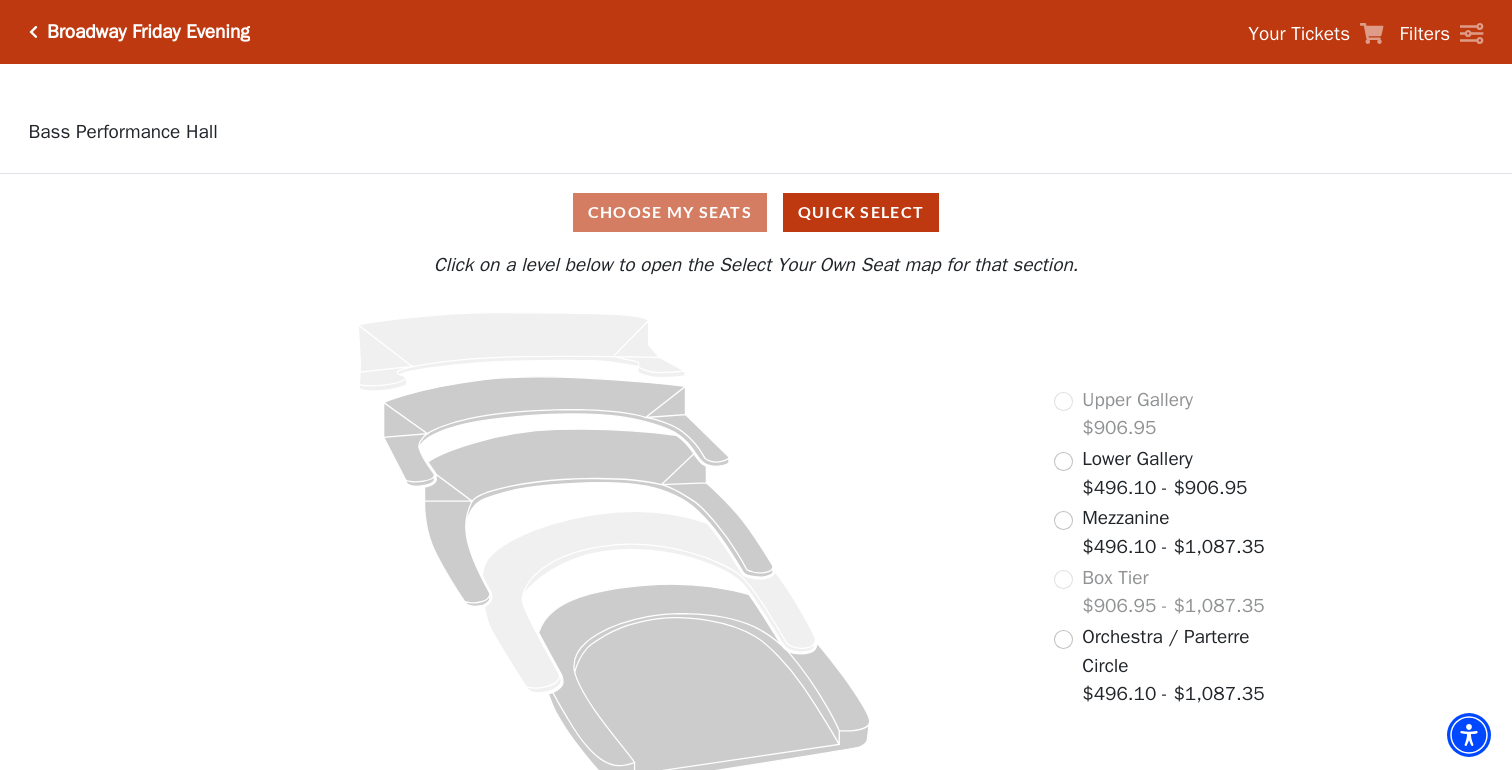 drag, startPoint x: 808, startPoint y: 529, endPoint x: 937, endPoint y: 472, distance: 141.0319 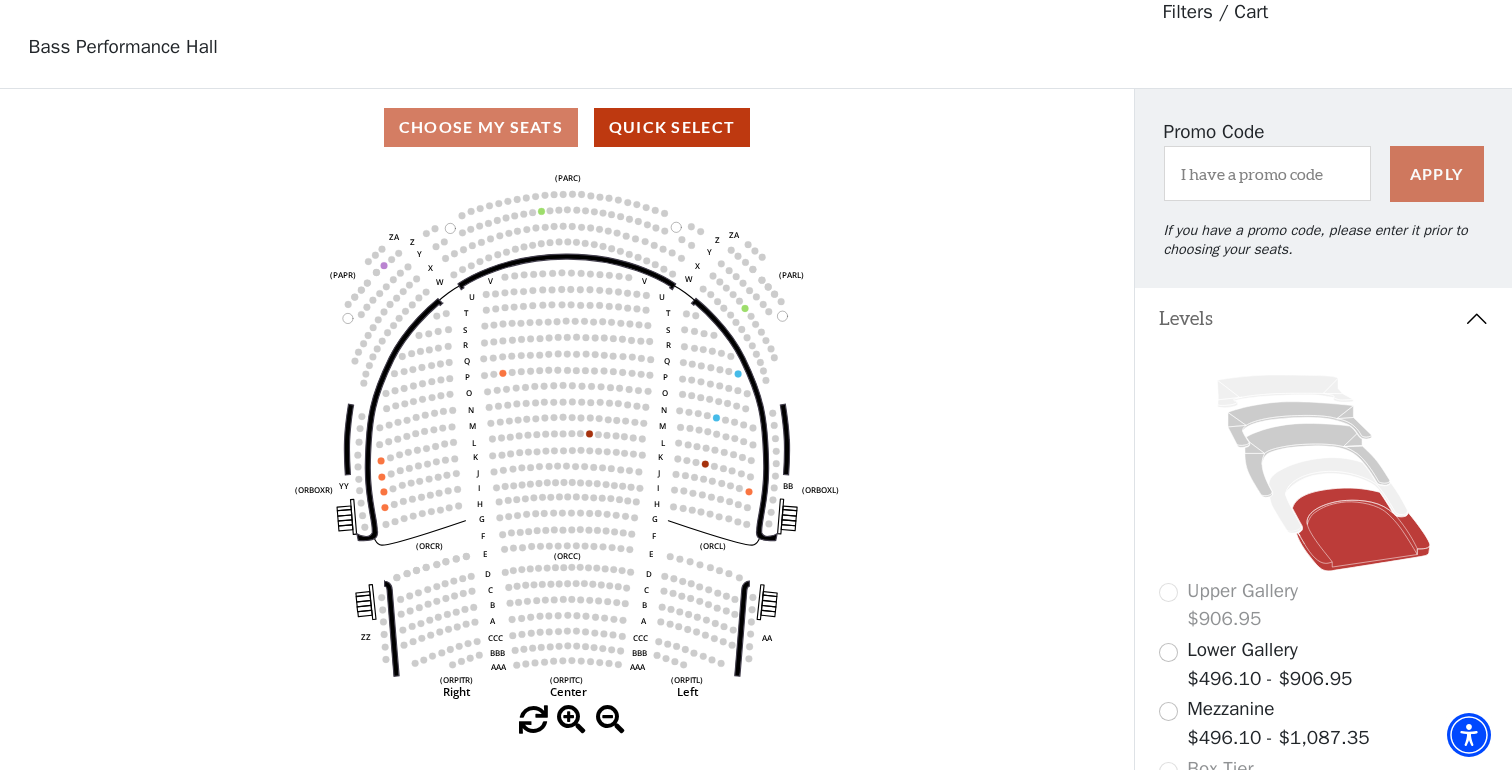 scroll, scrollTop: 92, scrollLeft: 0, axis: vertical 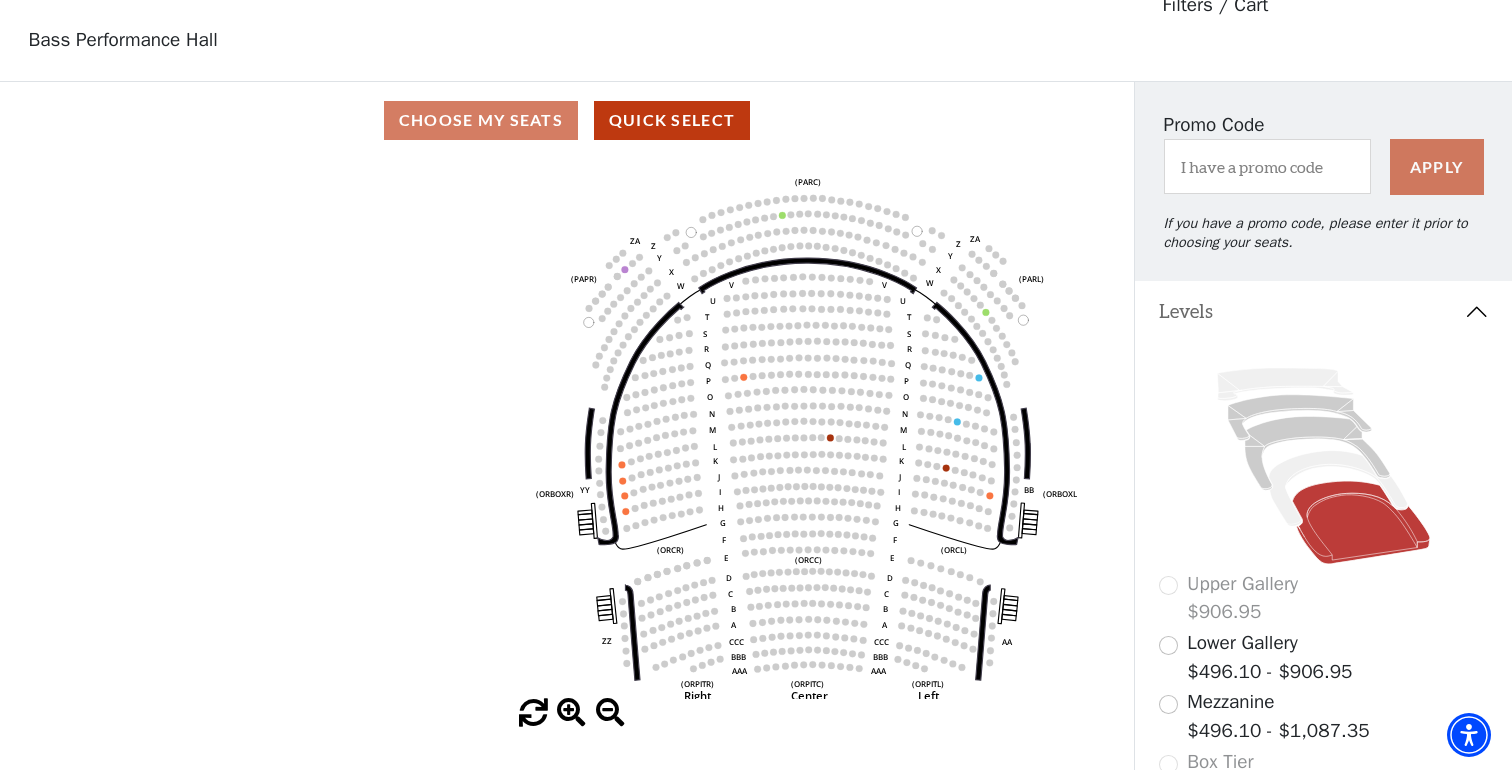 drag, startPoint x: 845, startPoint y: 568, endPoint x: 1078, endPoint y: 579, distance: 233.2595 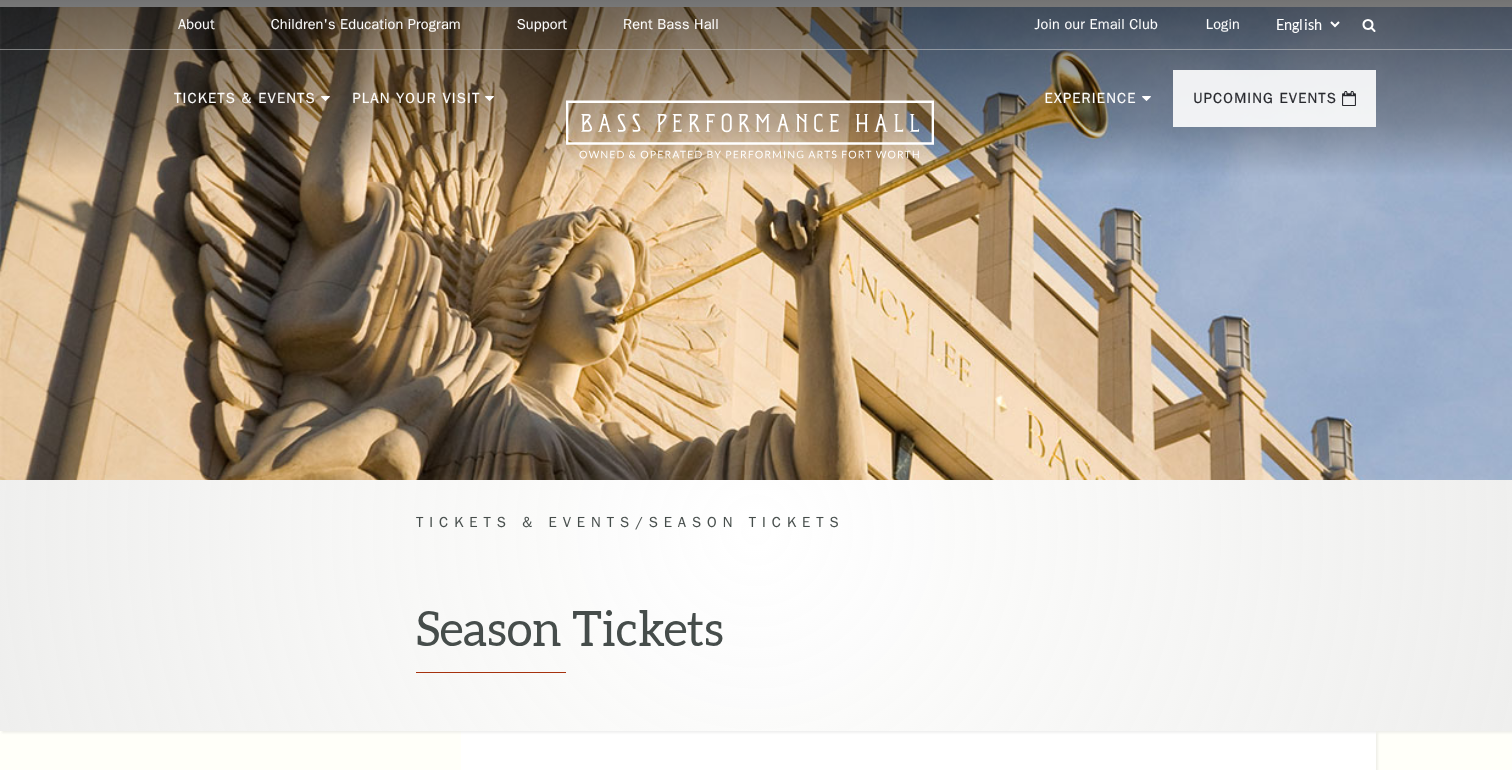 scroll, scrollTop: 0, scrollLeft: 0, axis: both 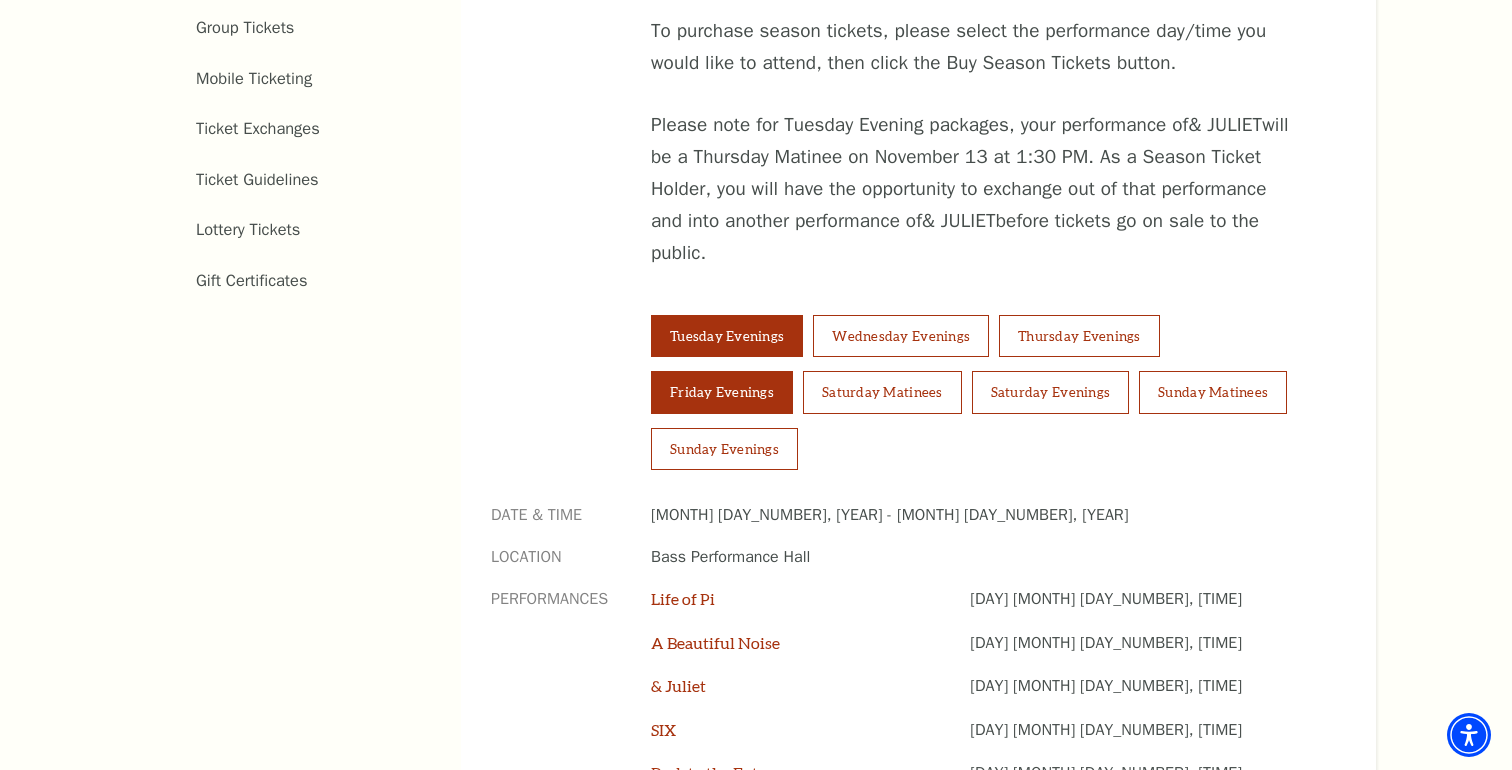 click on "Friday Evenings" at bounding box center (722, 392) 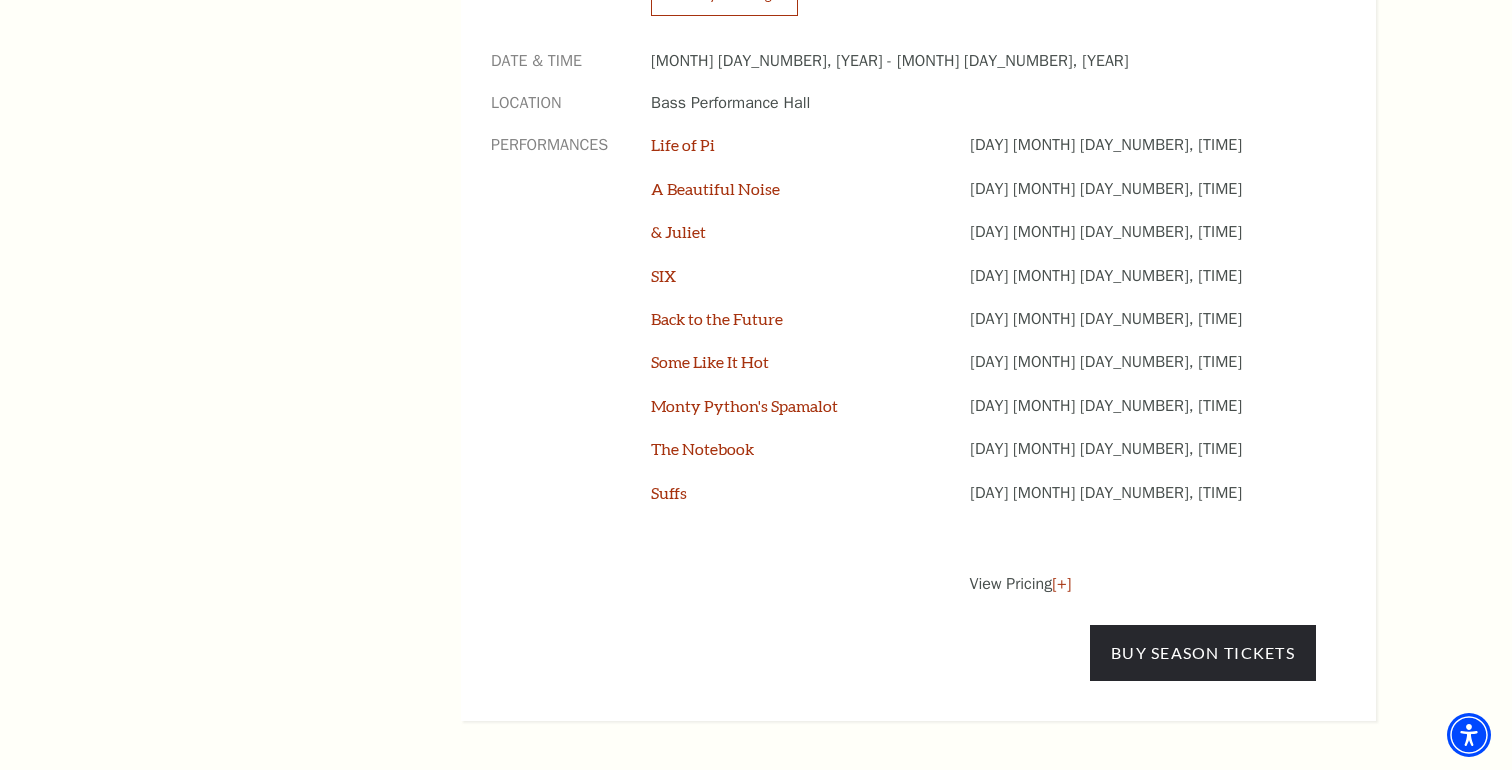 scroll, scrollTop: 1647, scrollLeft: 0, axis: vertical 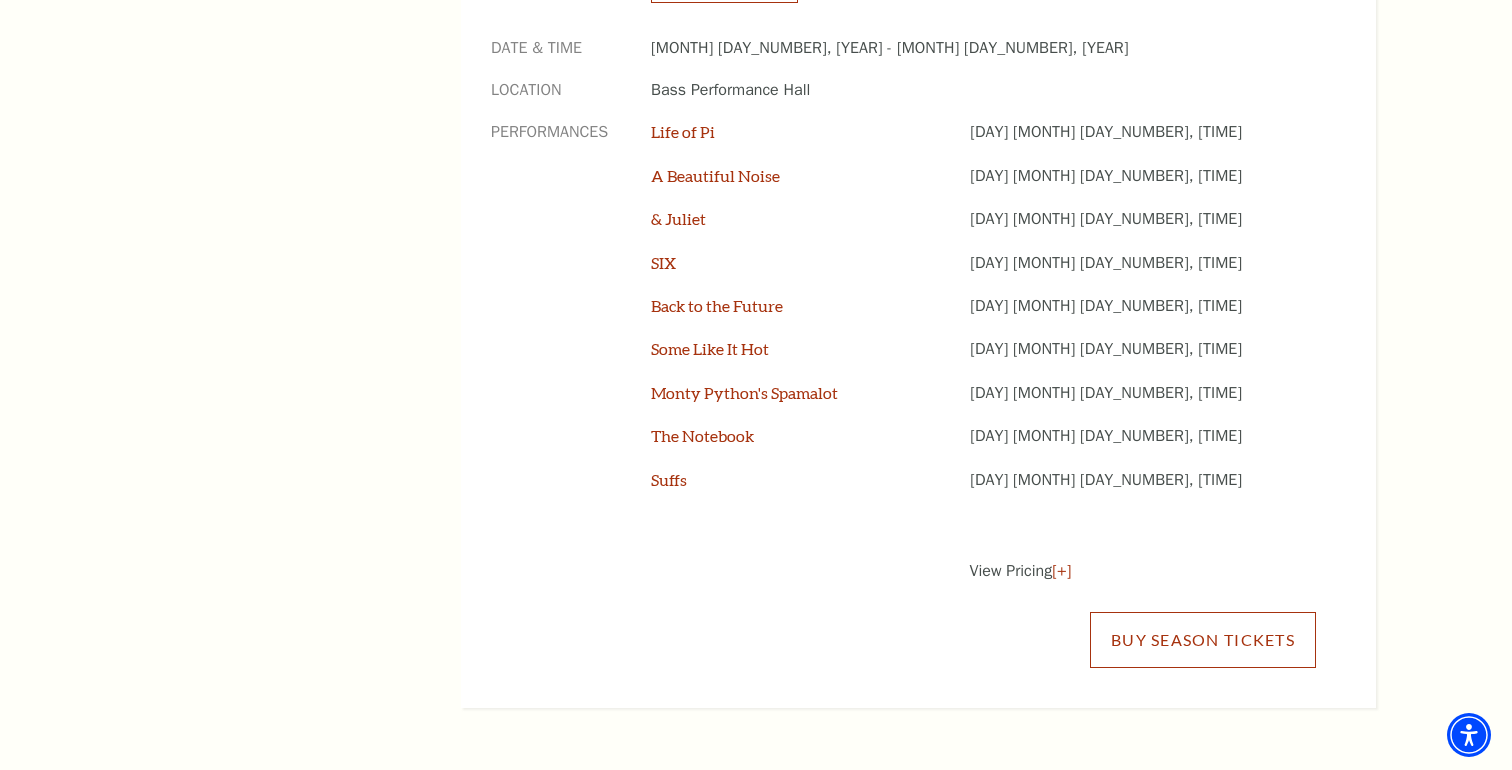 click on "Buy Season Tickets" at bounding box center [1203, 640] 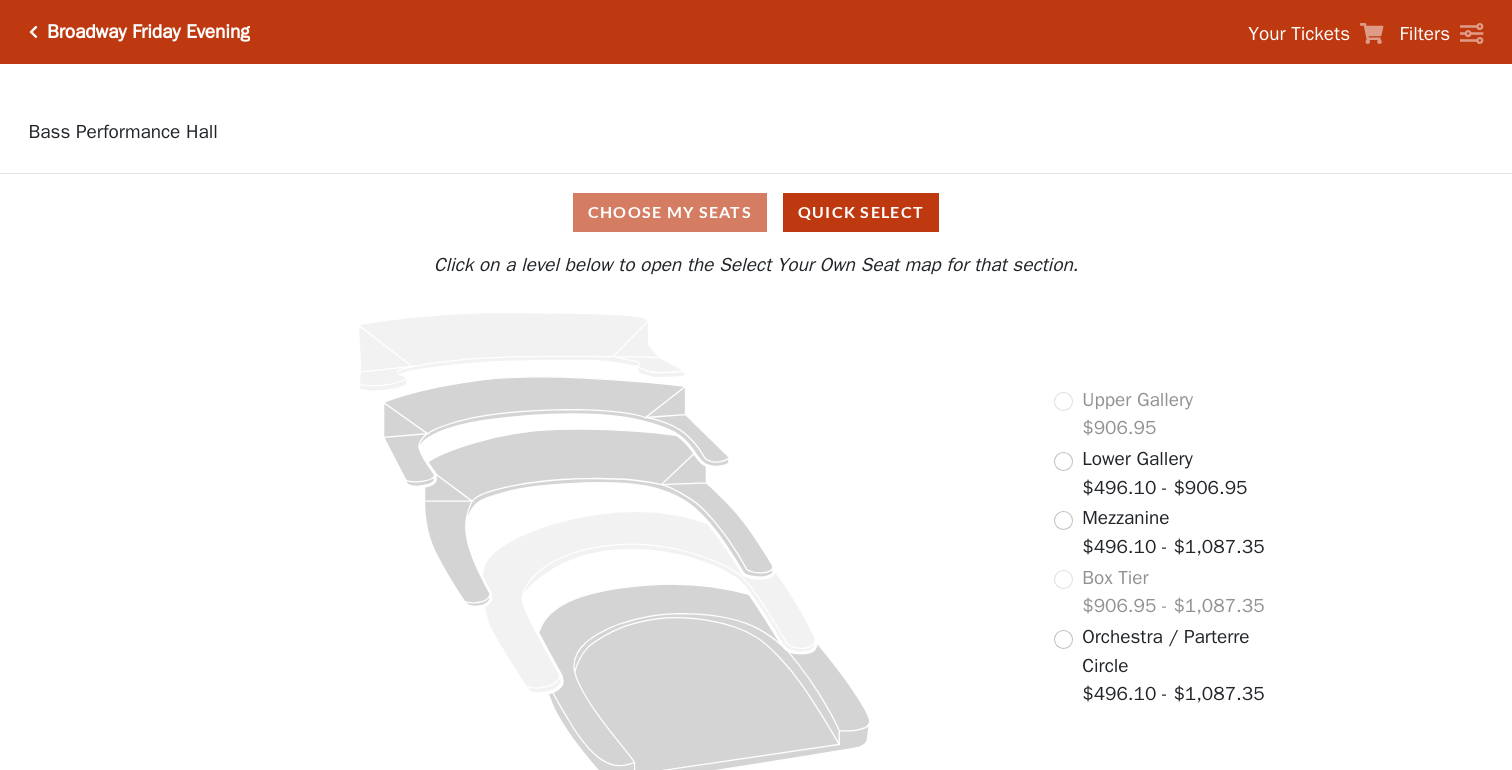scroll, scrollTop: 0, scrollLeft: 0, axis: both 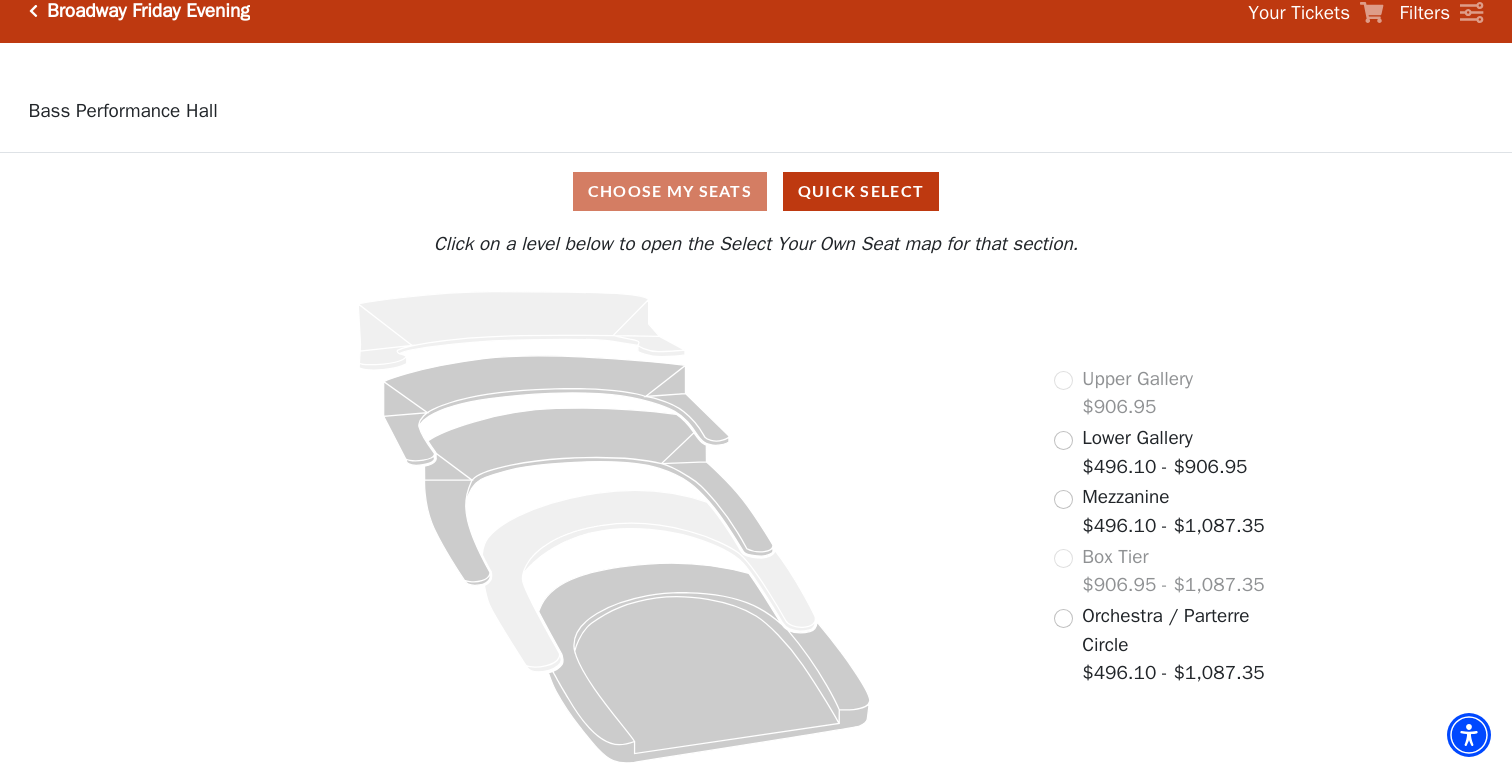 click on "Mezzanine $496.10 - $1,087.35" at bounding box center (1173, 511) 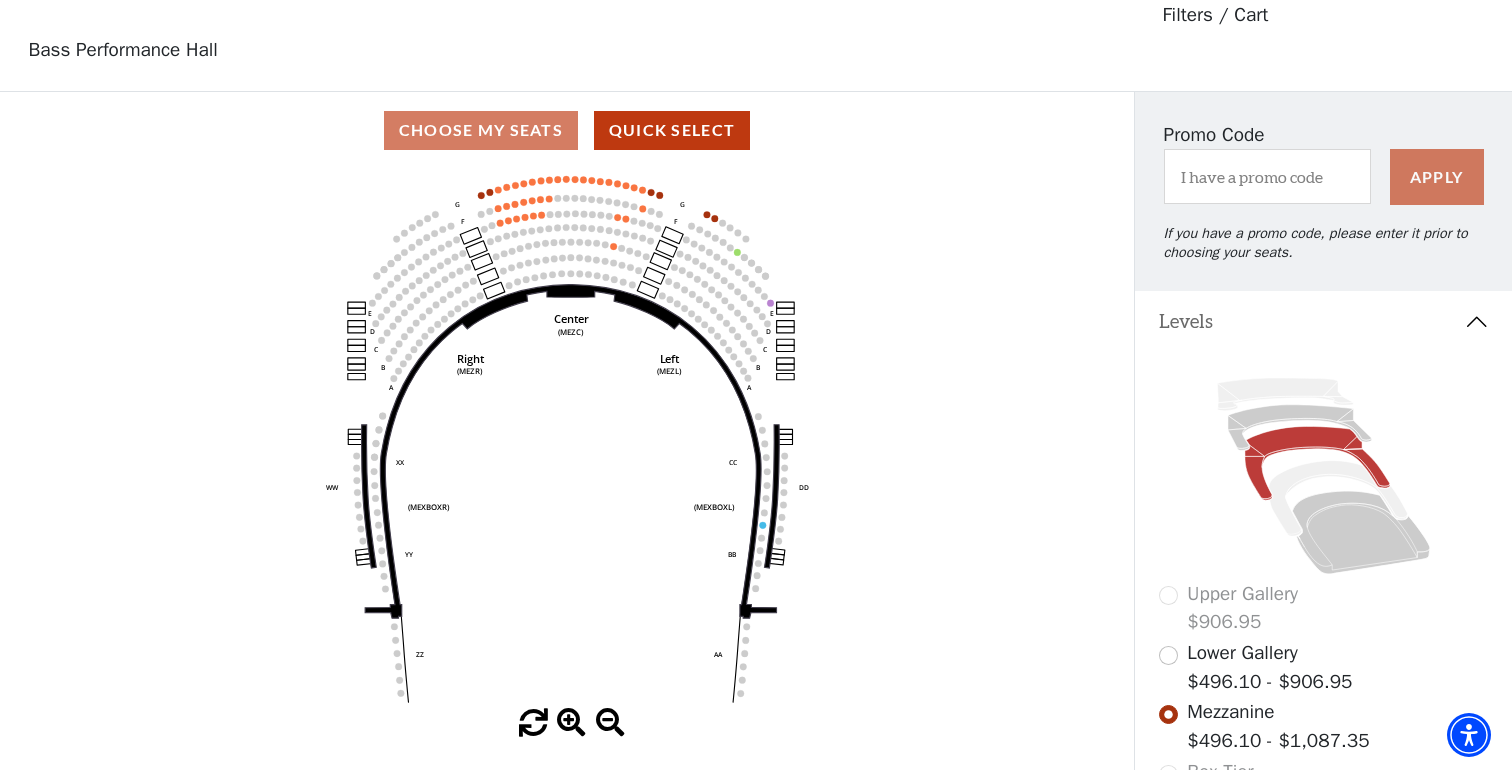 scroll, scrollTop: 92, scrollLeft: 0, axis: vertical 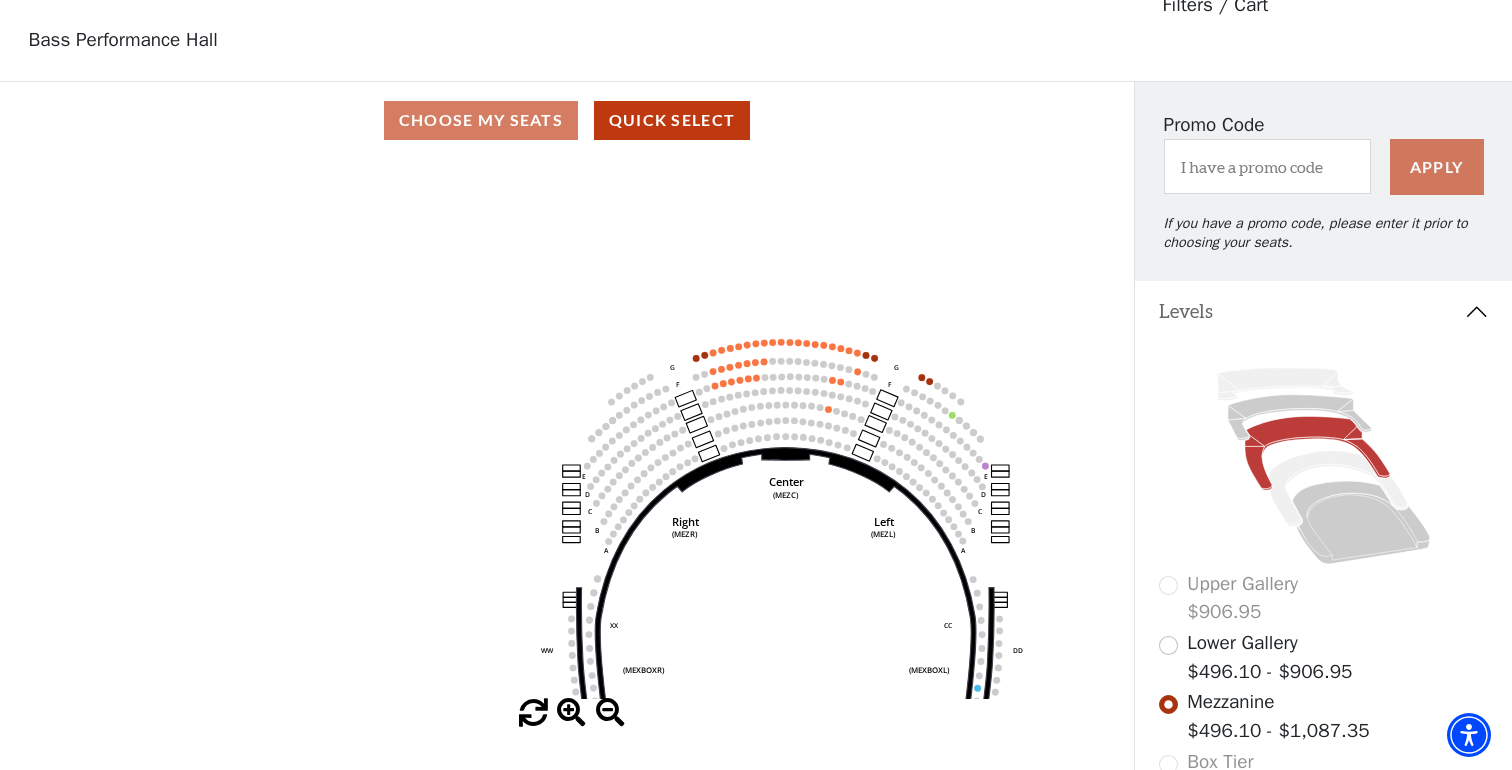 drag, startPoint x: 801, startPoint y: 432, endPoint x: 1014, endPoint y: 602, distance: 272.5234 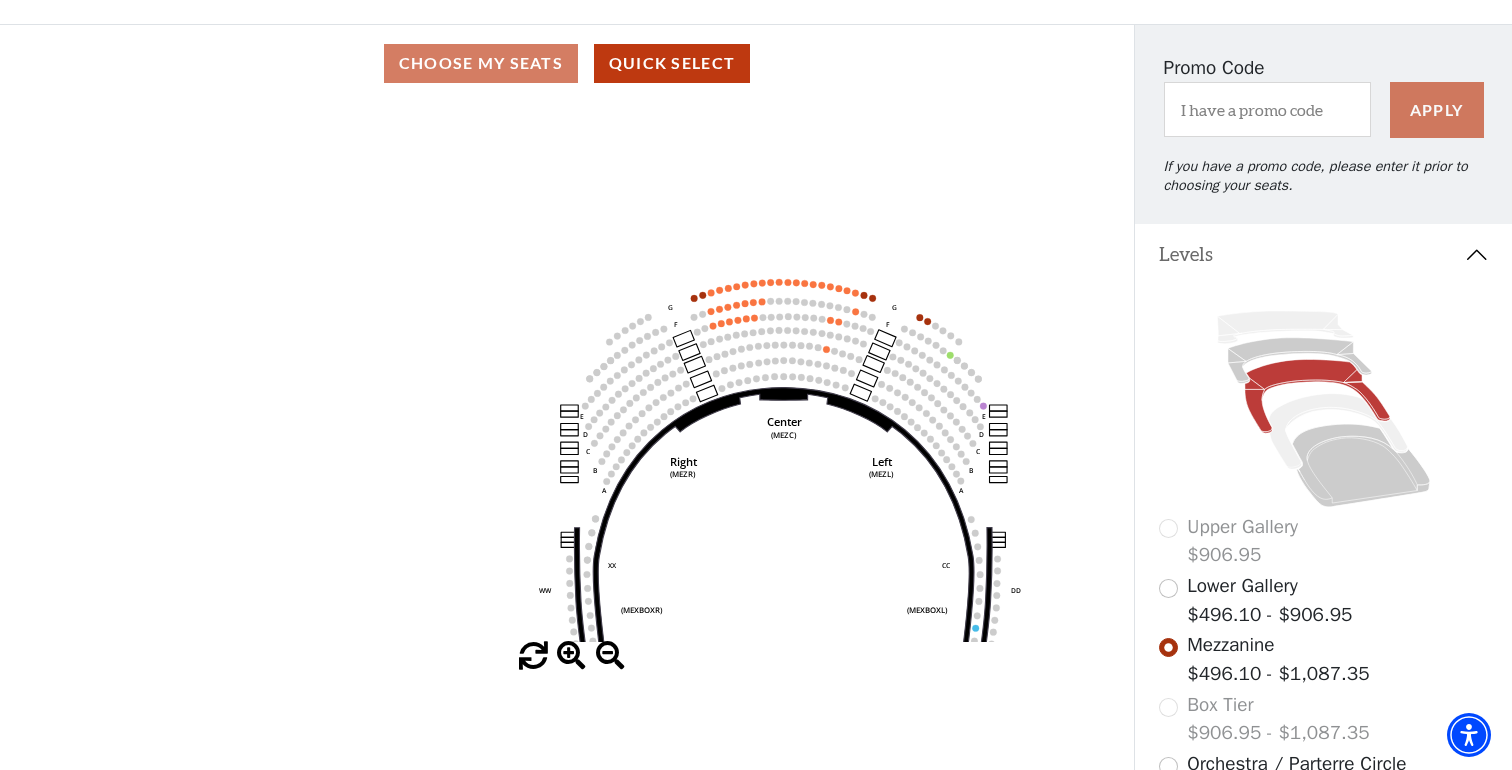 scroll, scrollTop: 123, scrollLeft: 0, axis: vertical 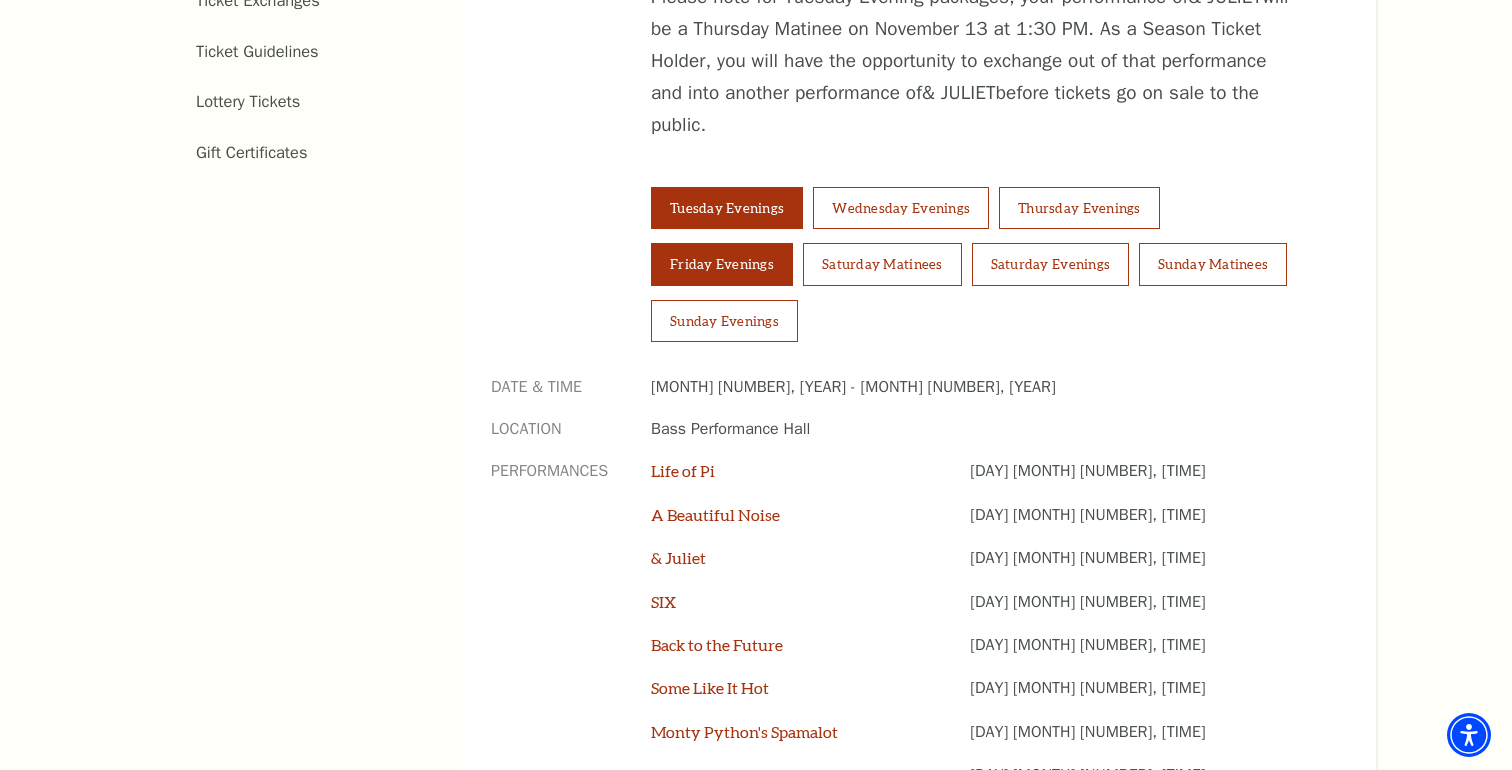 click on "Friday Evenings" at bounding box center [722, 264] 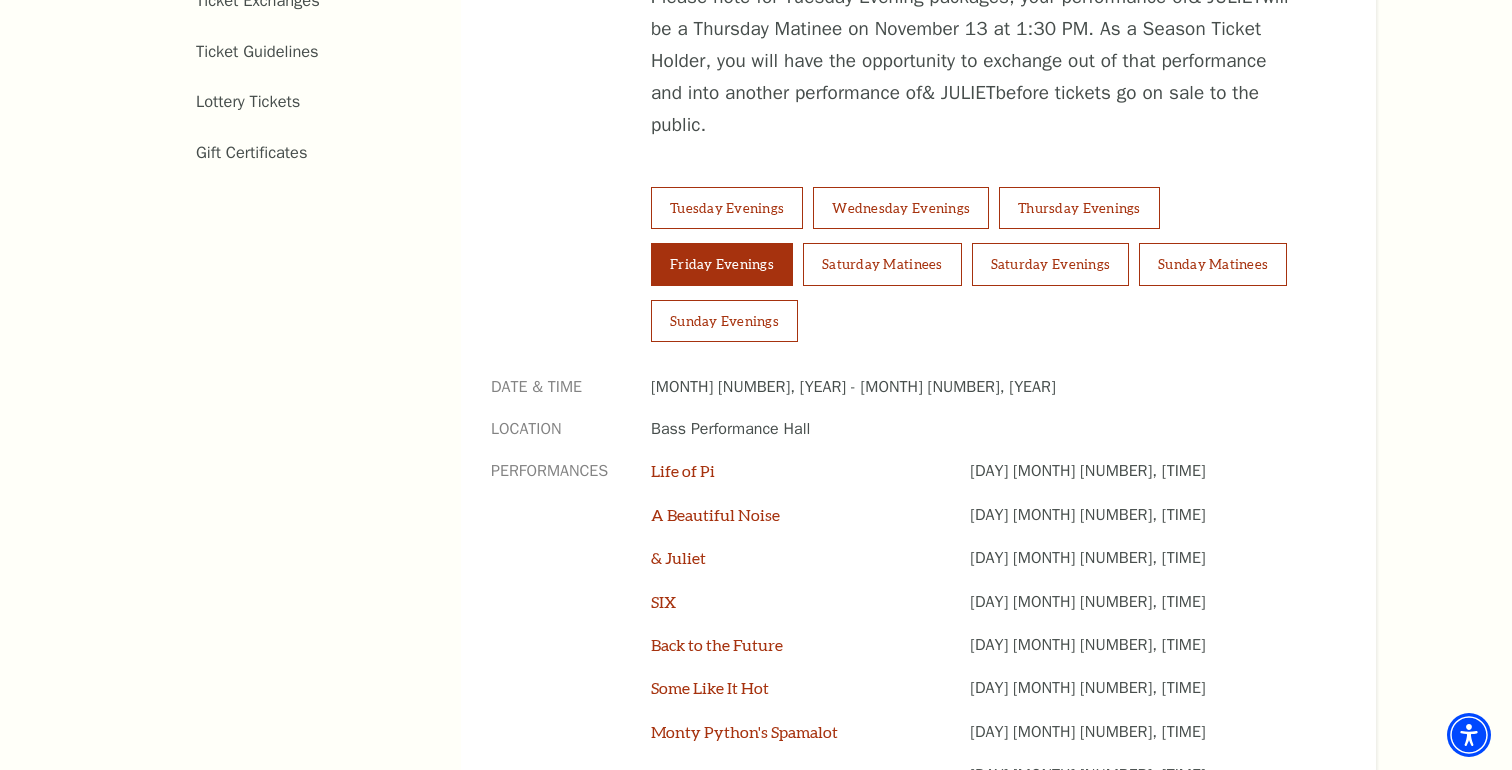 click on "Friday Evenings" at bounding box center [722, 264] 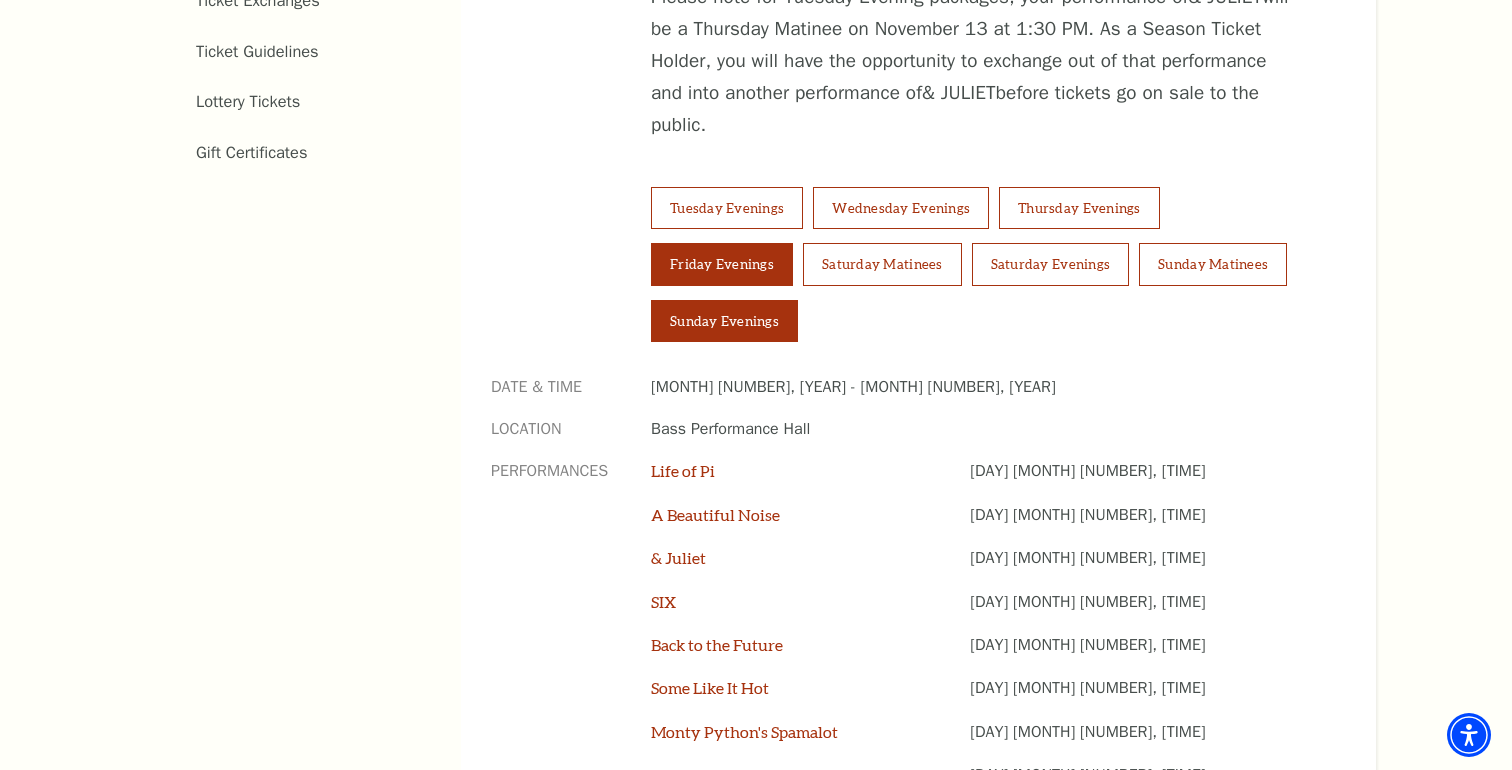 click on "Sunday Evenings" at bounding box center (724, 321) 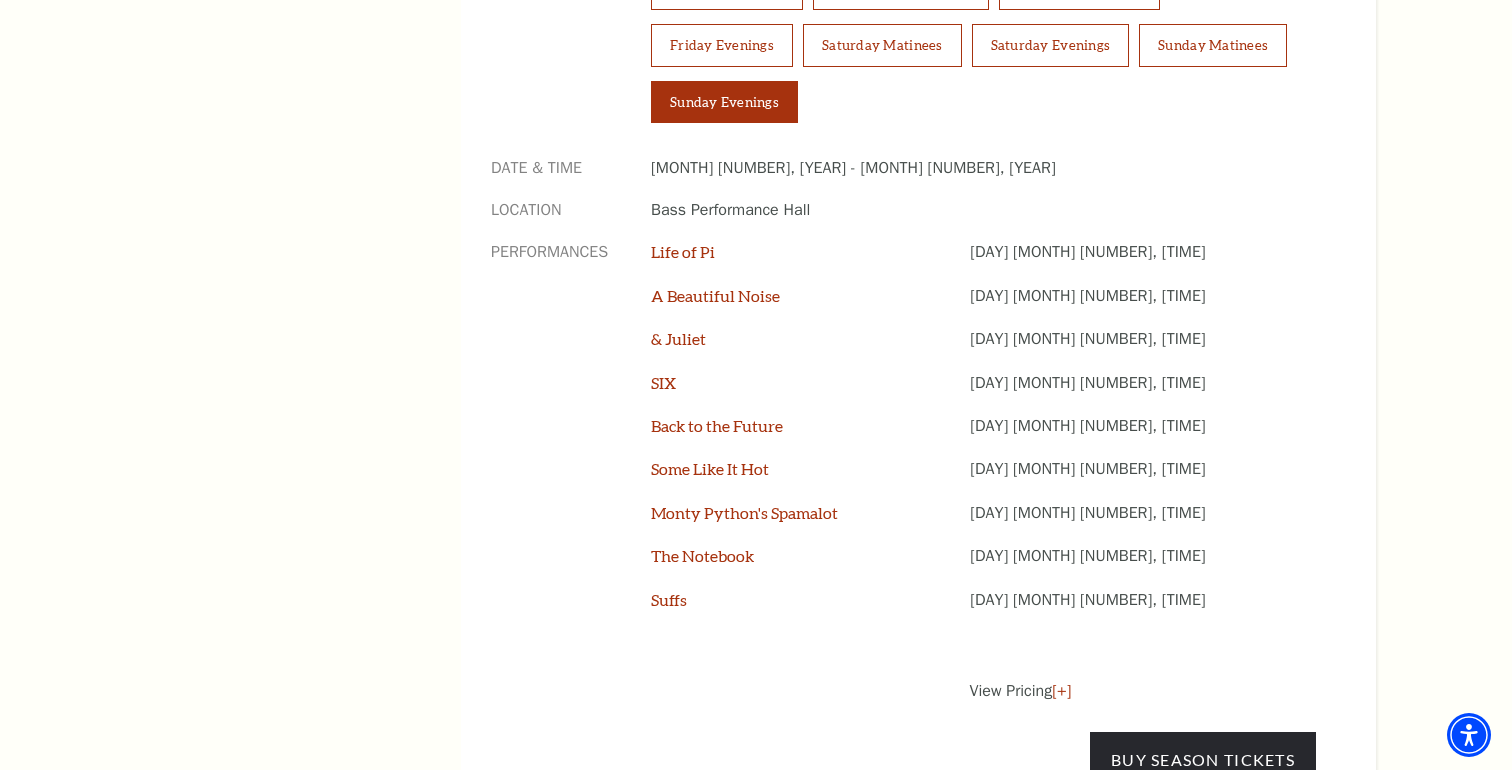 scroll, scrollTop: 1608, scrollLeft: 0, axis: vertical 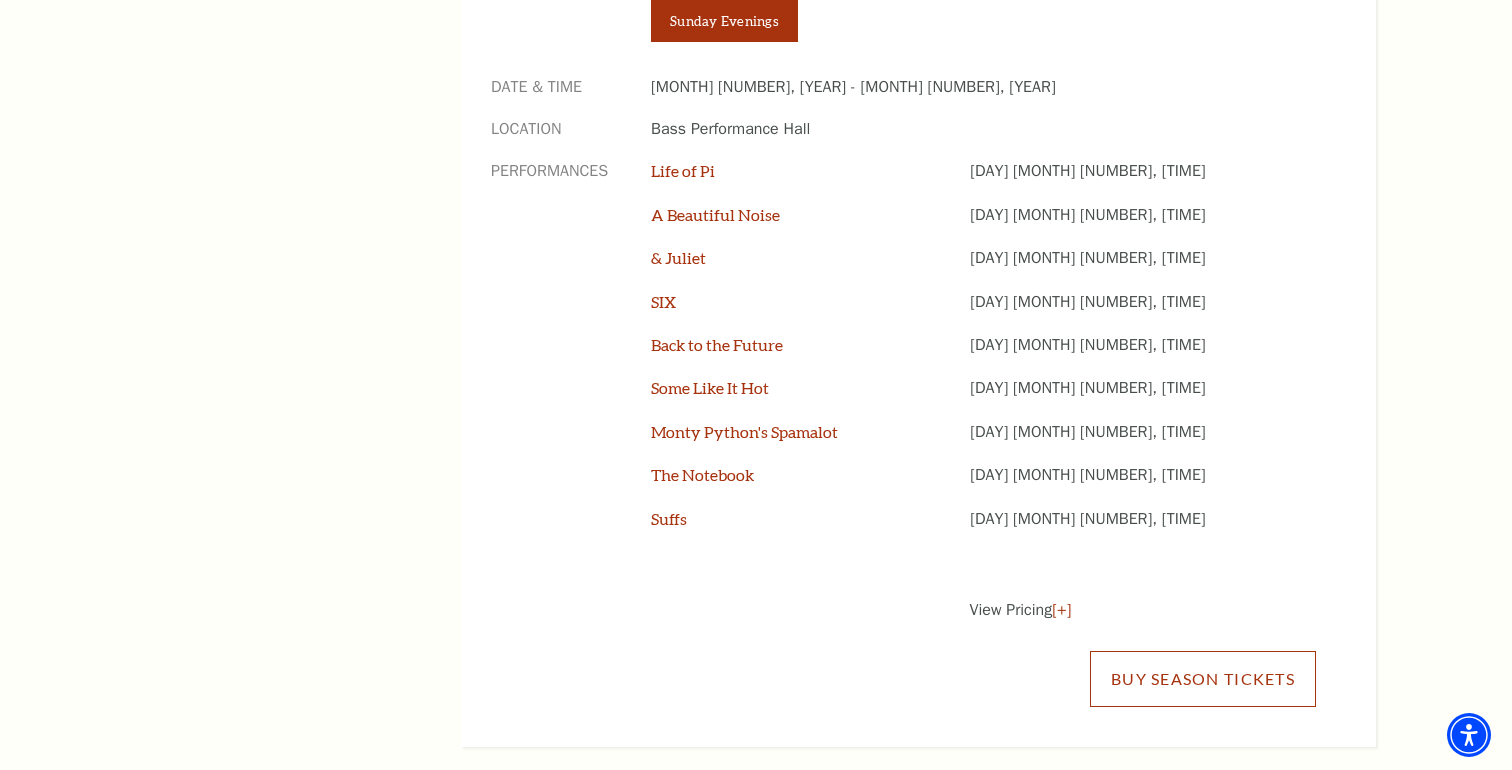 click on "Buy Season Tickets" at bounding box center [1203, 679] 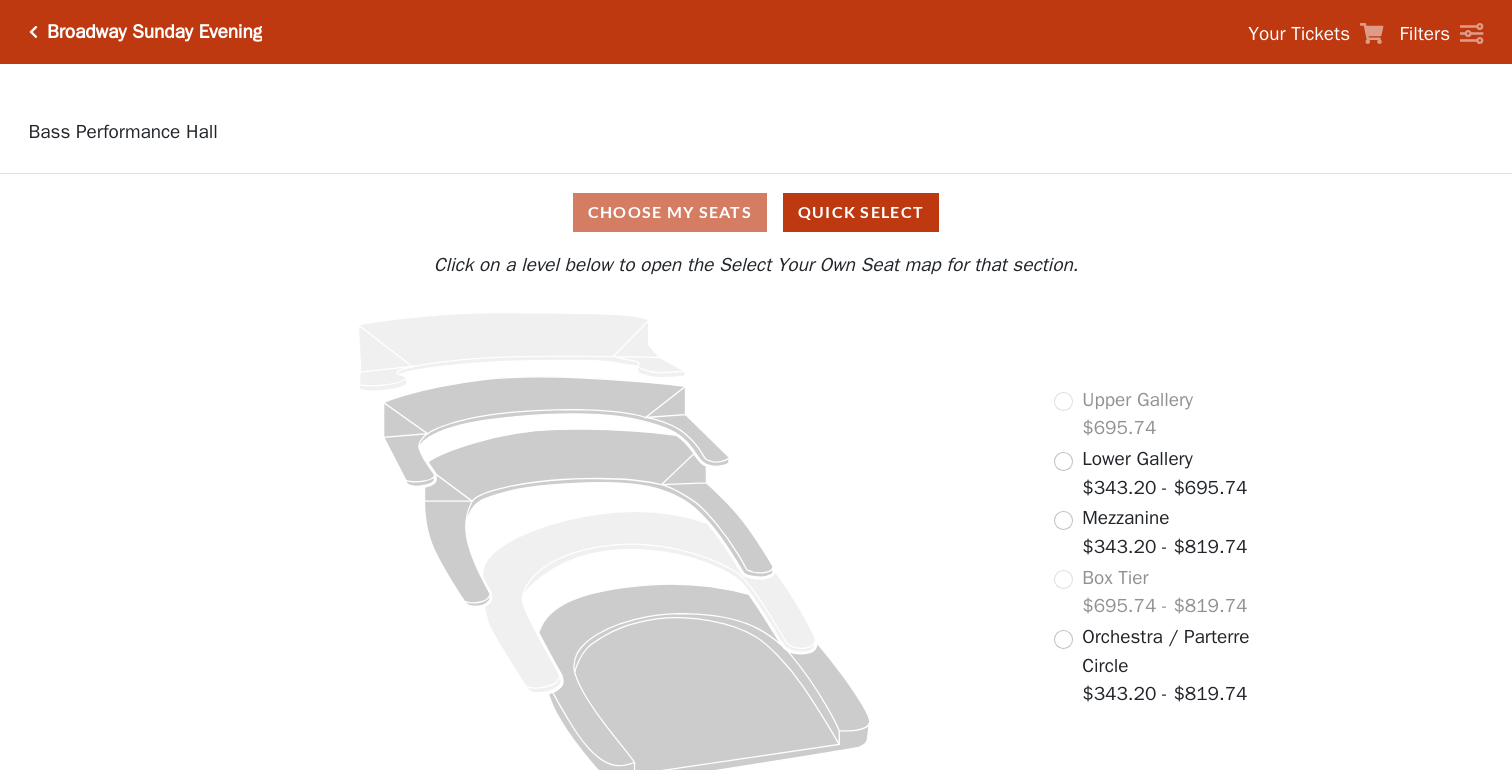 scroll, scrollTop: 0, scrollLeft: 0, axis: both 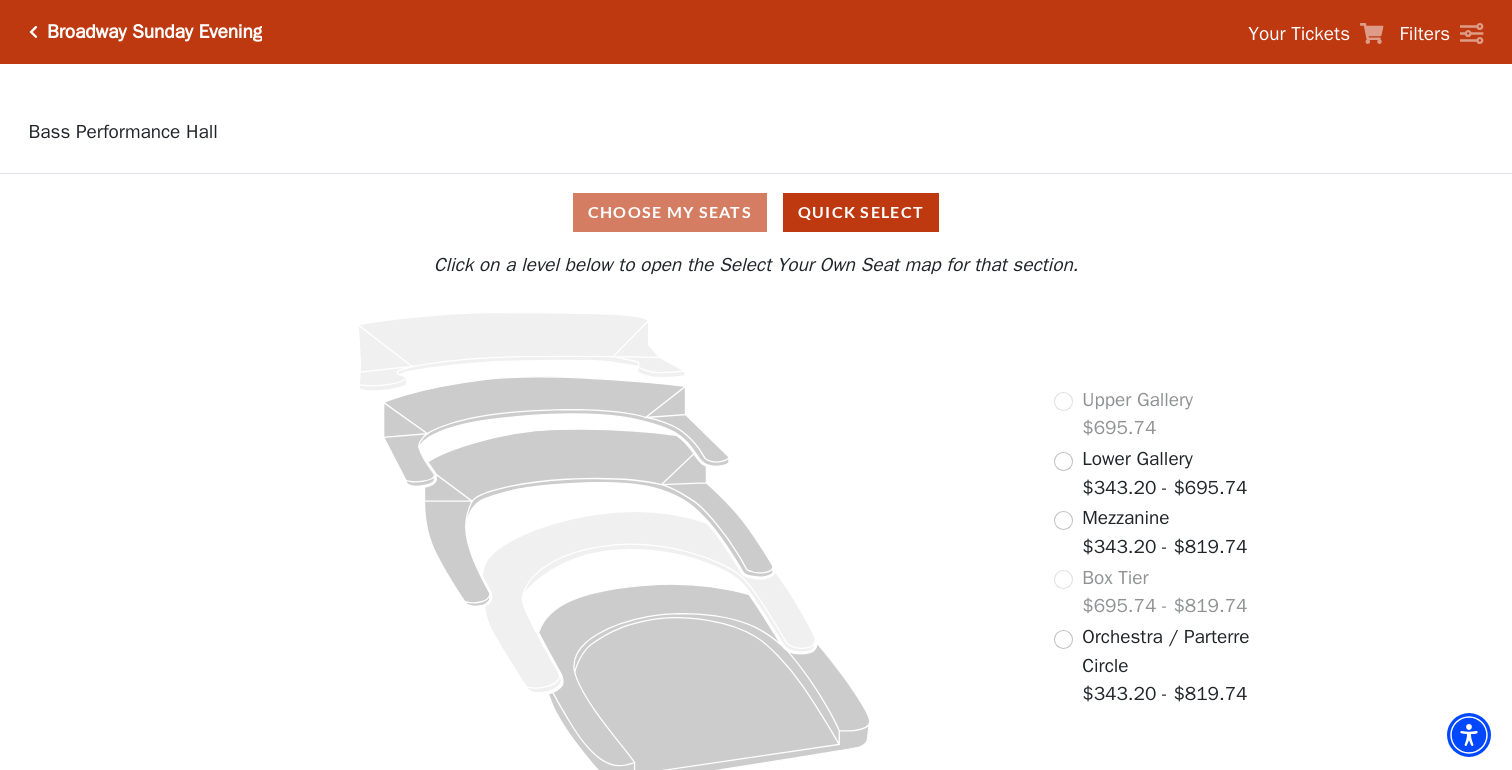 click on "Mezzanine $343.20 - $819.74" at bounding box center [1164, 532] 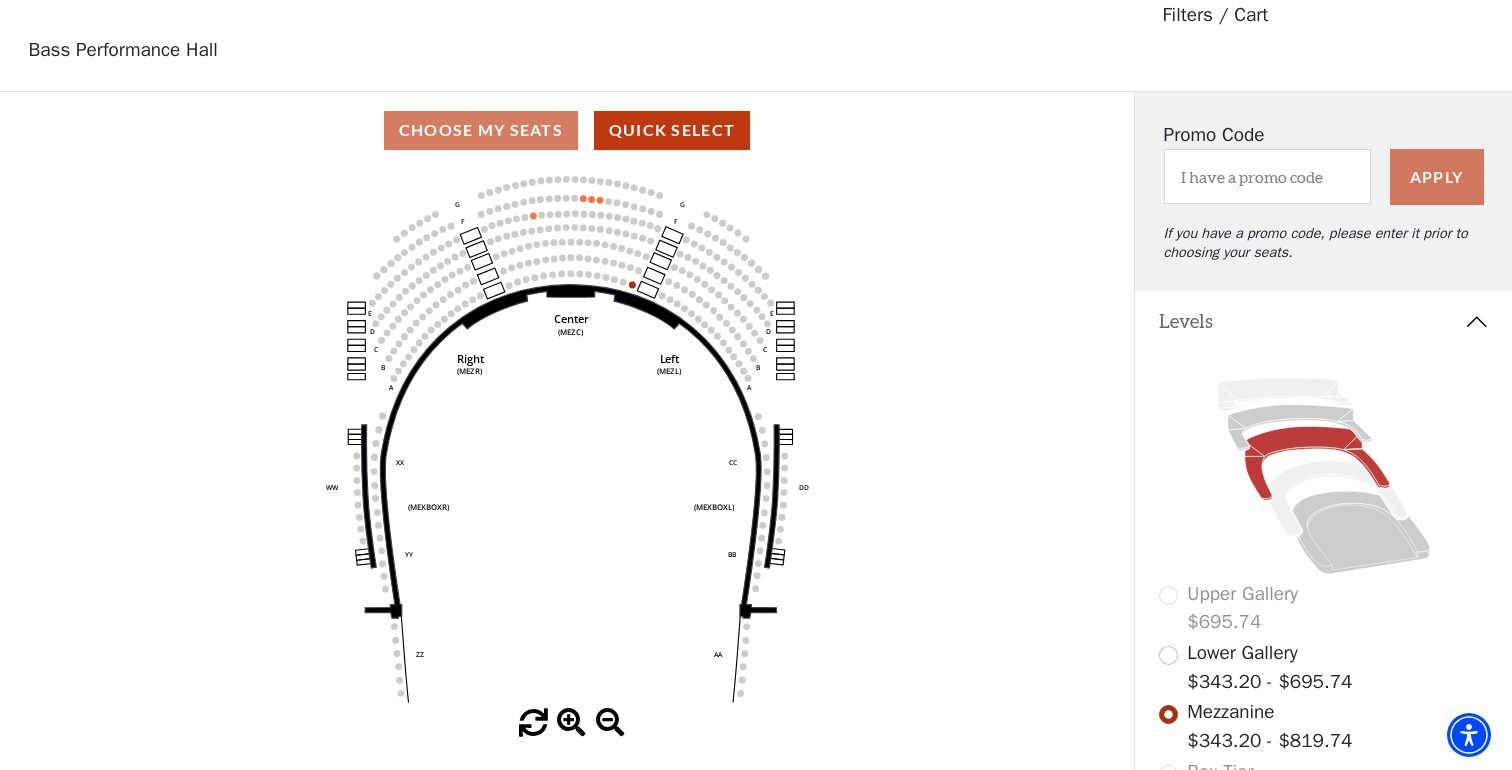 scroll, scrollTop: 92, scrollLeft: 0, axis: vertical 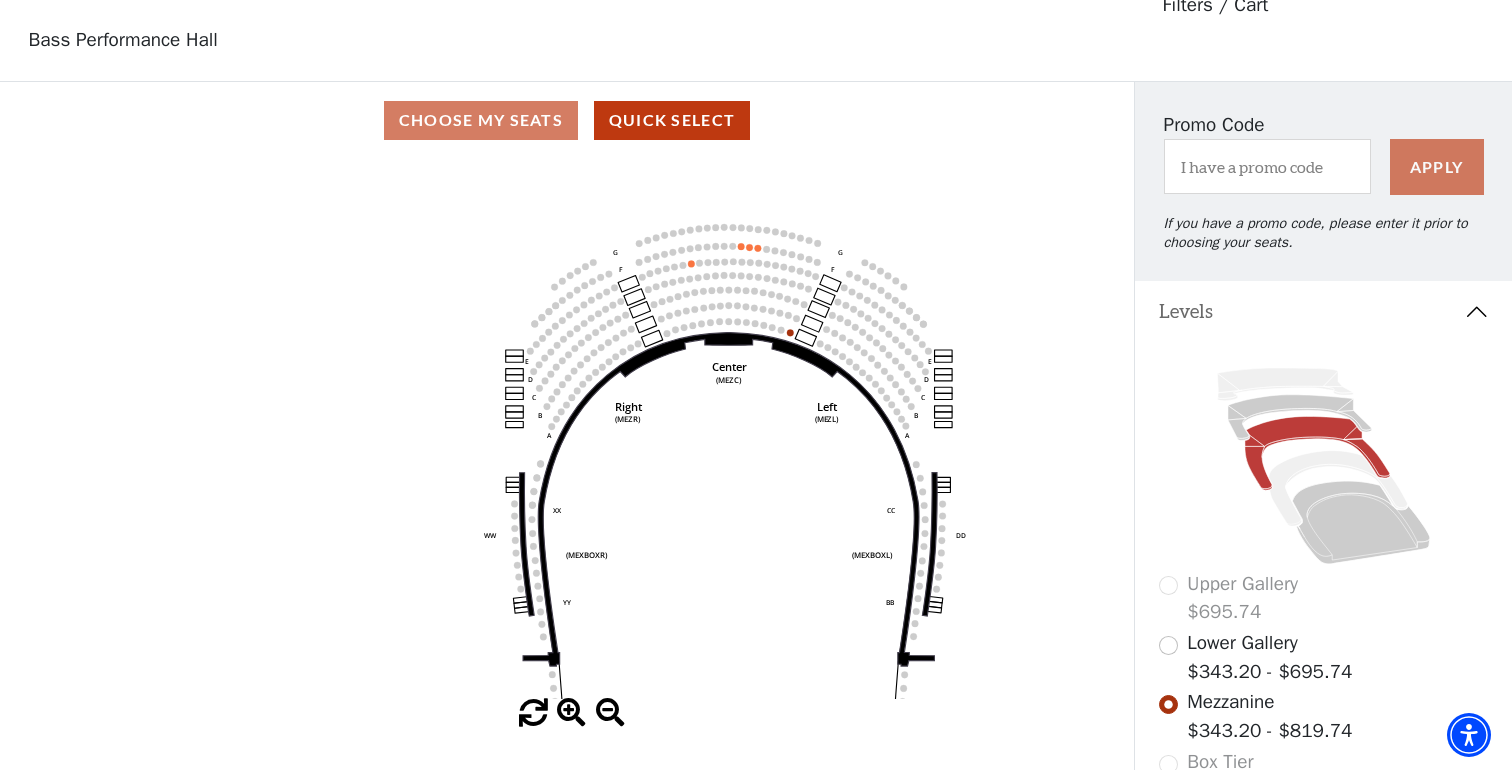 drag, startPoint x: 871, startPoint y: 413, endPoint x: 1072, endPoint y: 497, distance: 217.84628 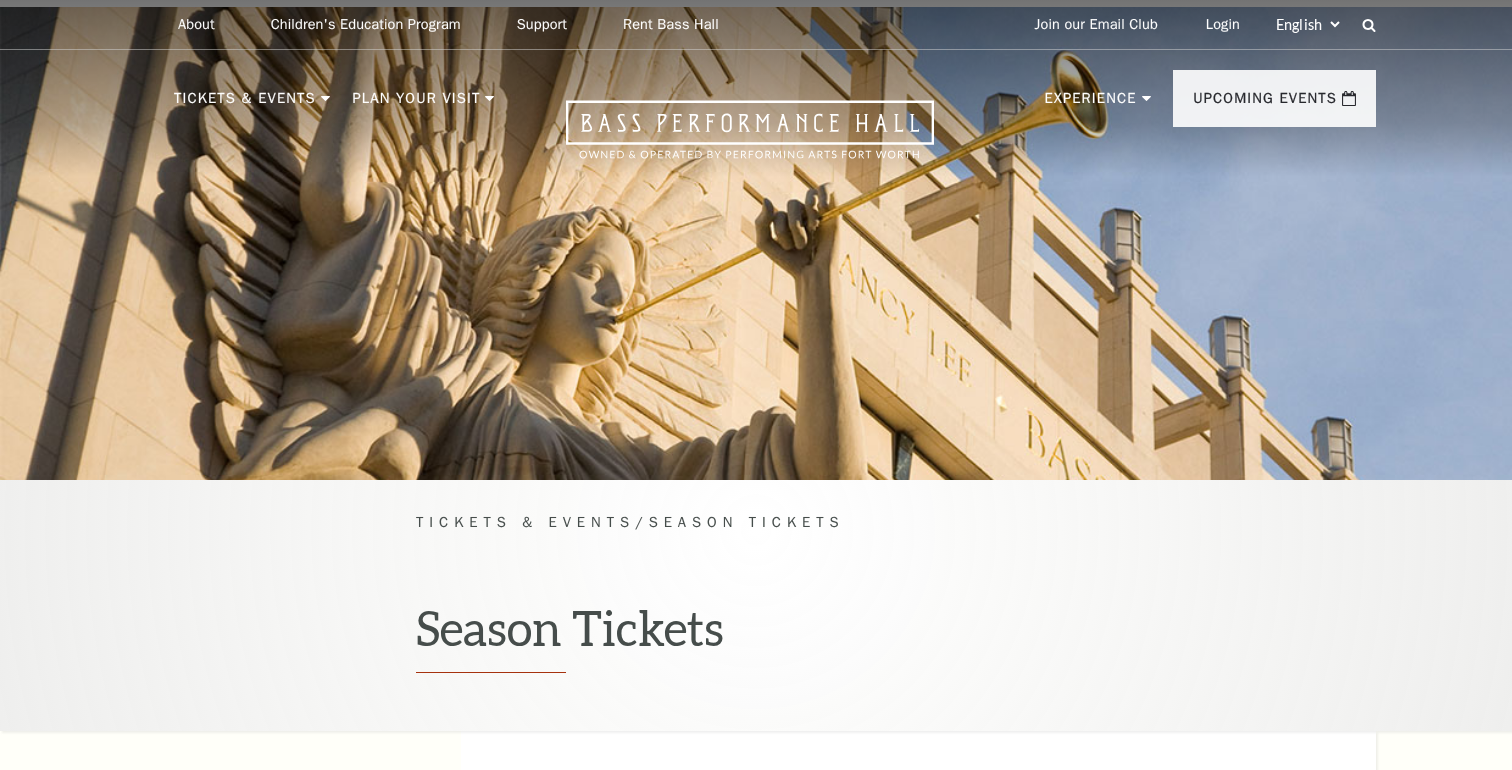 scroll, scrollTop: 0, scrollLeft: 0, axis: both 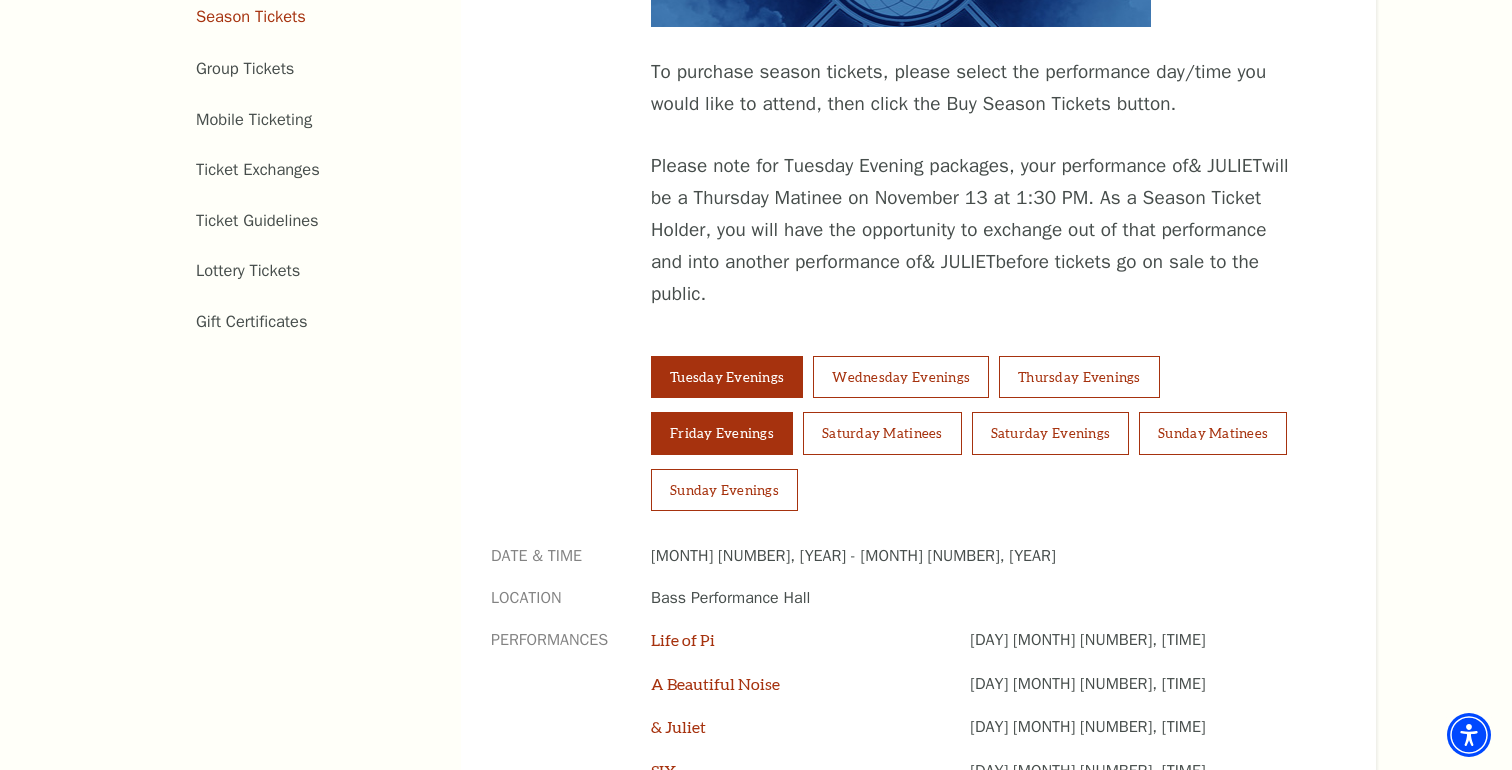 click on "Friday Evenings" at bounding box center [722, 433] 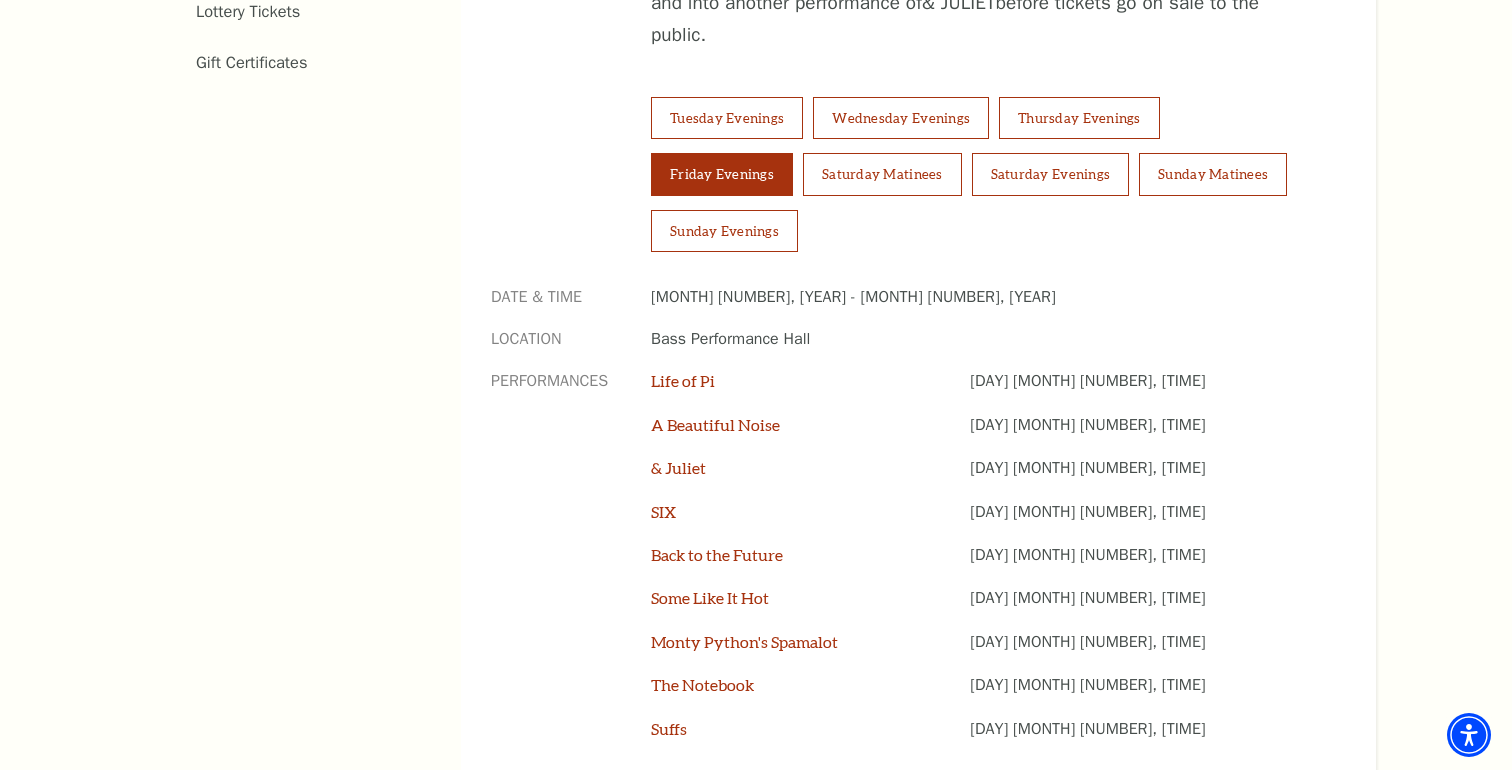 scroll, scrollTop: 1448, scrollLeft: 0, axis: vertical 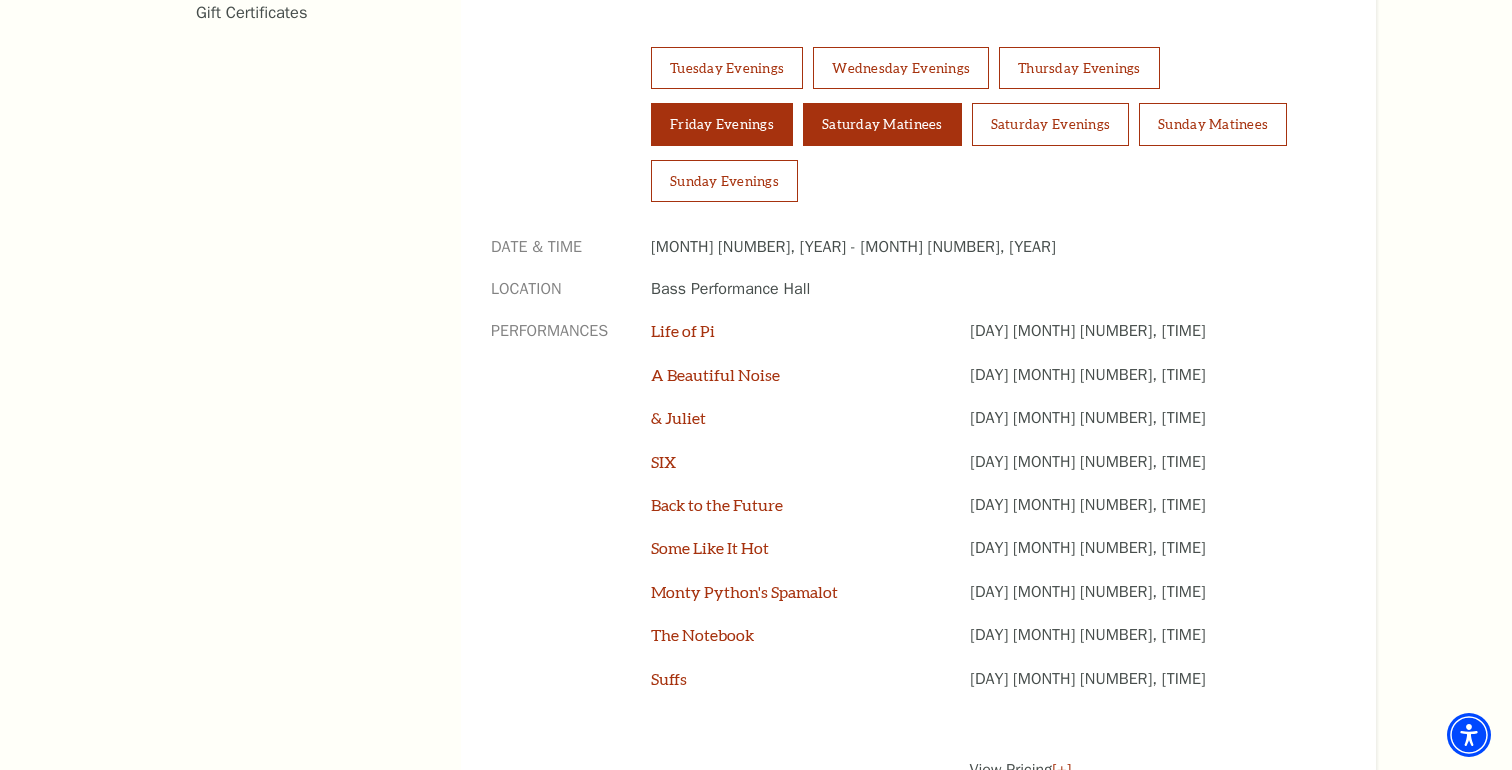 click on "Saturday Matinees" at bounding box center (882, 124) 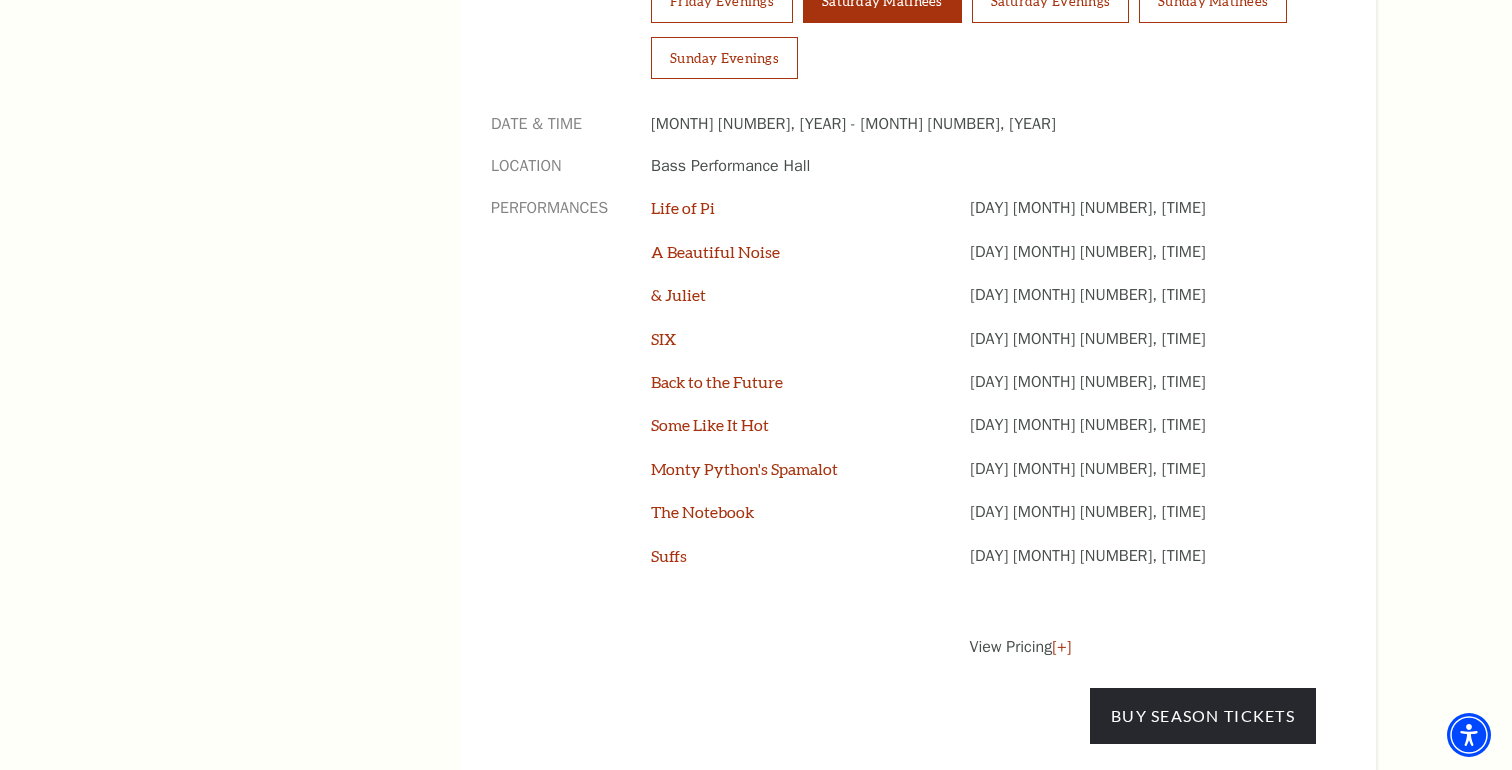 scroll, scrollTop: 1609, scrollLeft: 0, axis: vertical 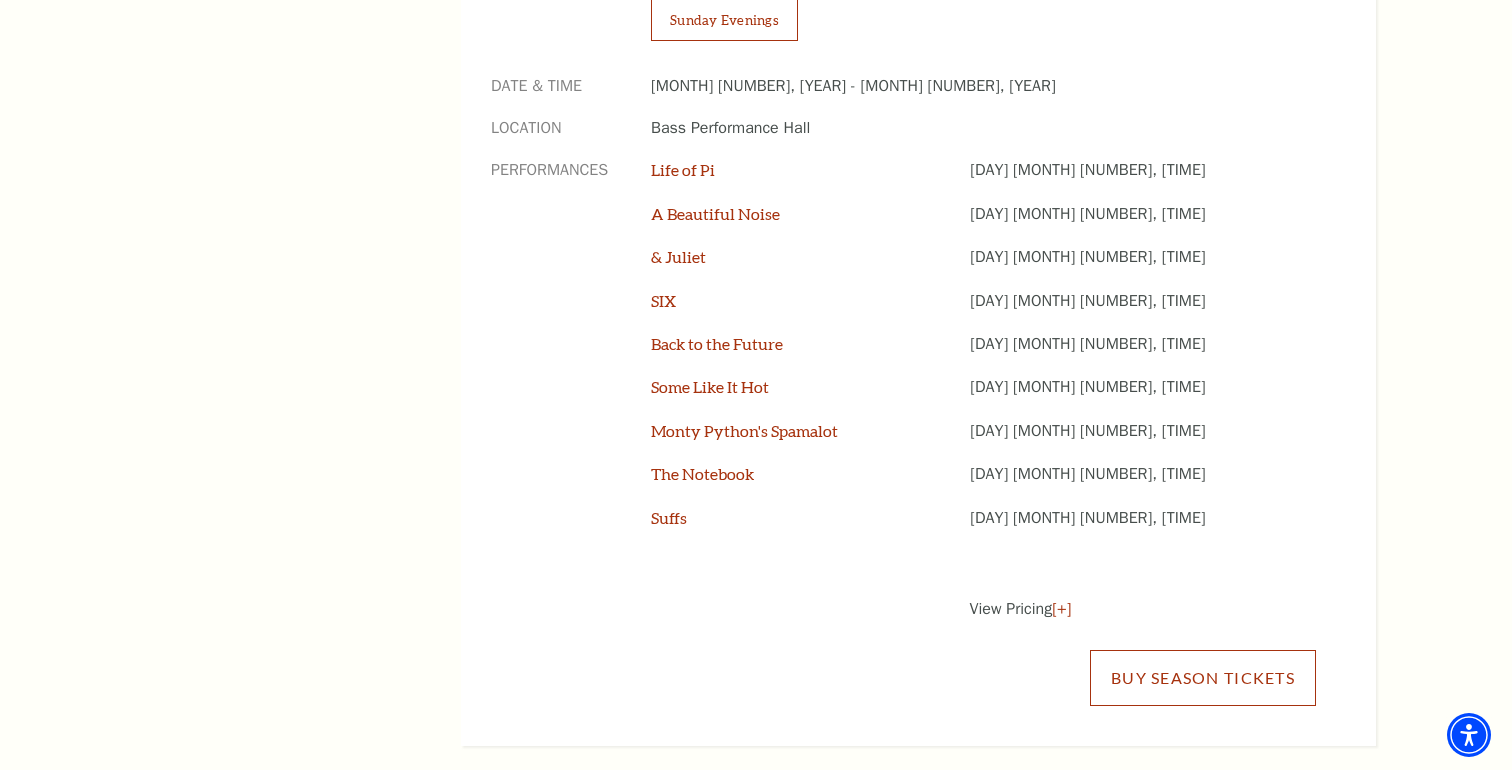 click on "Buy Season Tickets" at bounding box center [1203, 678] 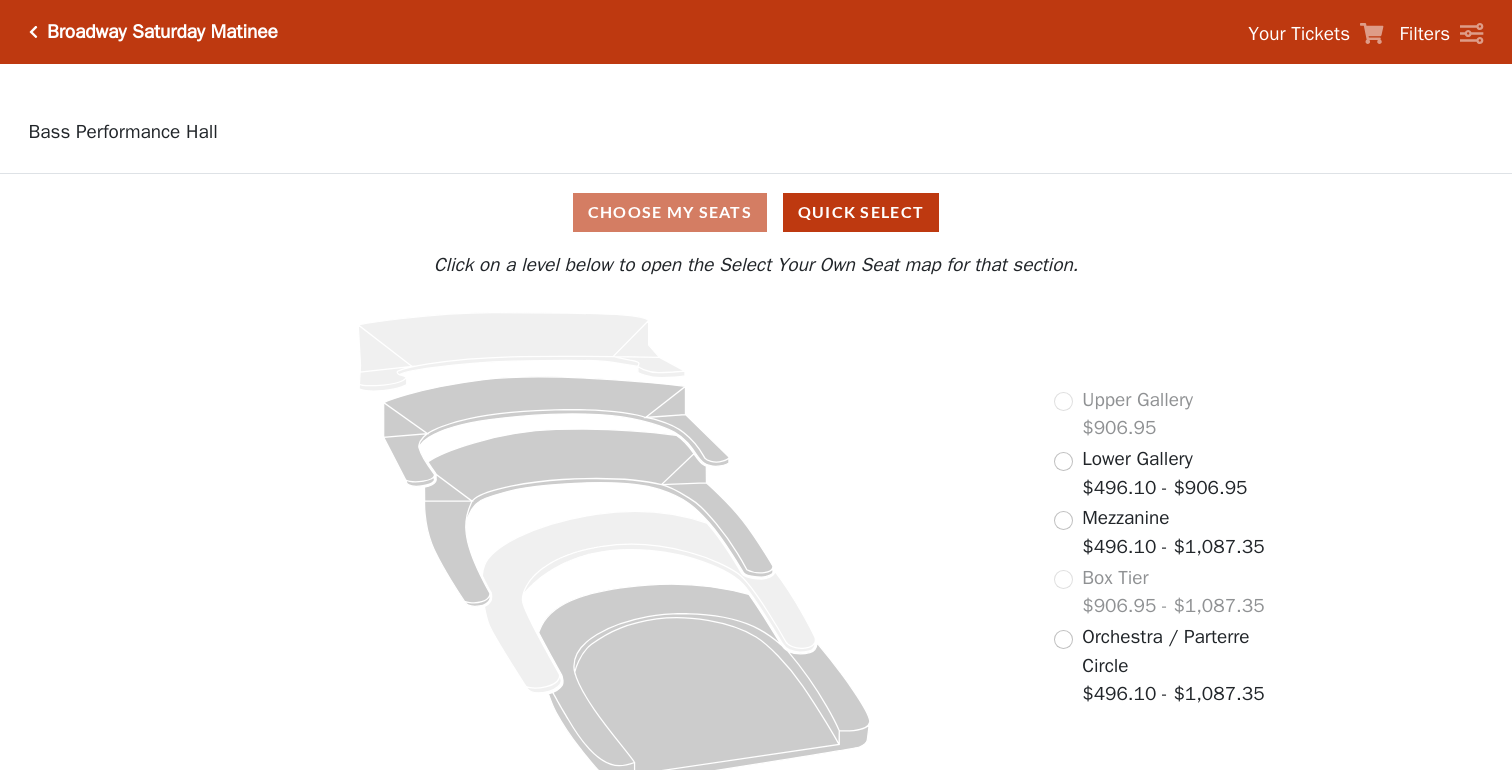 scroll, scrollTop: 0, scrollLeft: 0, axis: both 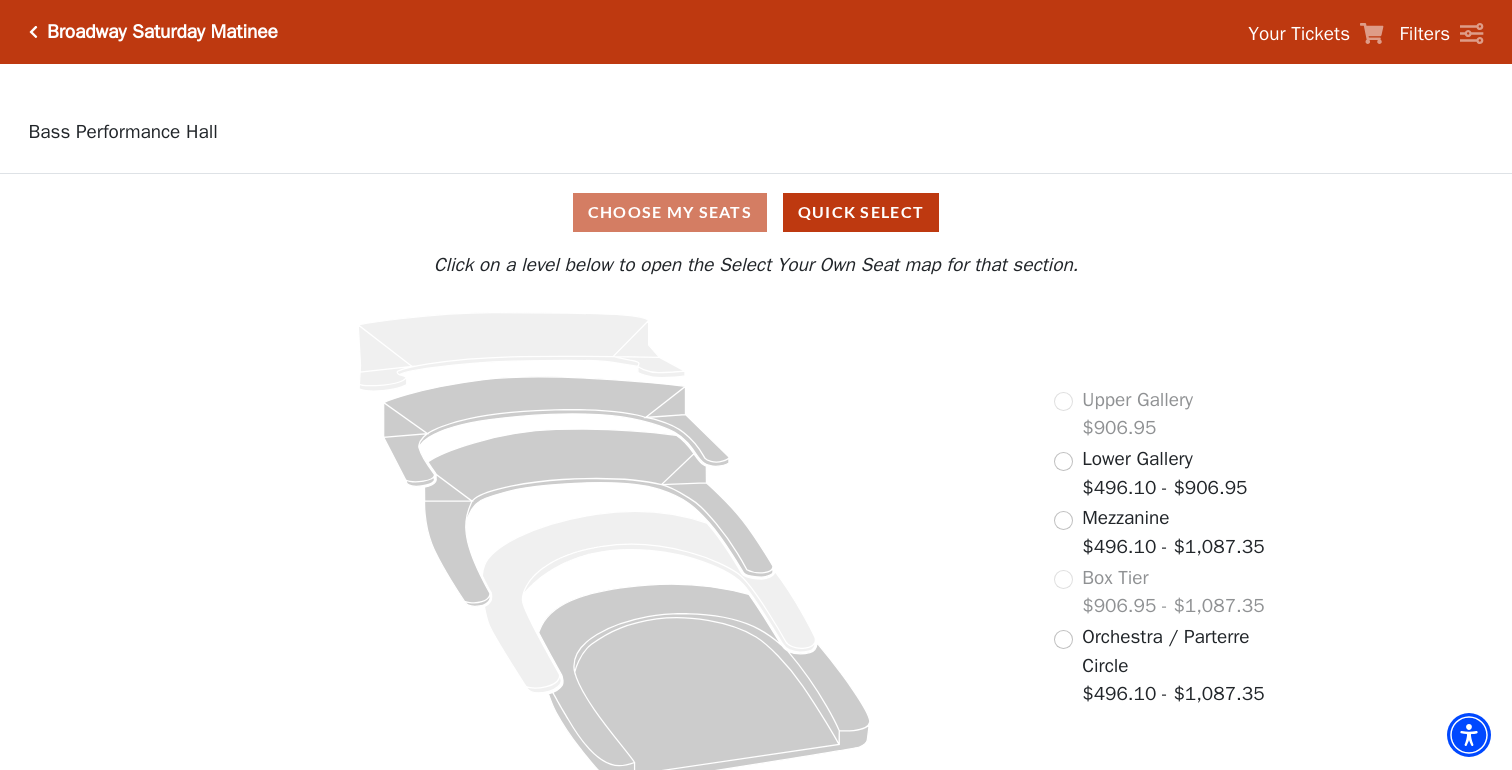 click on "Mezzanine $496.10 - $1,087.35" at bounding box center [1173, 532] 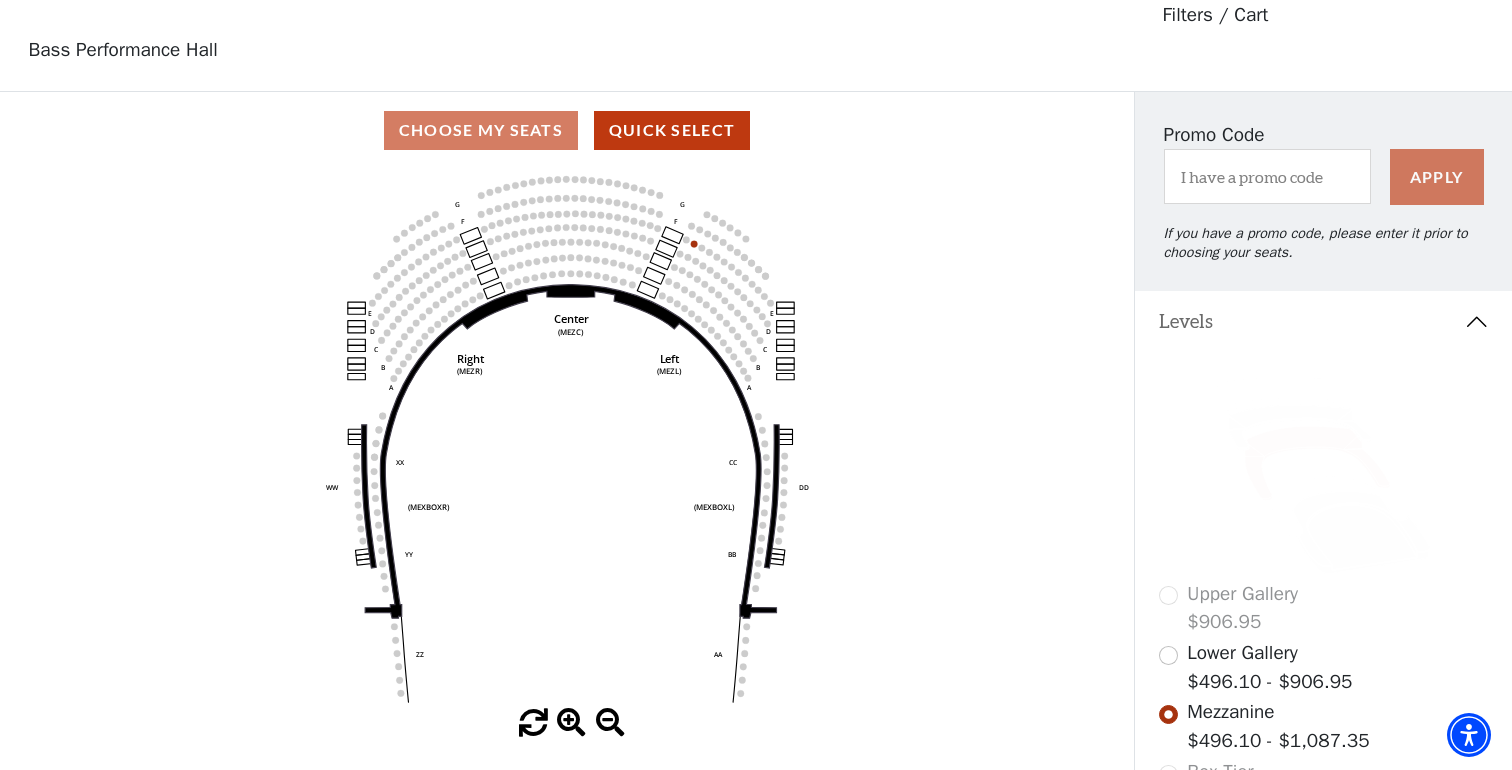 scroll, scrollTop: 92, scrollLeft: 0, axis: vertical 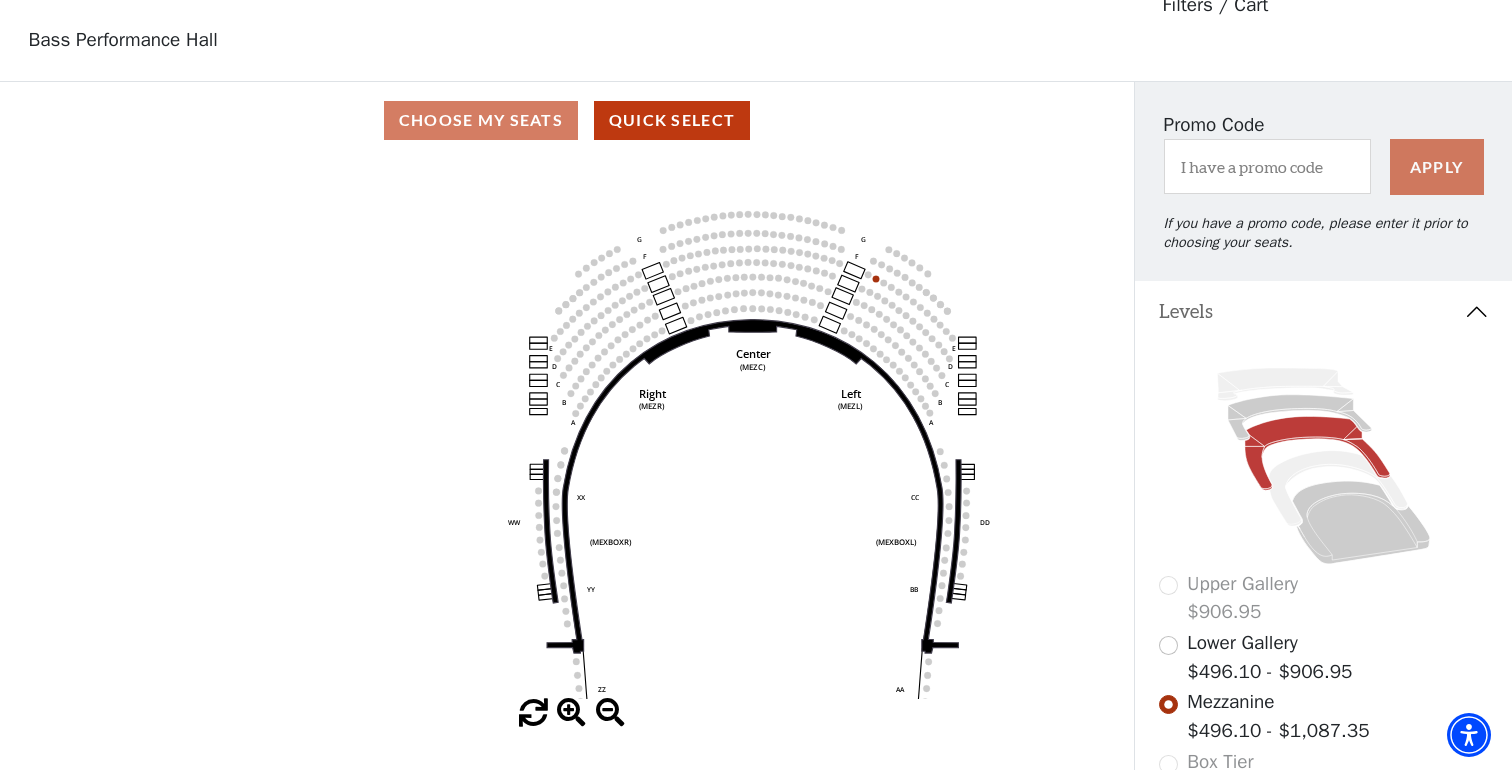 drag, startPoint x: 819, startPoint y: 395, endPoint x: 1033, endPoint y: 441, distance: 218.88809 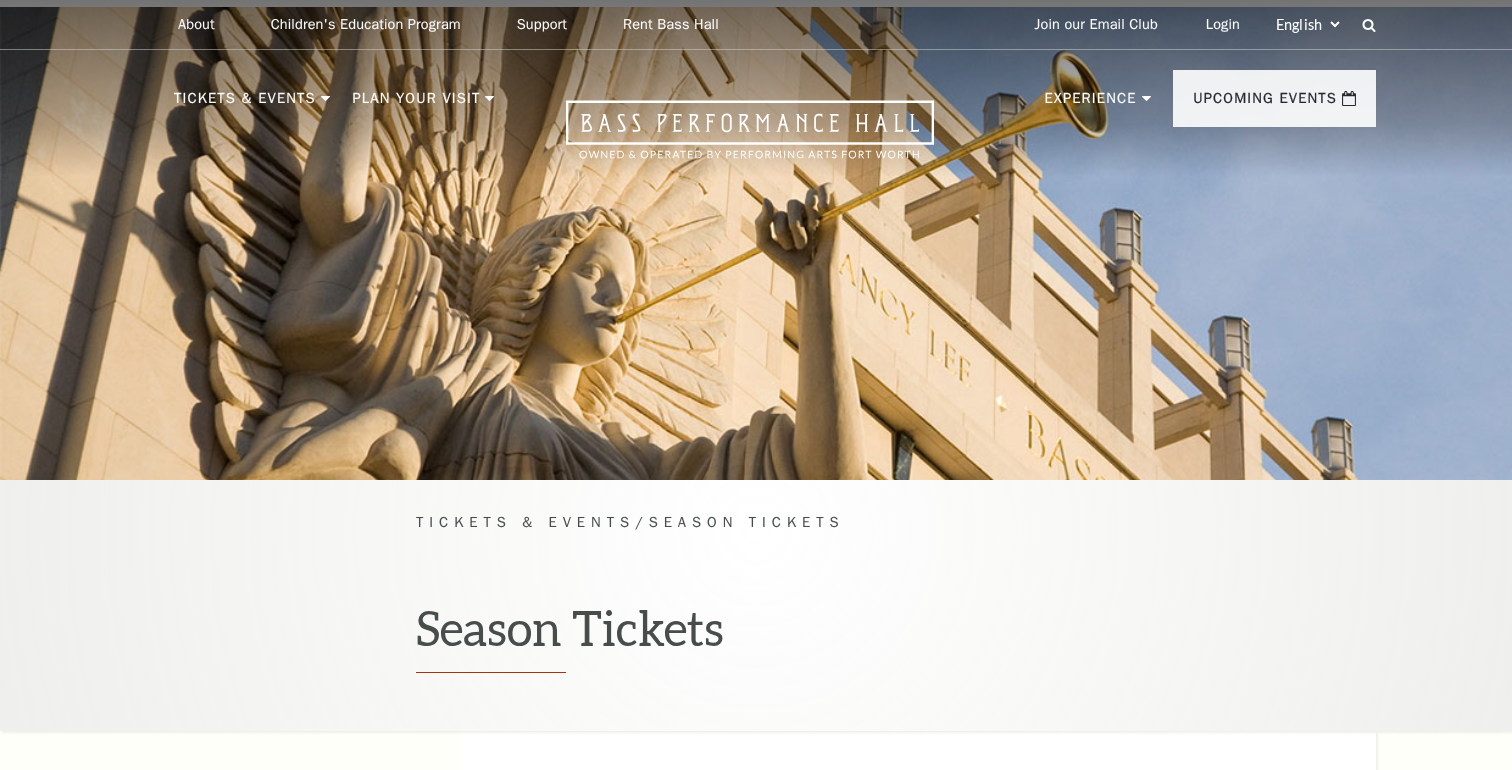 scroll, scrollTop: 0, scrollLeft: 0, axis: both 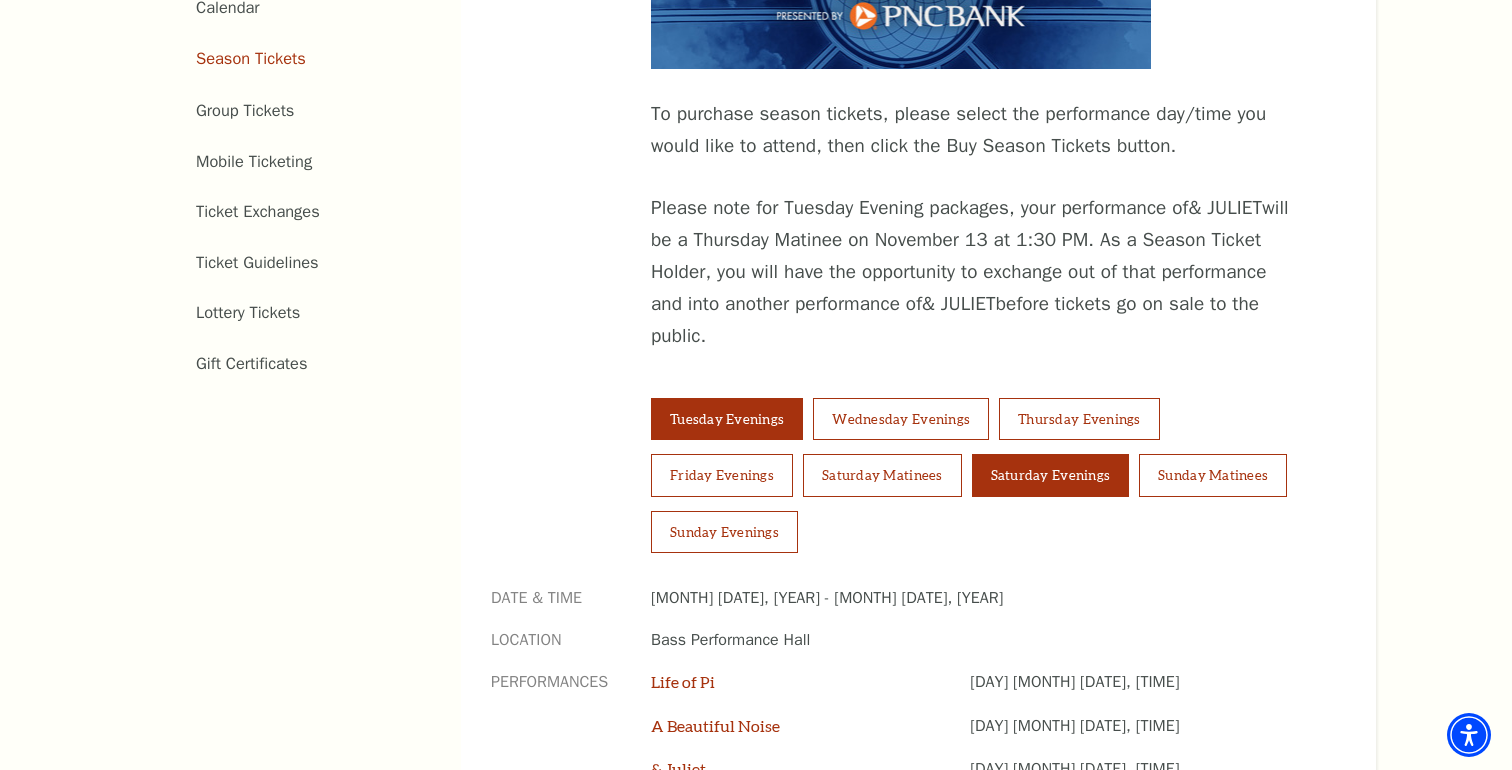 click on "Saturday Evenings" at bounding box center (1051, 475) 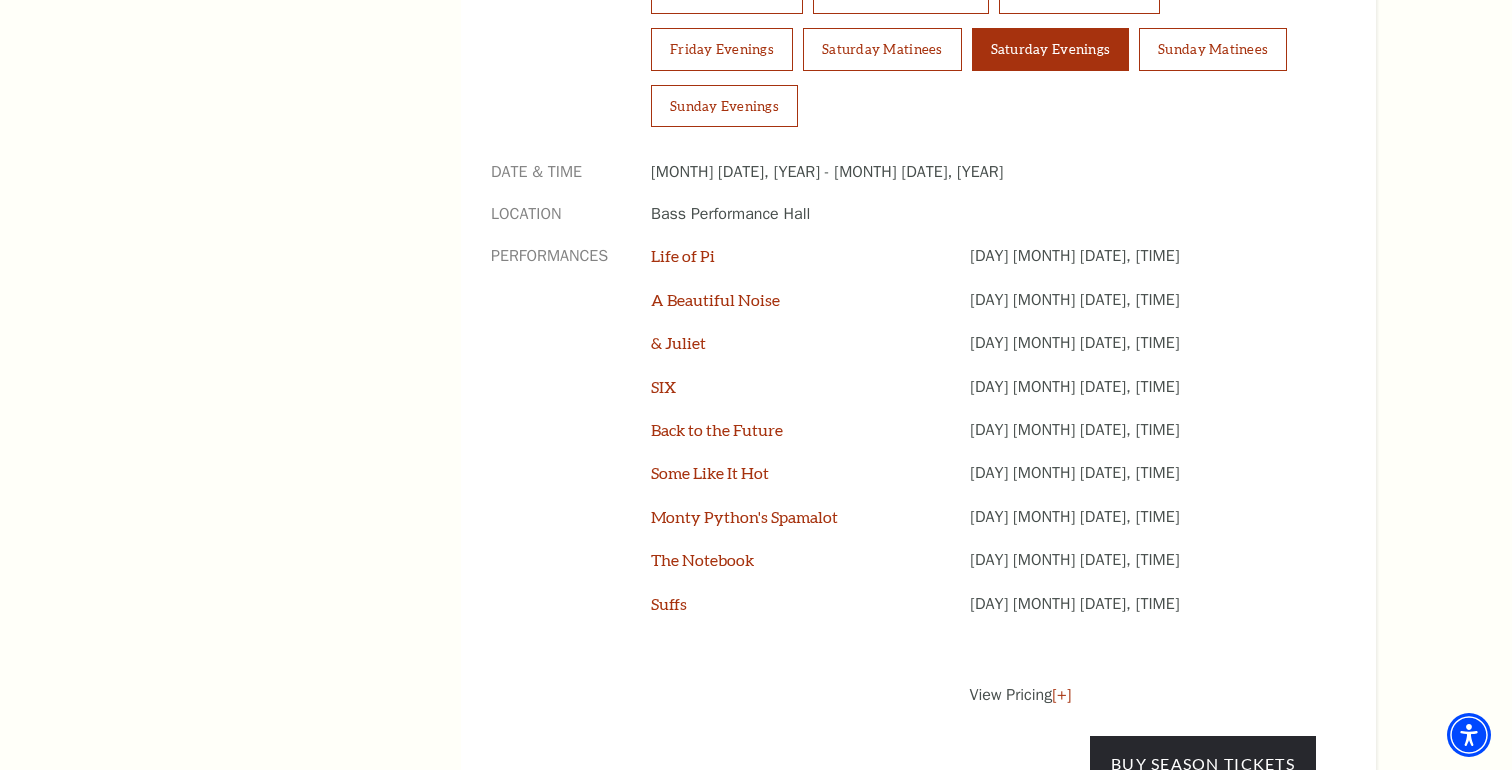 scroll, scrollTop: 1543, scrollLeft: 0, axis: vertical 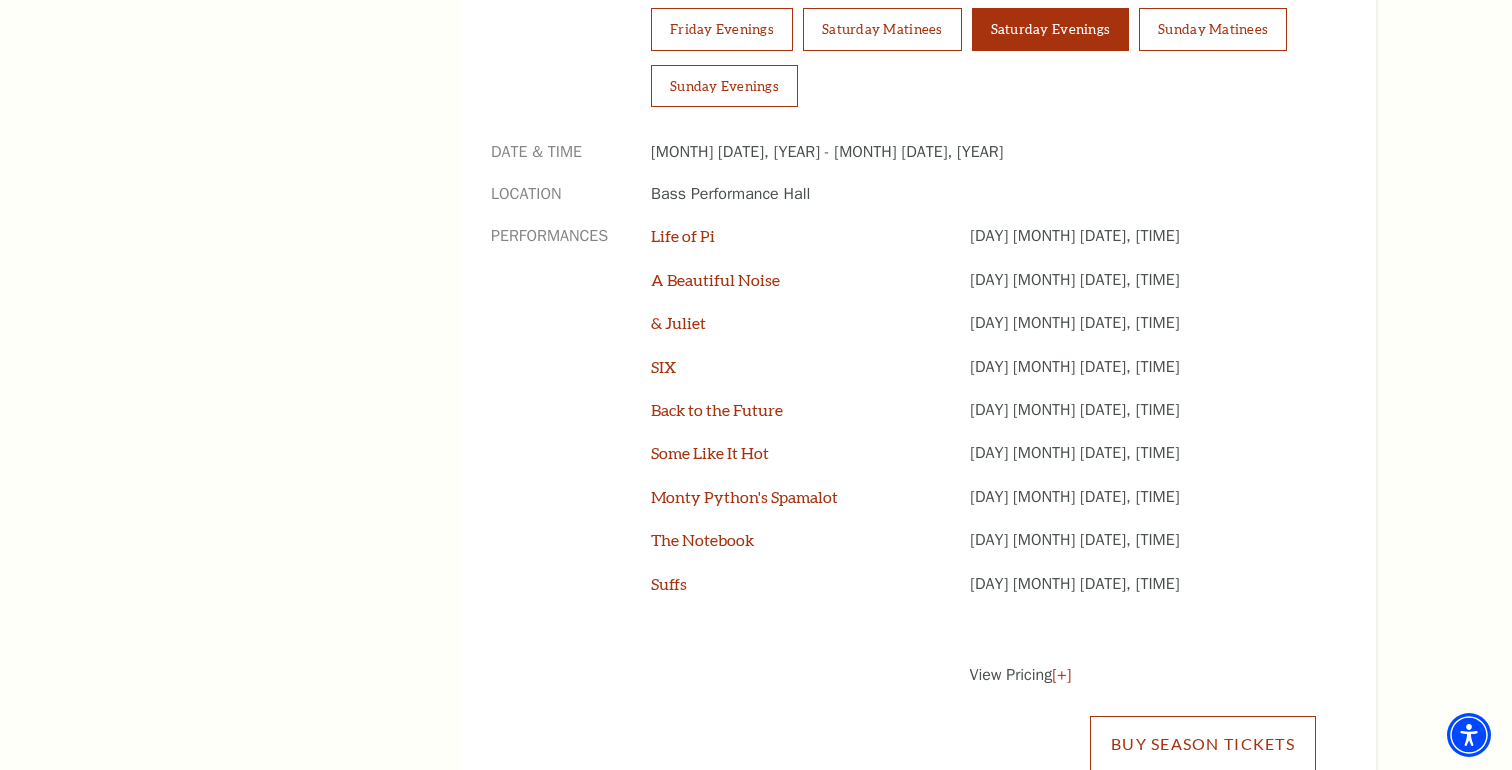 click on "Buy Season Tickets" at bounding box center (1203, 744) 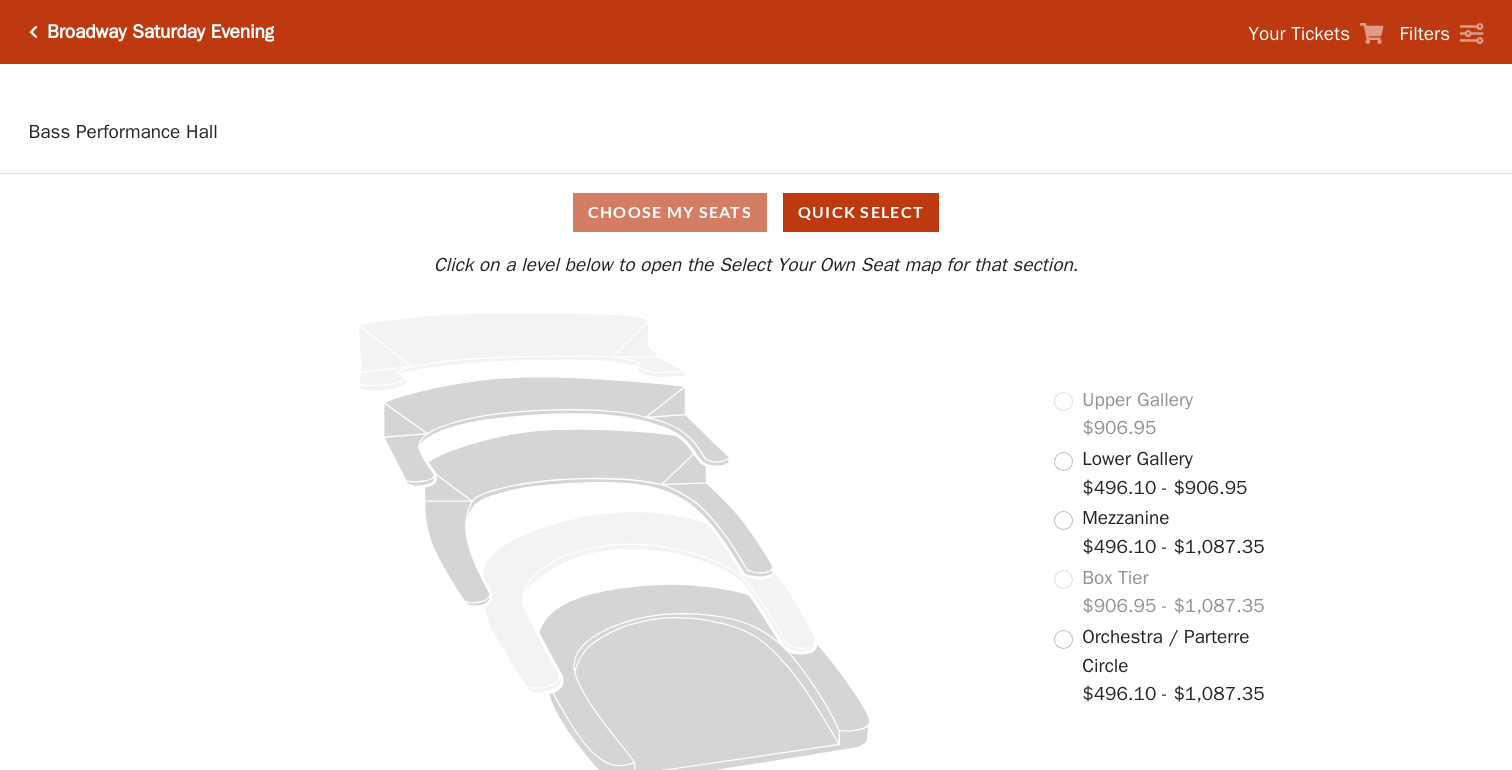 scroll, scrollTop: 0, scrollLeft: 0, axis: both 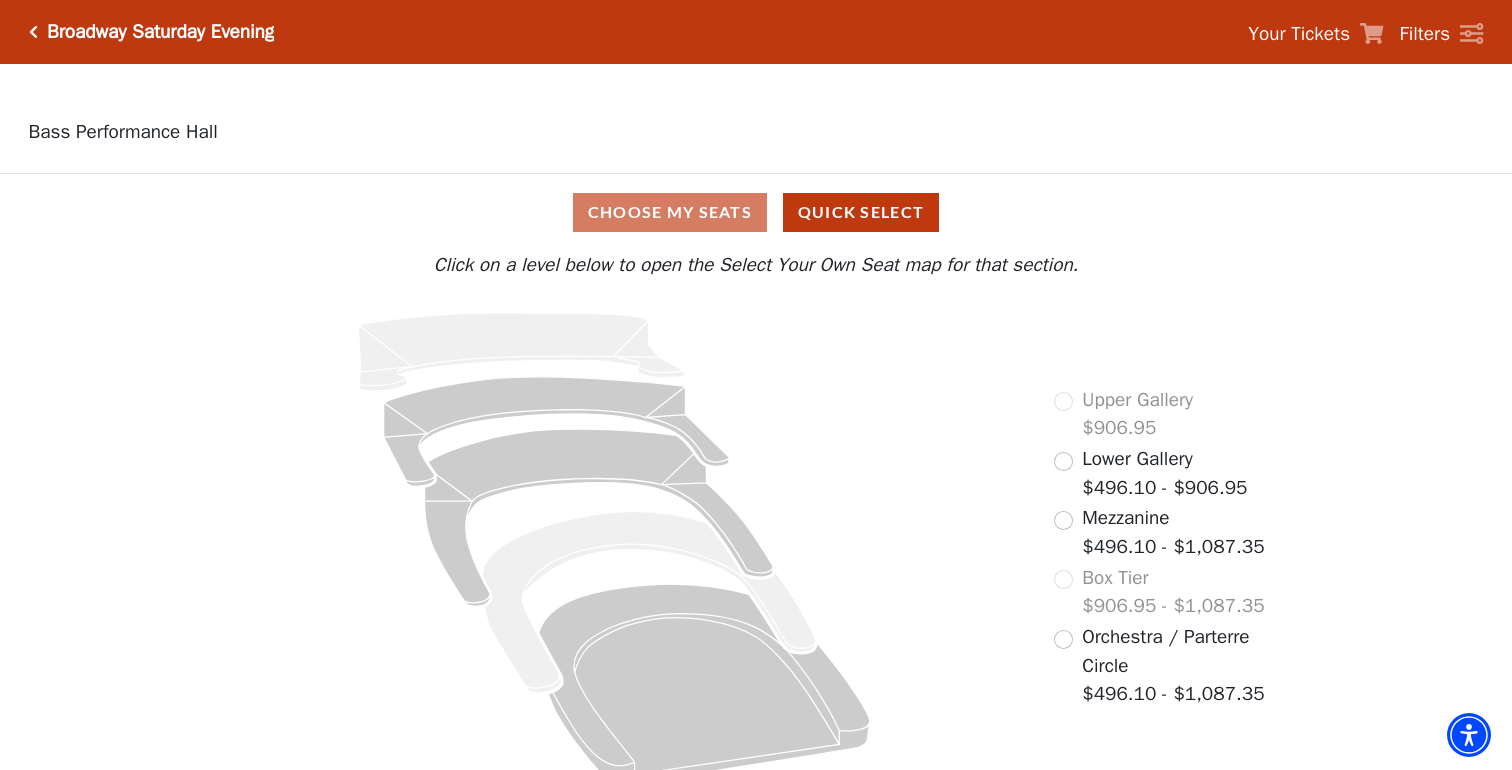 click on "Mezzanine" at bounding box center [1125, 518] 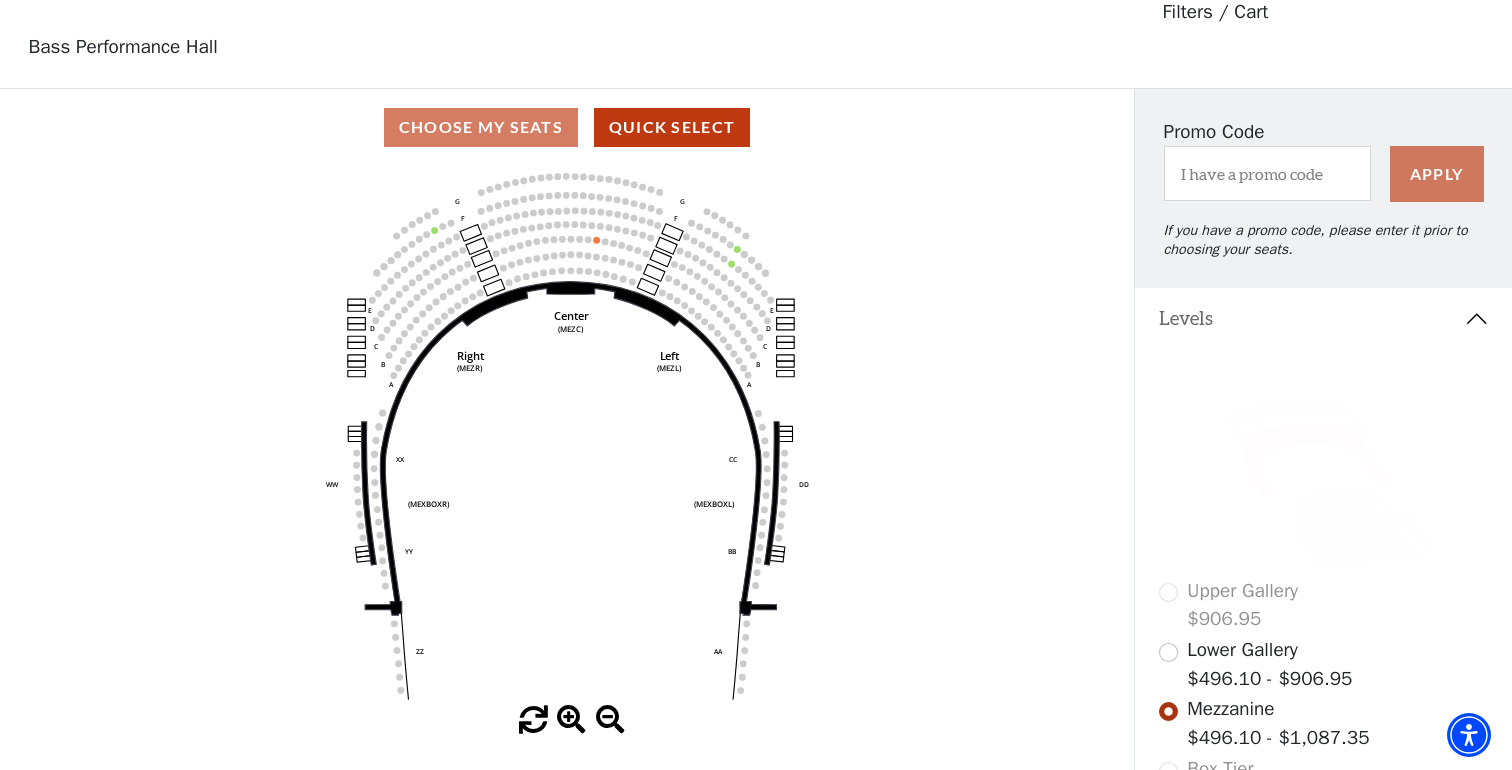 scroll, scrollTop: 92, scrollLeft: 0, axis: vertical 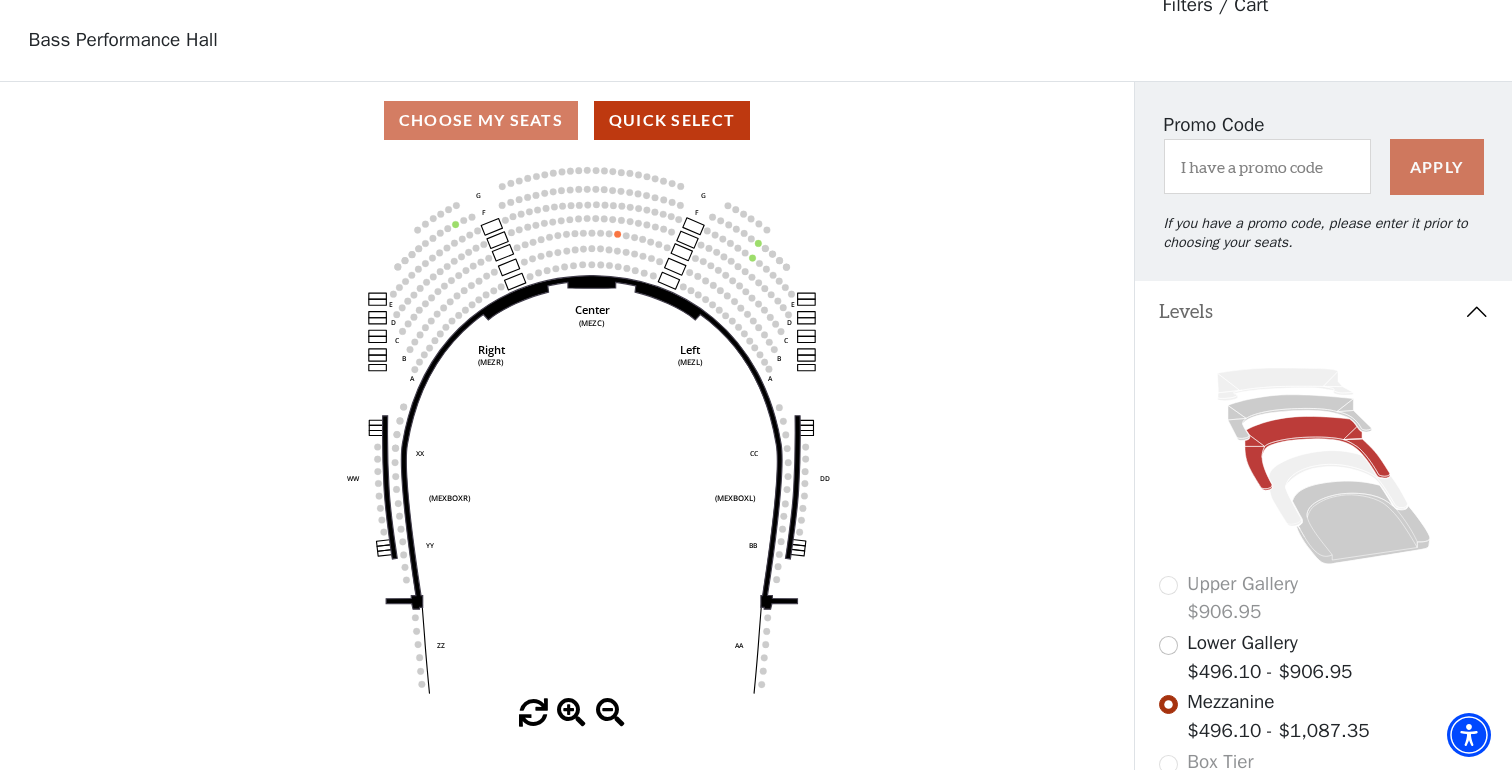 drag, startPoint x: 860, startPoint y: 464, endPoint x: 1050, endPoint y: 492, distance: 192.05208 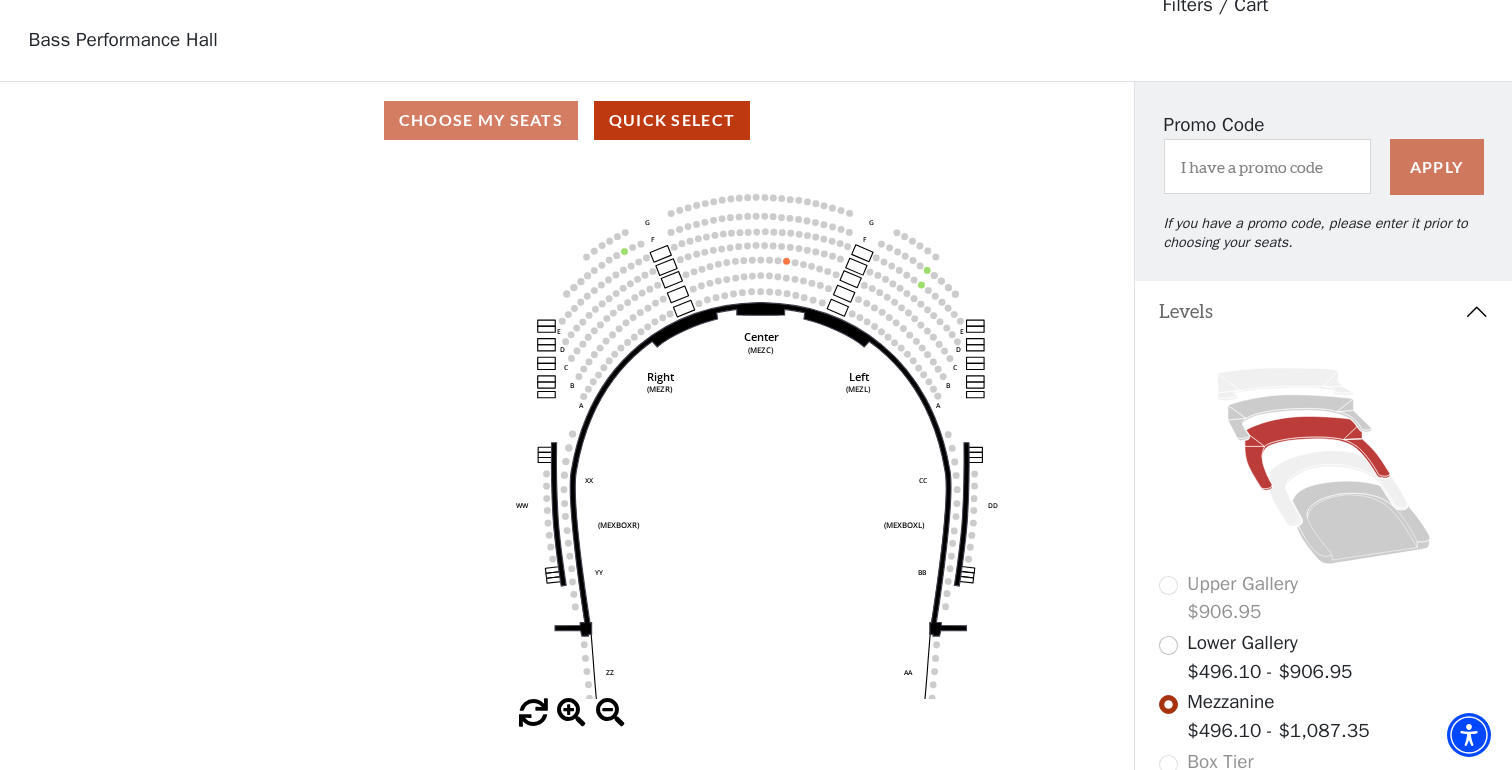 click on "Lower Gallery" at bounding box center [1242, 643] 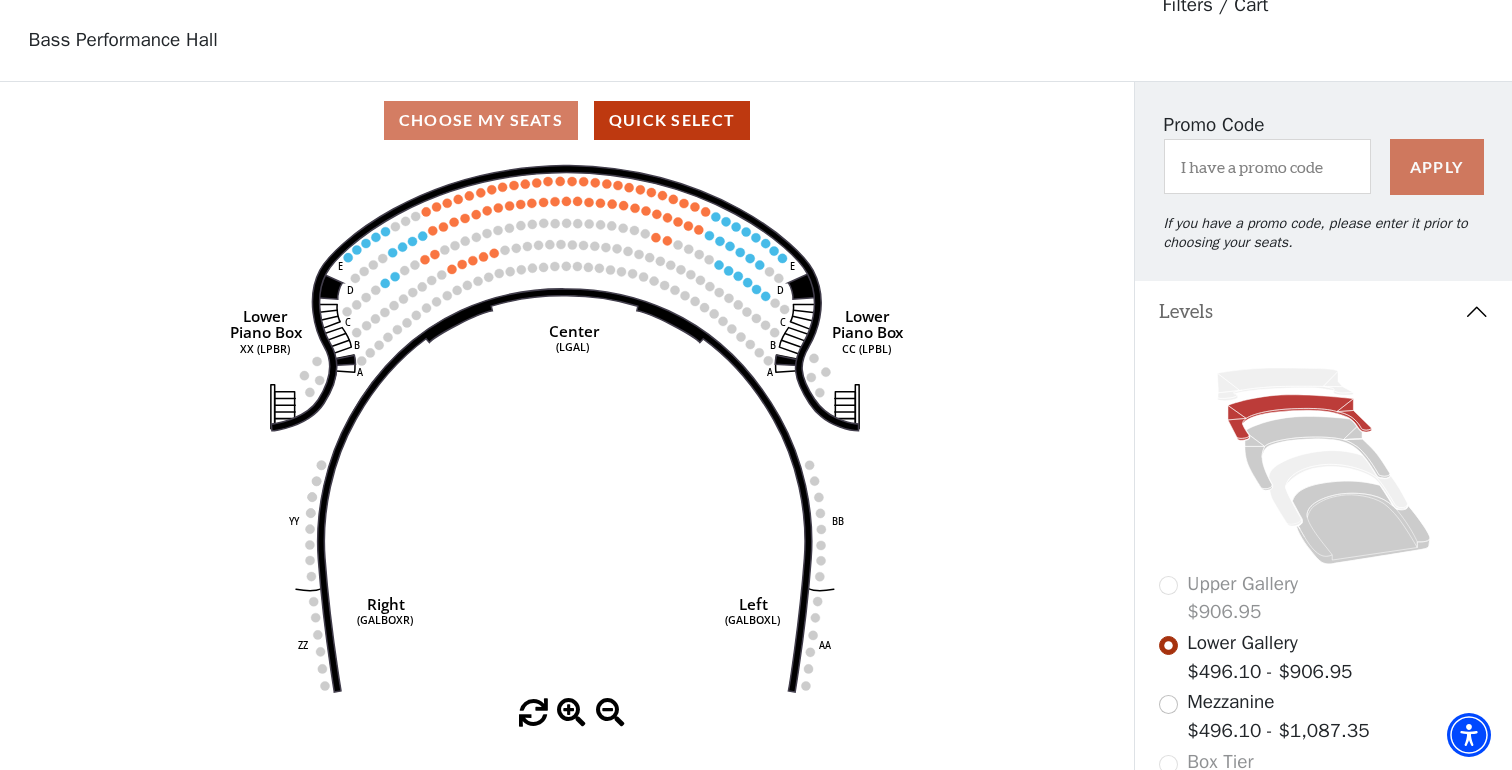 scroll, scrollTop: 92, scrollLeft: 0, axis: vertical 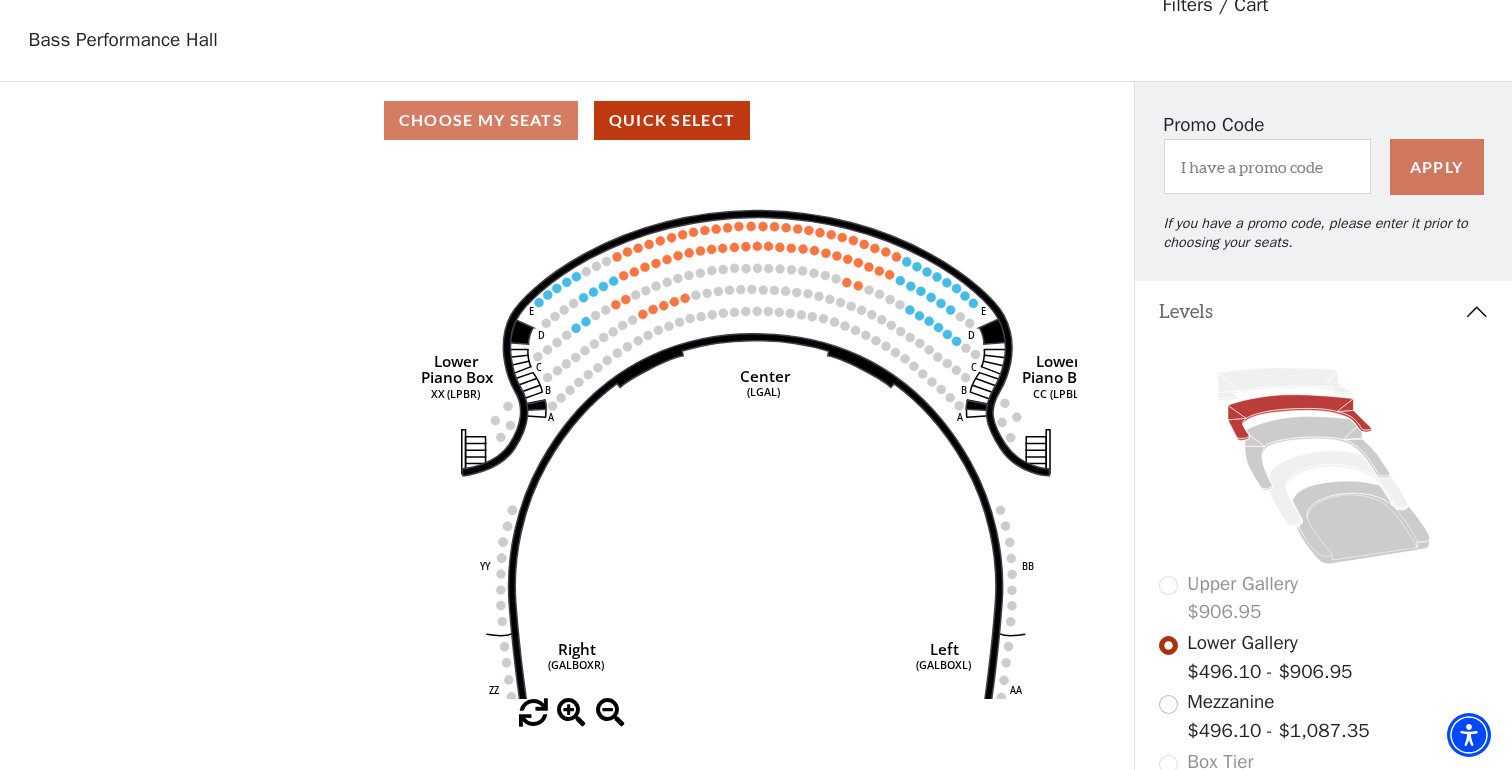 drag, startPoint x: 903, startPoint y: 499, endPoint x: 1084, endPoint y: 539, distance: 185.3672 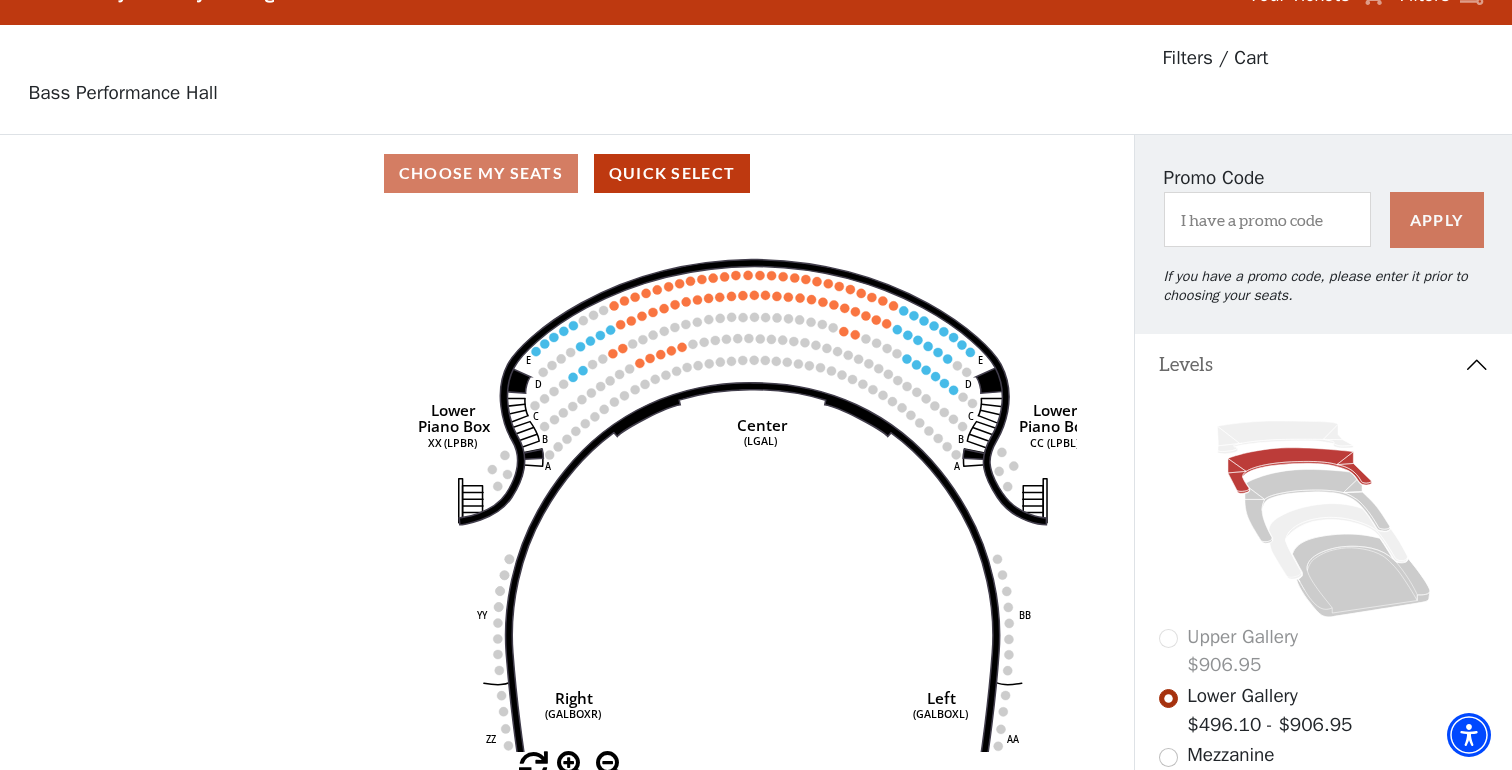 scroll, scrollTop: 87, scrollLeft: 0, axis: vertical 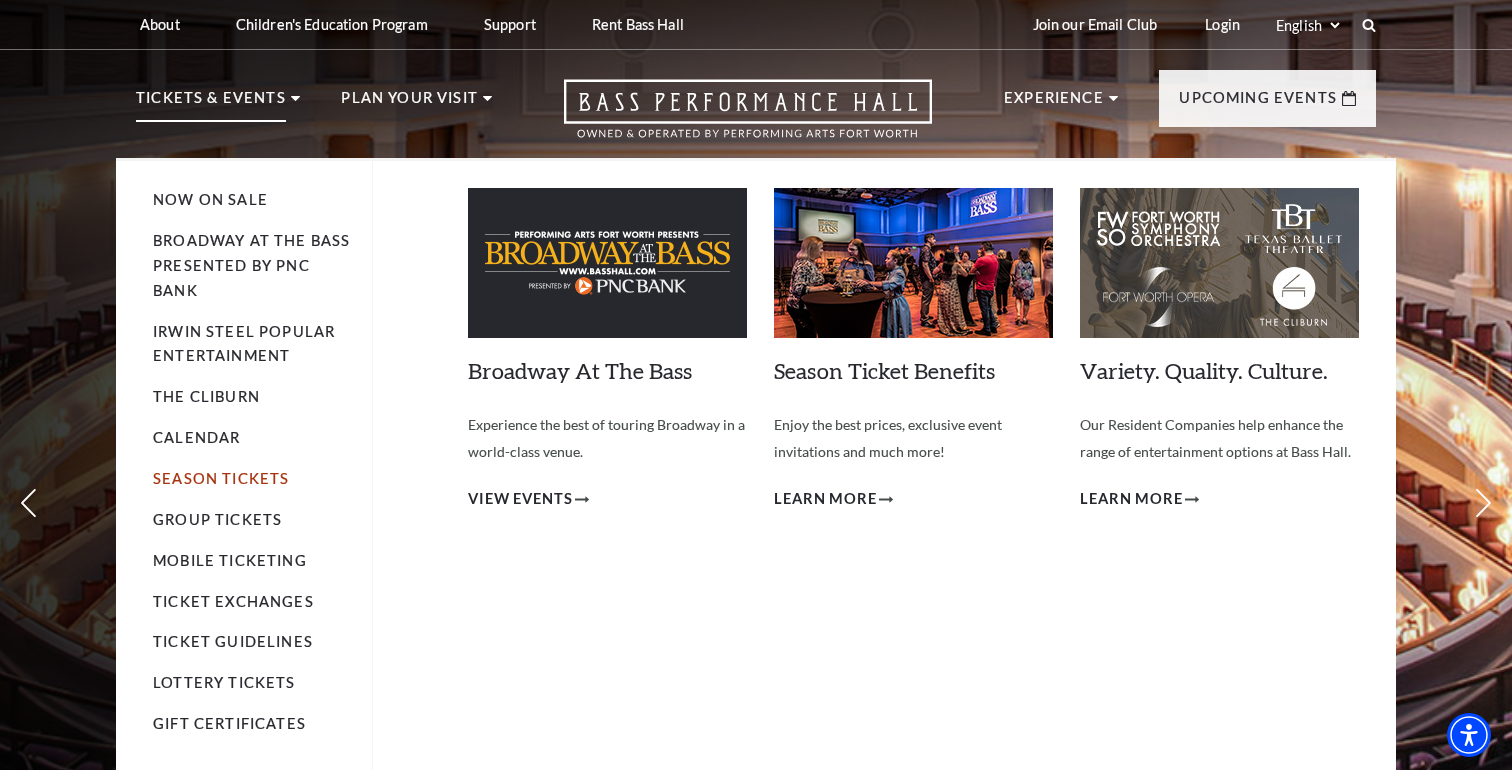 click on "Season Tickets" at bounding box center (221, 478) 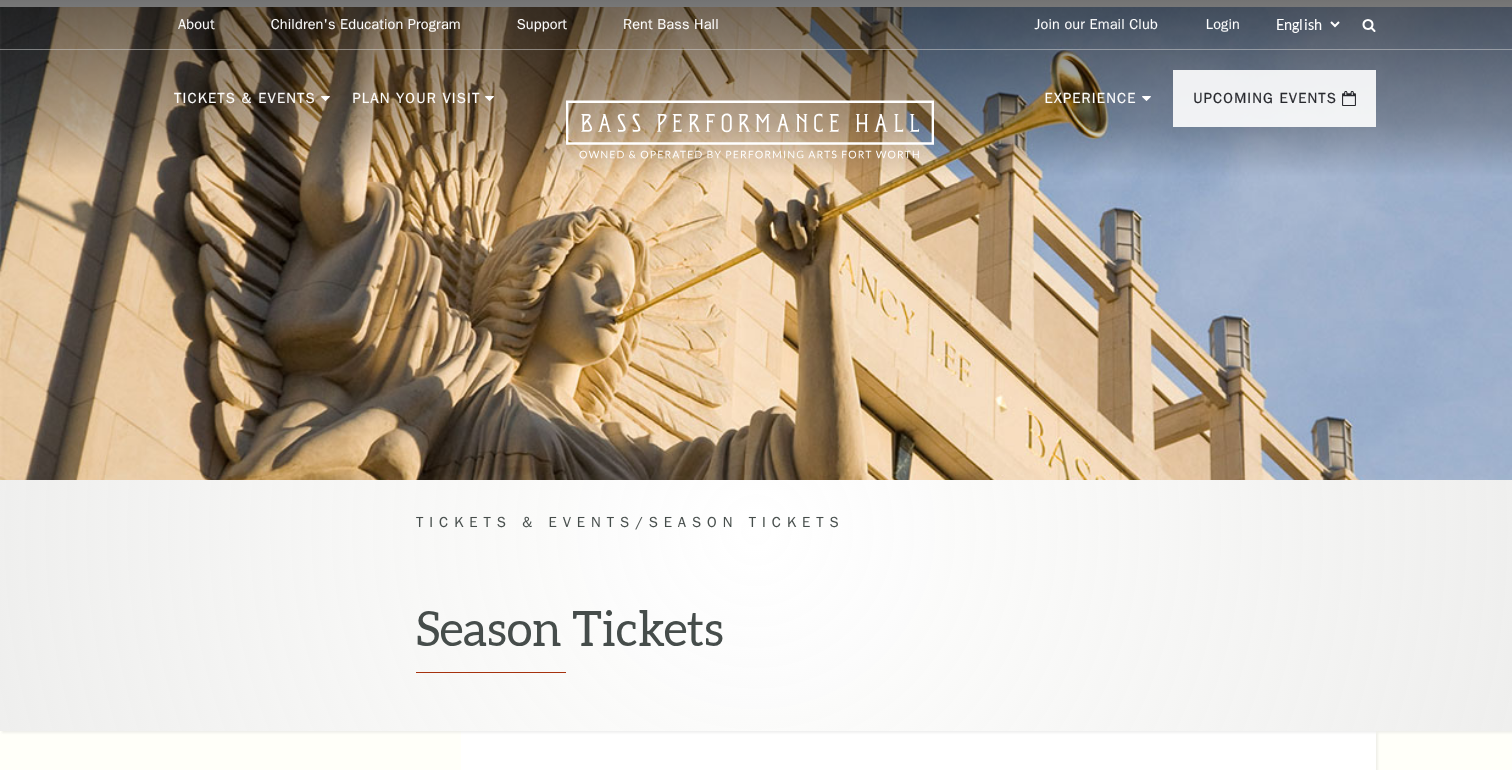scroll, scrollTop: 0, scrollLeft: 0, axis: both 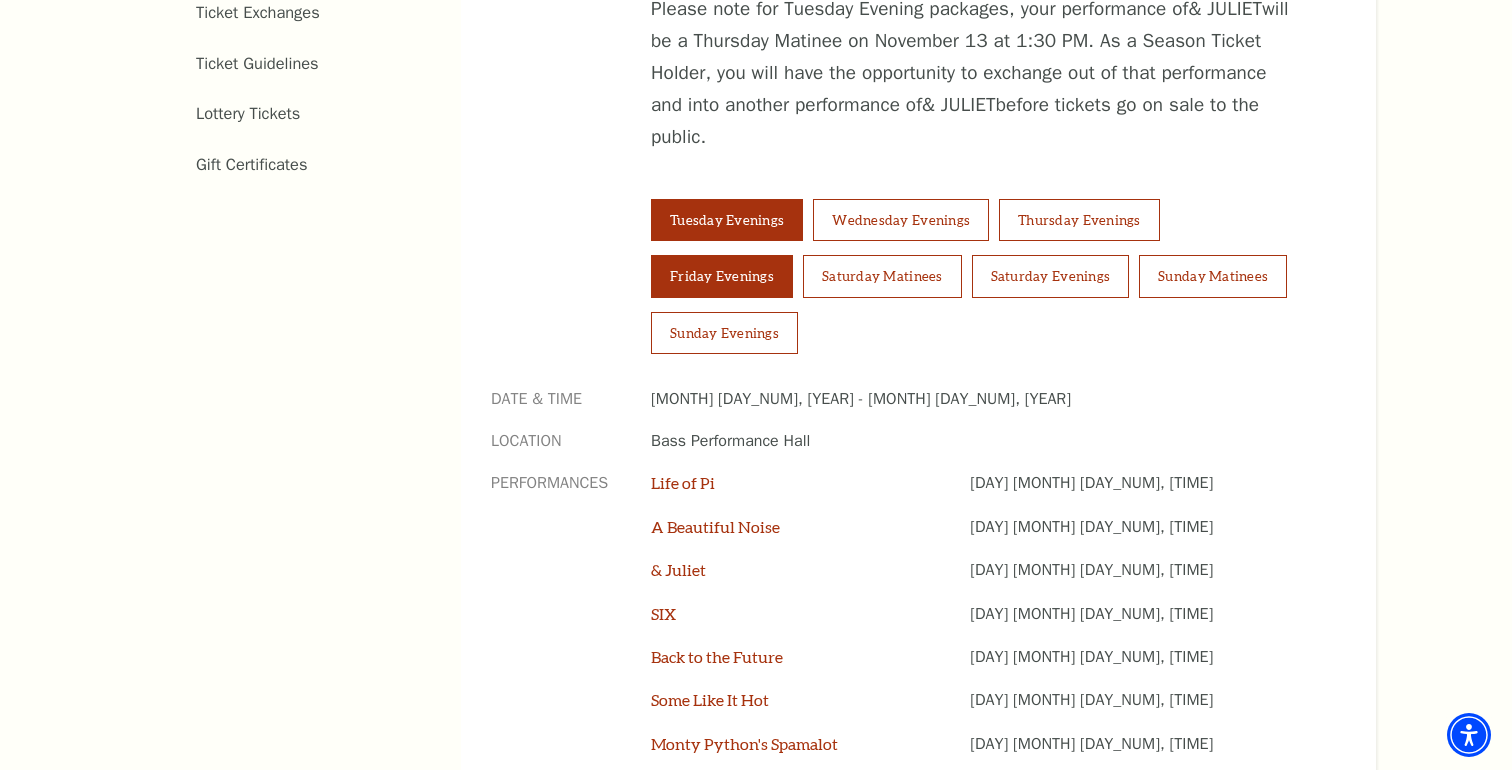 click on "Friday Evenings" at bounding box center (722, 276) 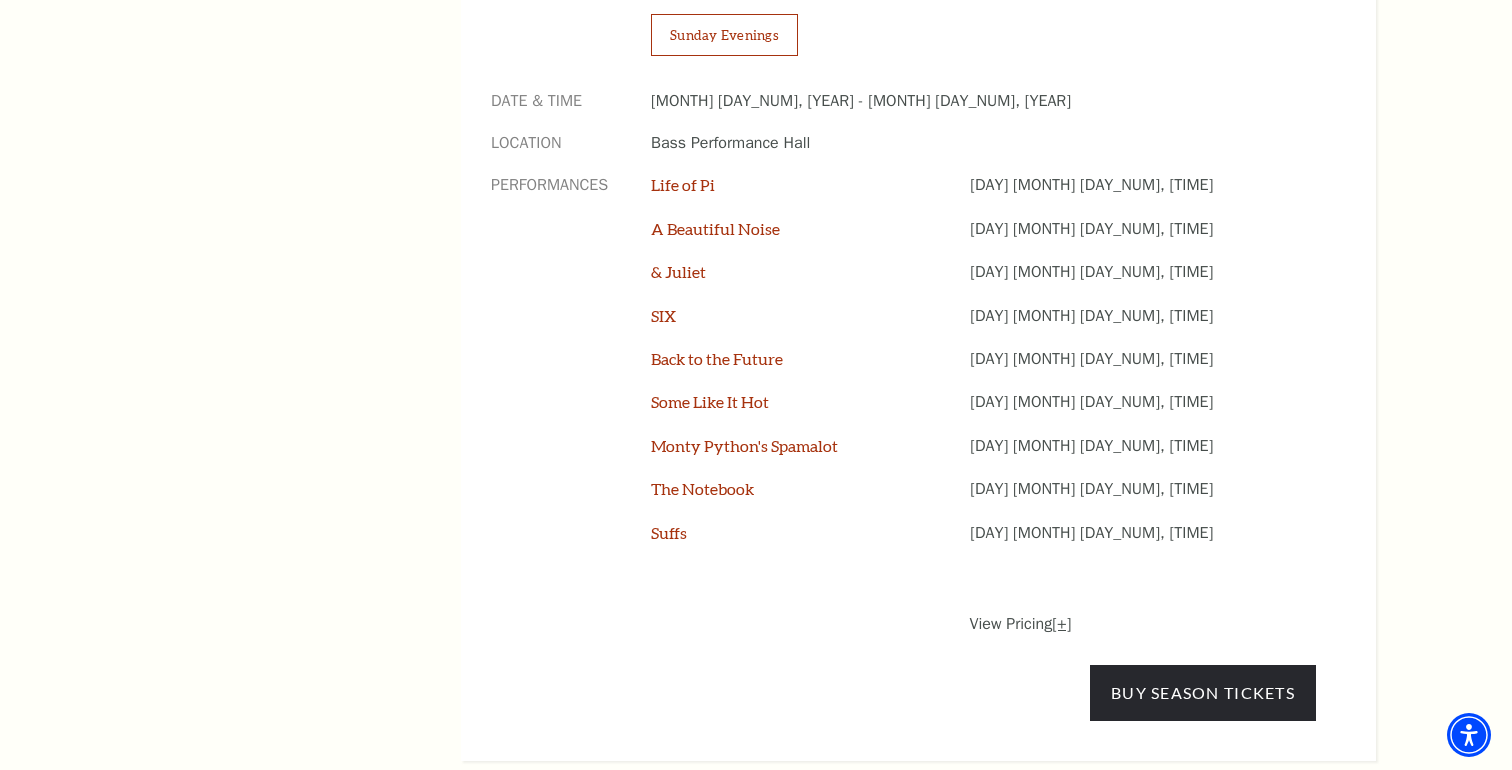 scroll, scrollTop: 1671, scrollLeft: 0, axis: vertical 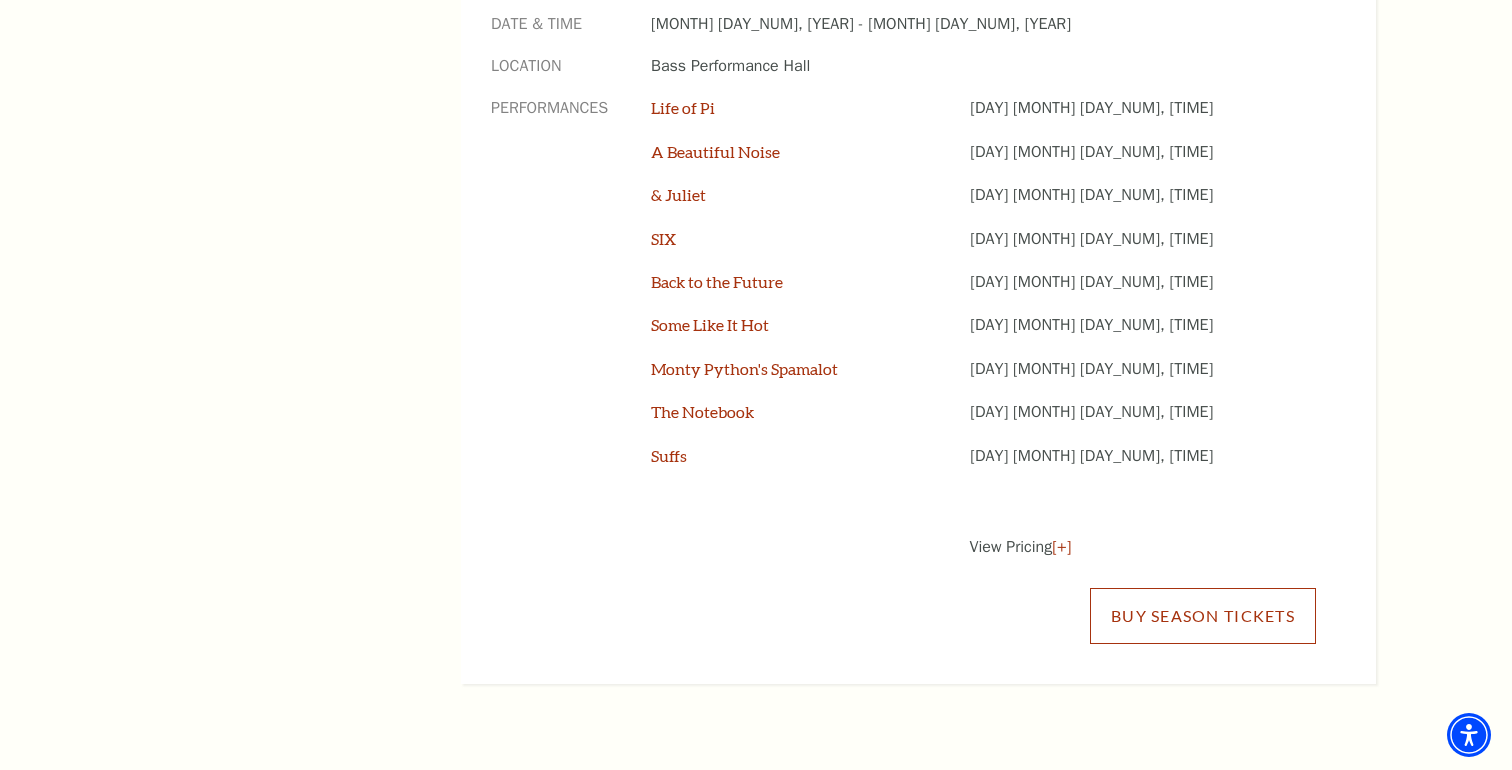 click on "Buy Season Tickets" at bounding box center (1203, 616) 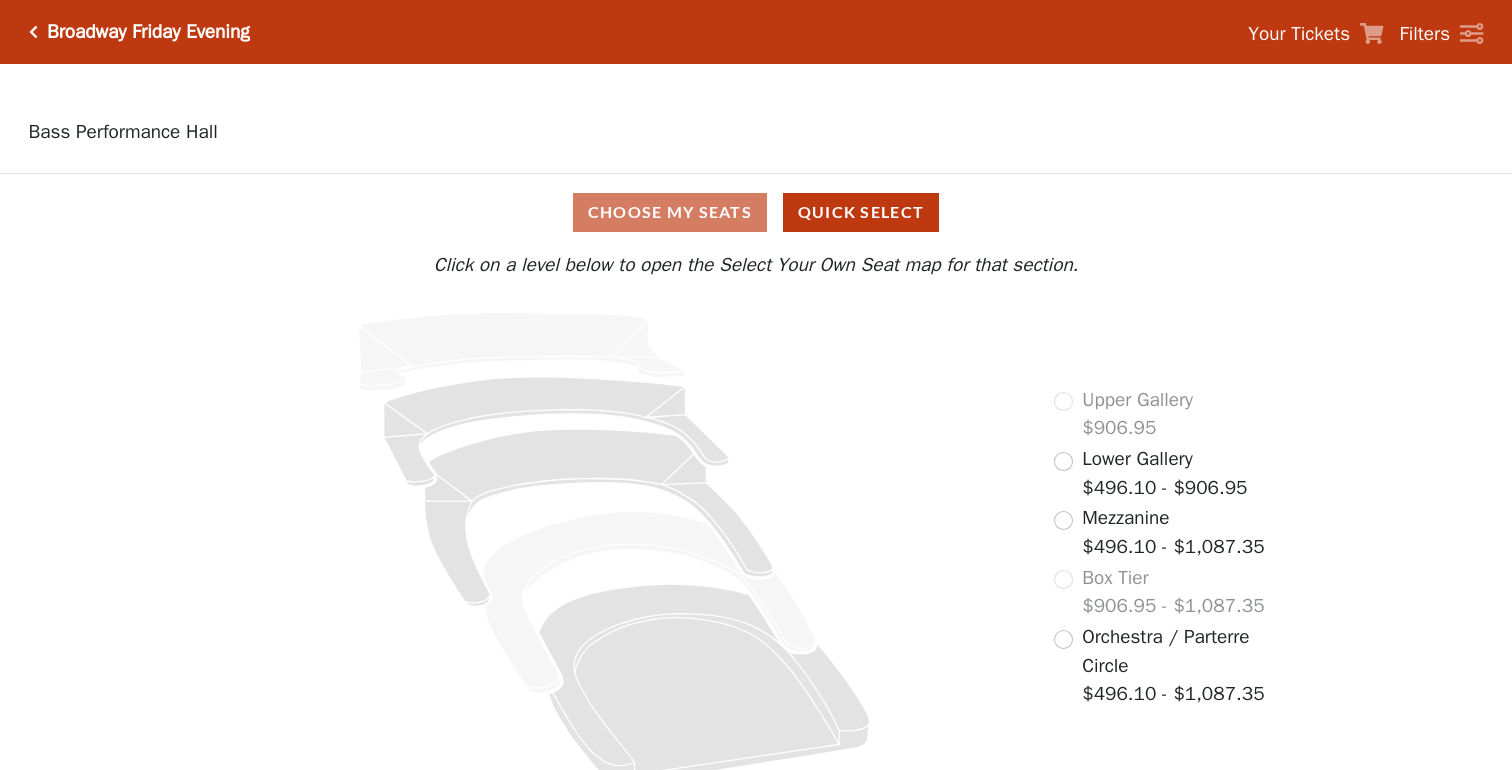 scroll, scrollTop: 0, scrollLeft: 0, axis: both 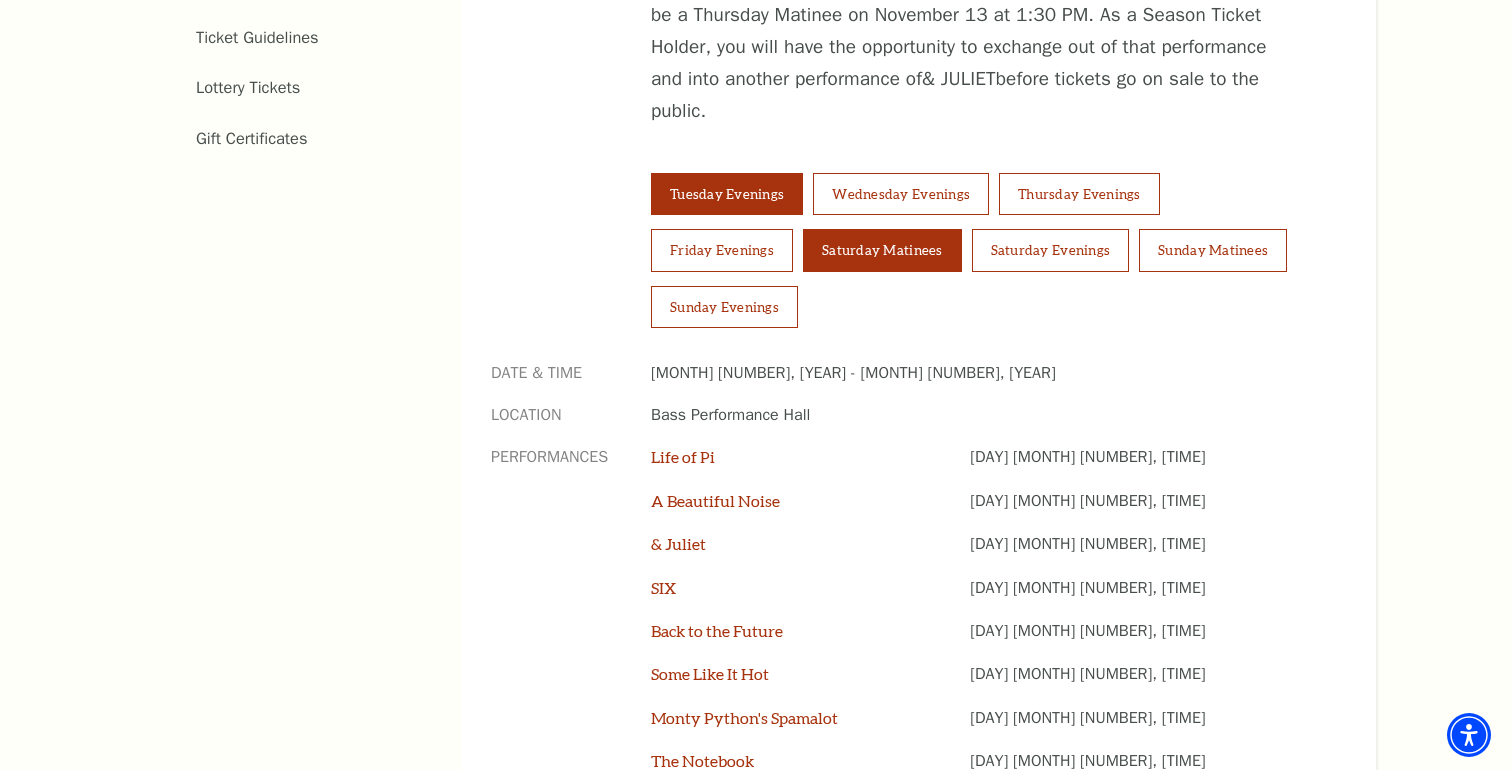 click on "Saturday Matinees" at bounding box center (882, 250) 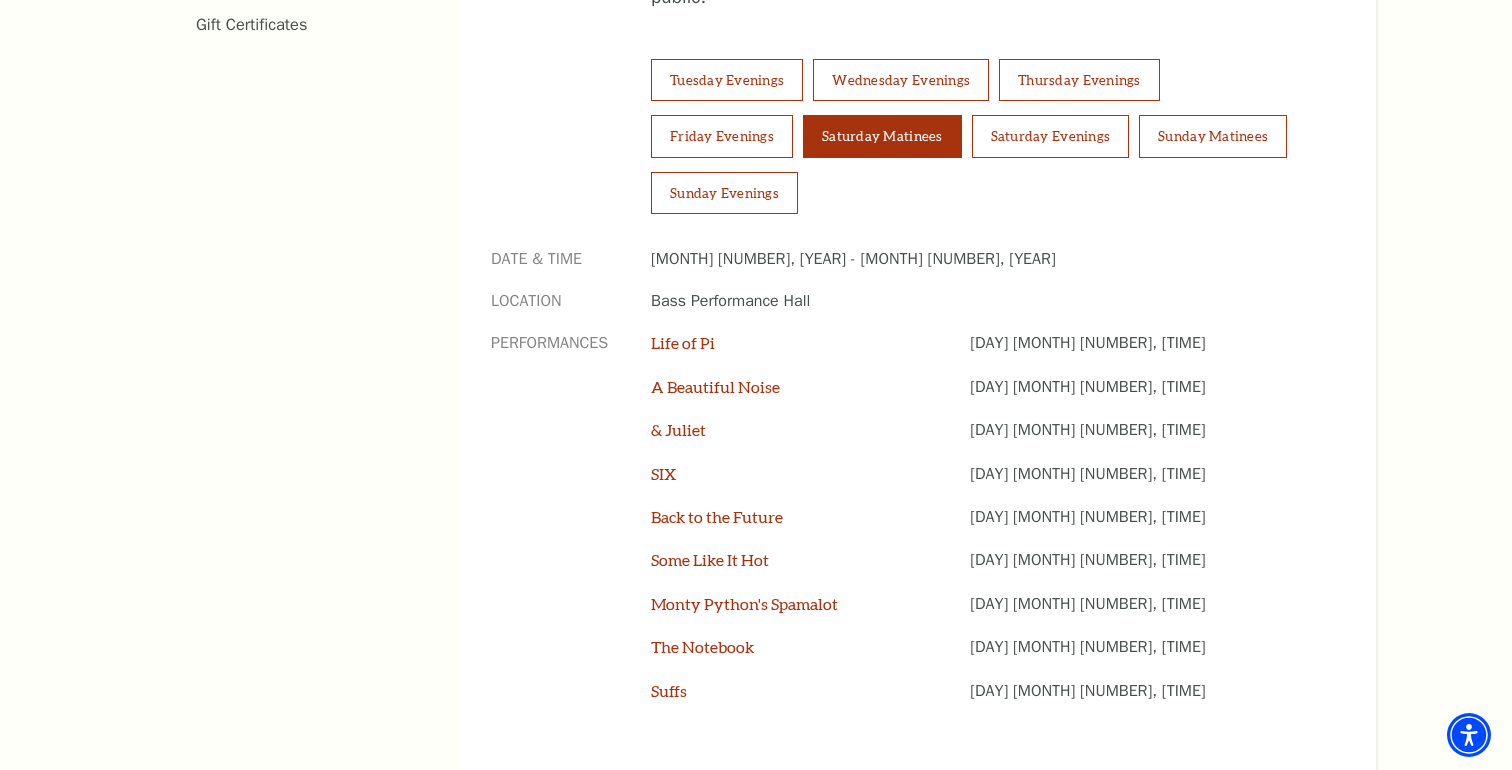 scroll, scrollTop: 1523, scrollLeft: 0, axis: vertical 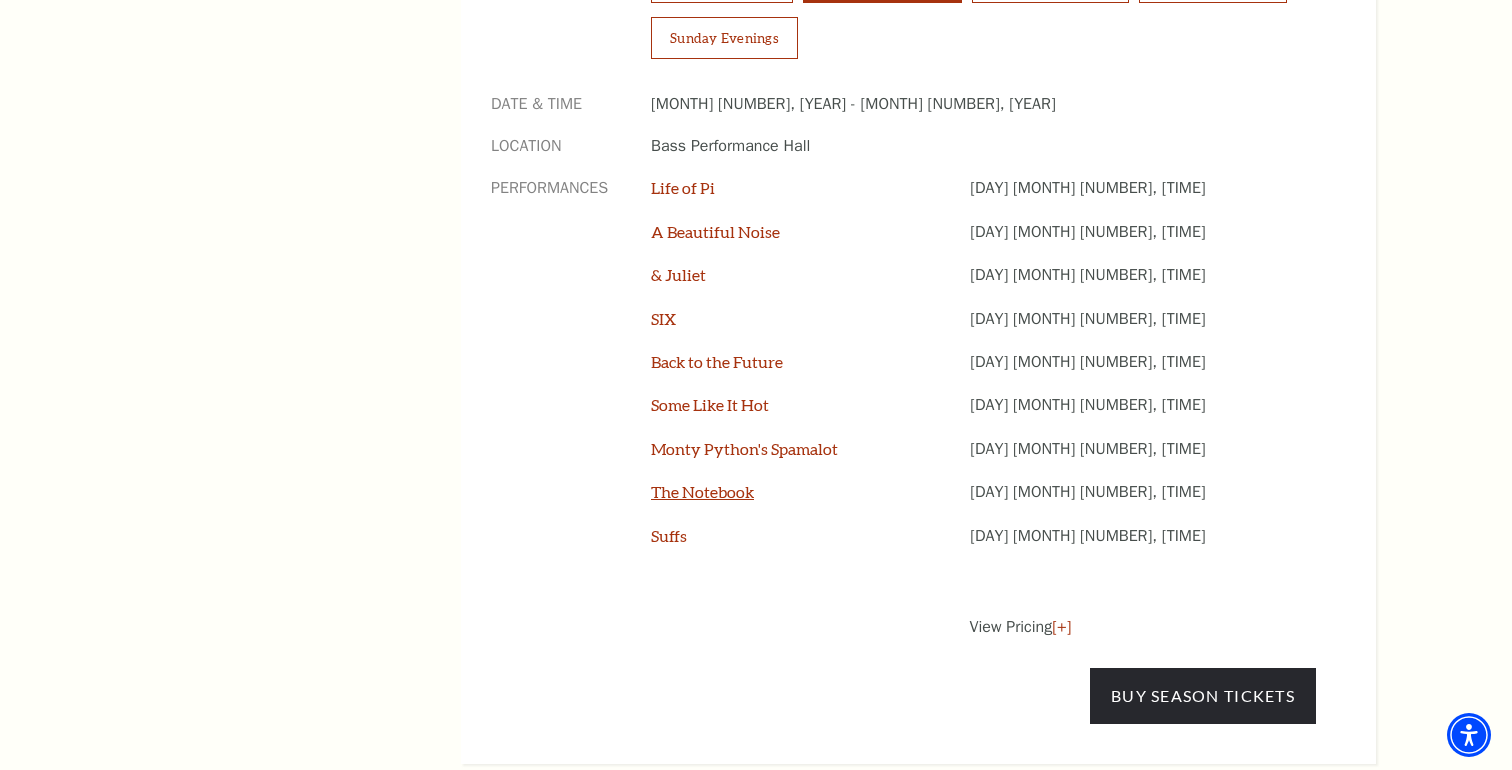 click on "The Notebook" at bounding box center [702, 491] 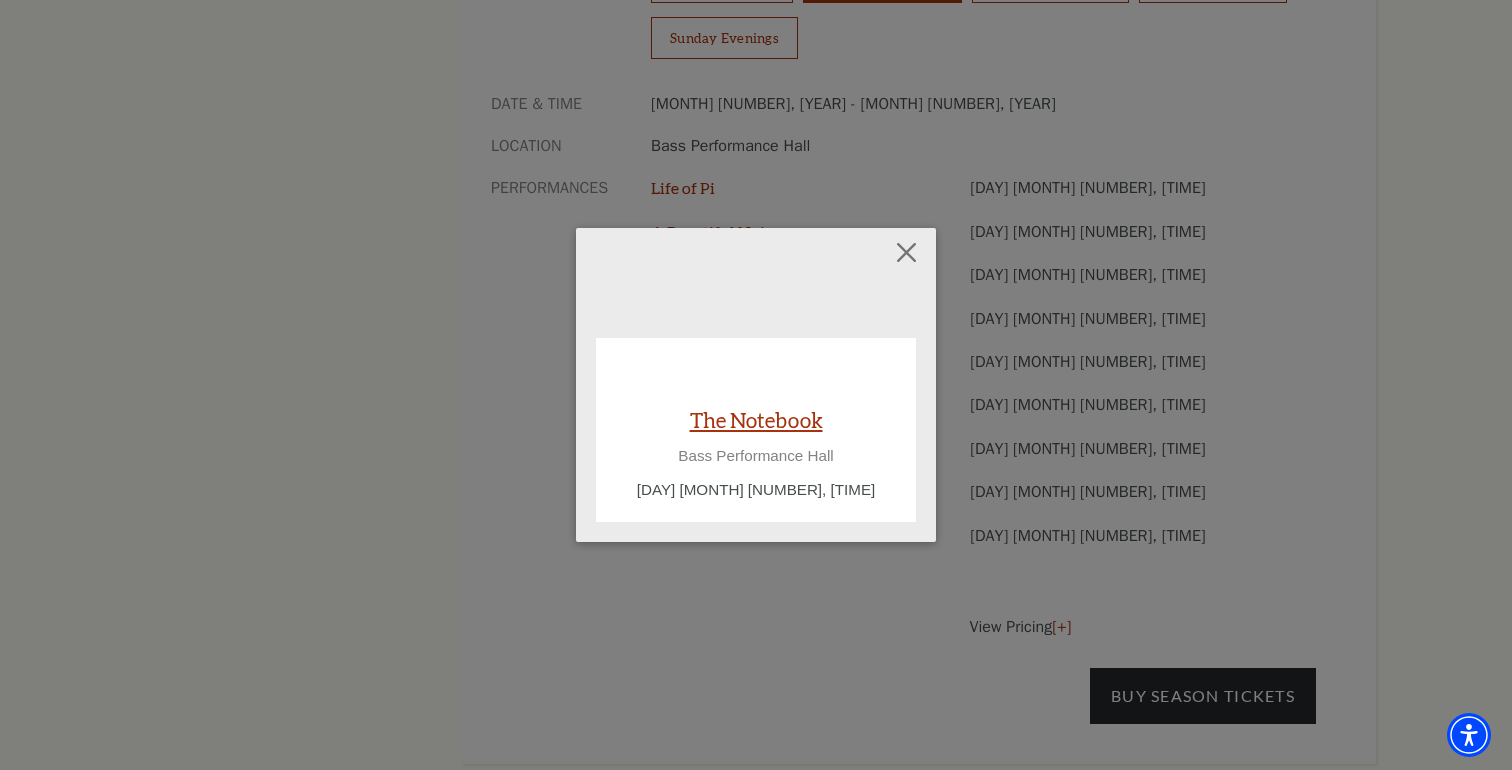 click on "The Notebook" at bounding box center (756, 419) 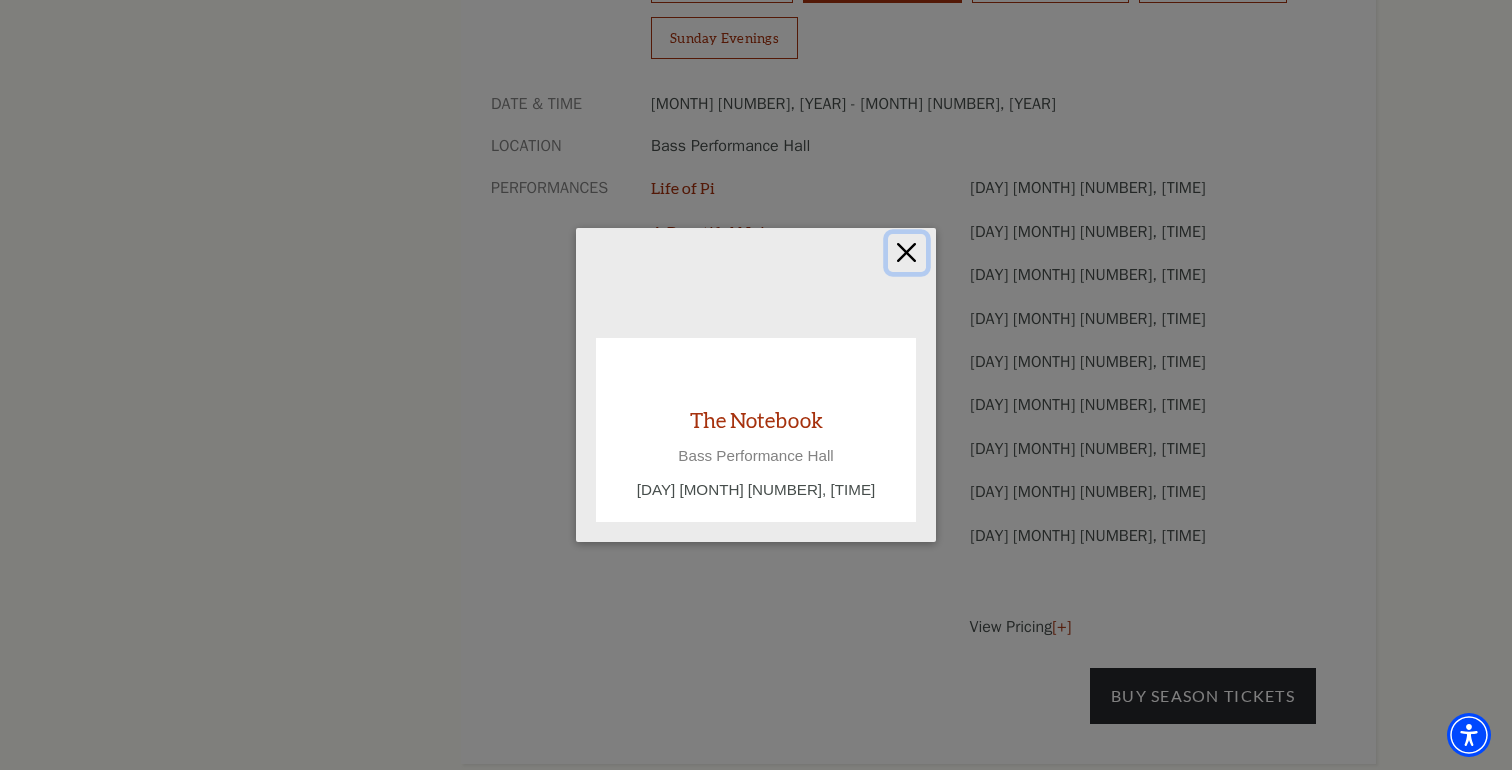 click at bounding box center [907, 253] 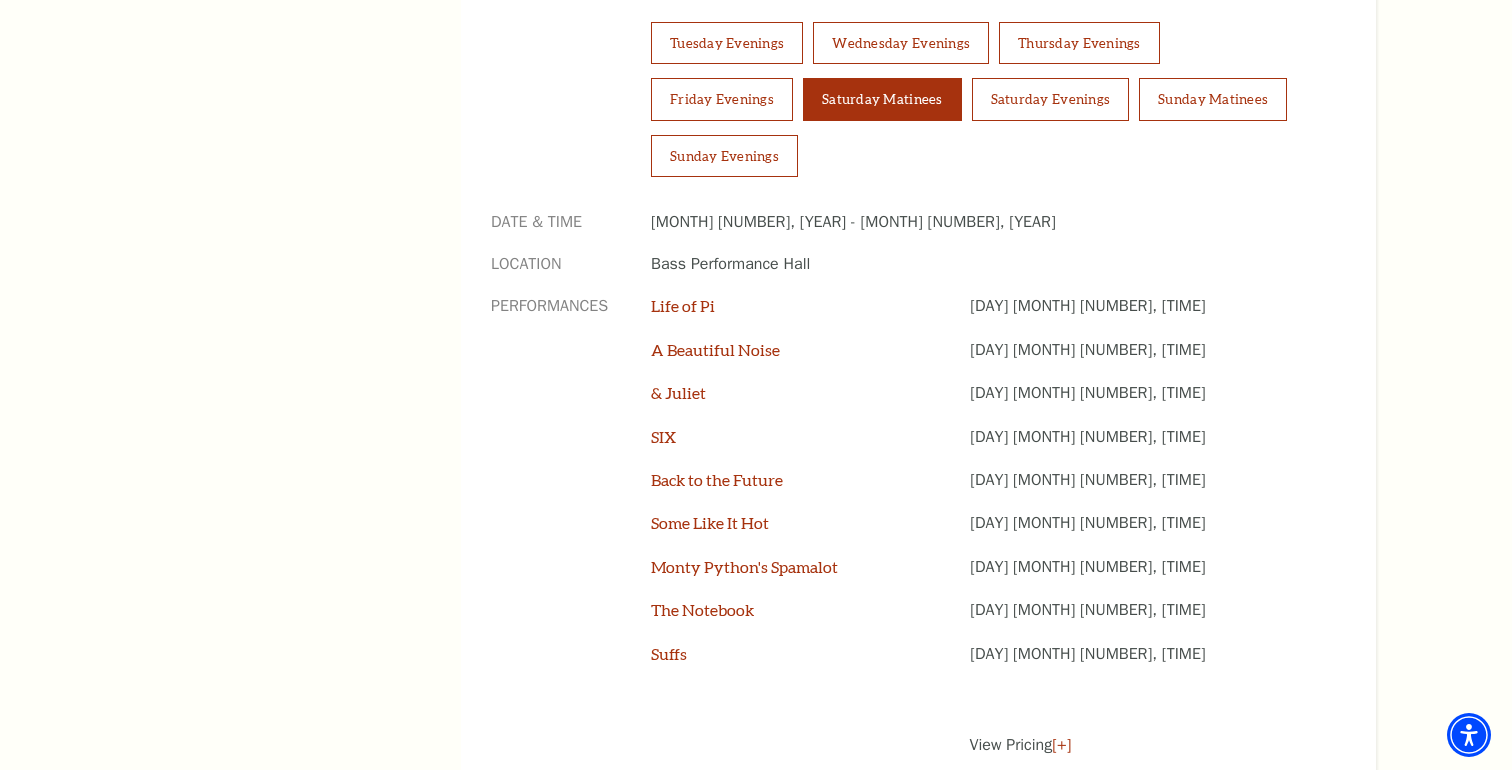 scroll, scrollTop: 1472, scrollLeft: 0, axis: vertical 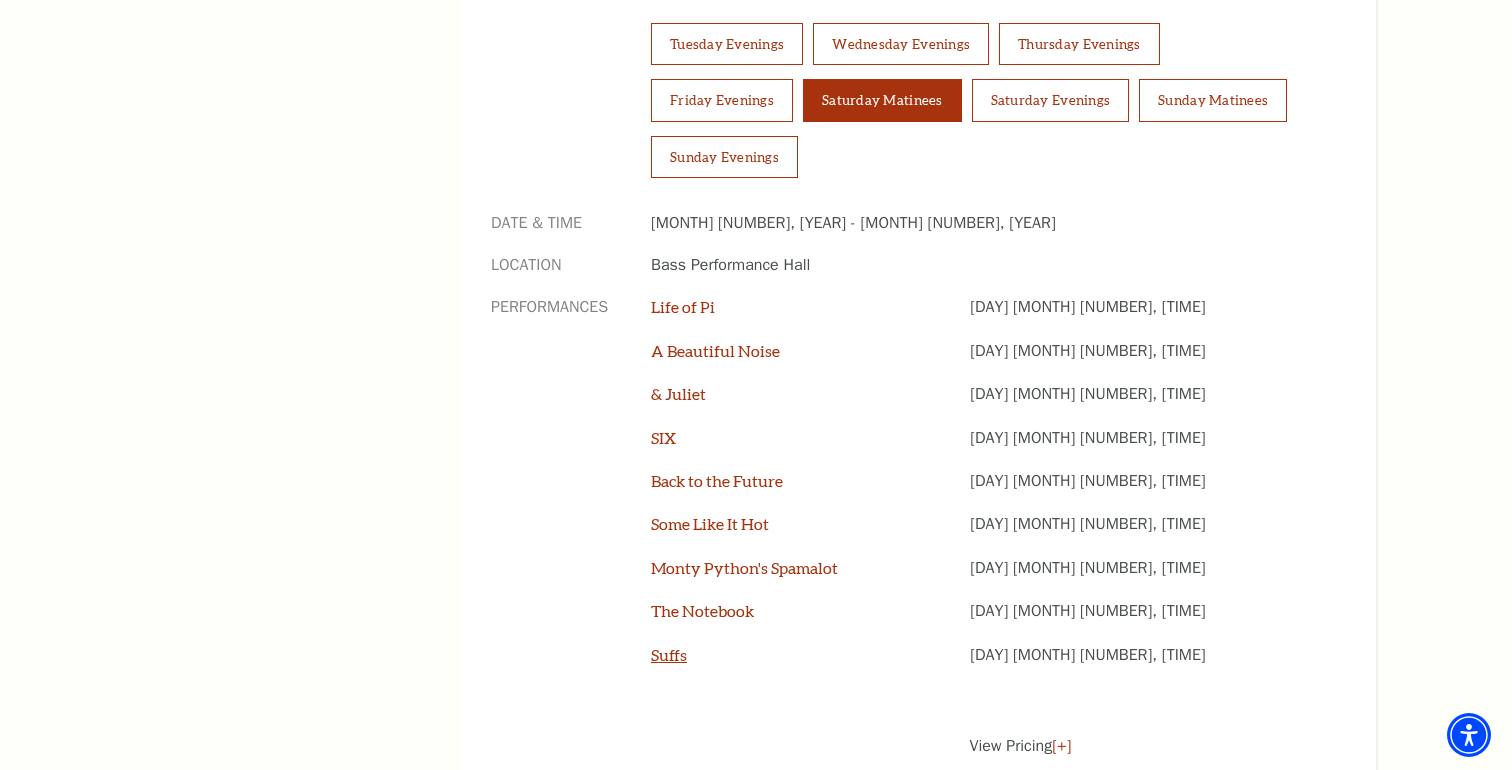 click on "Suffs" at bounding box center (669, 654) 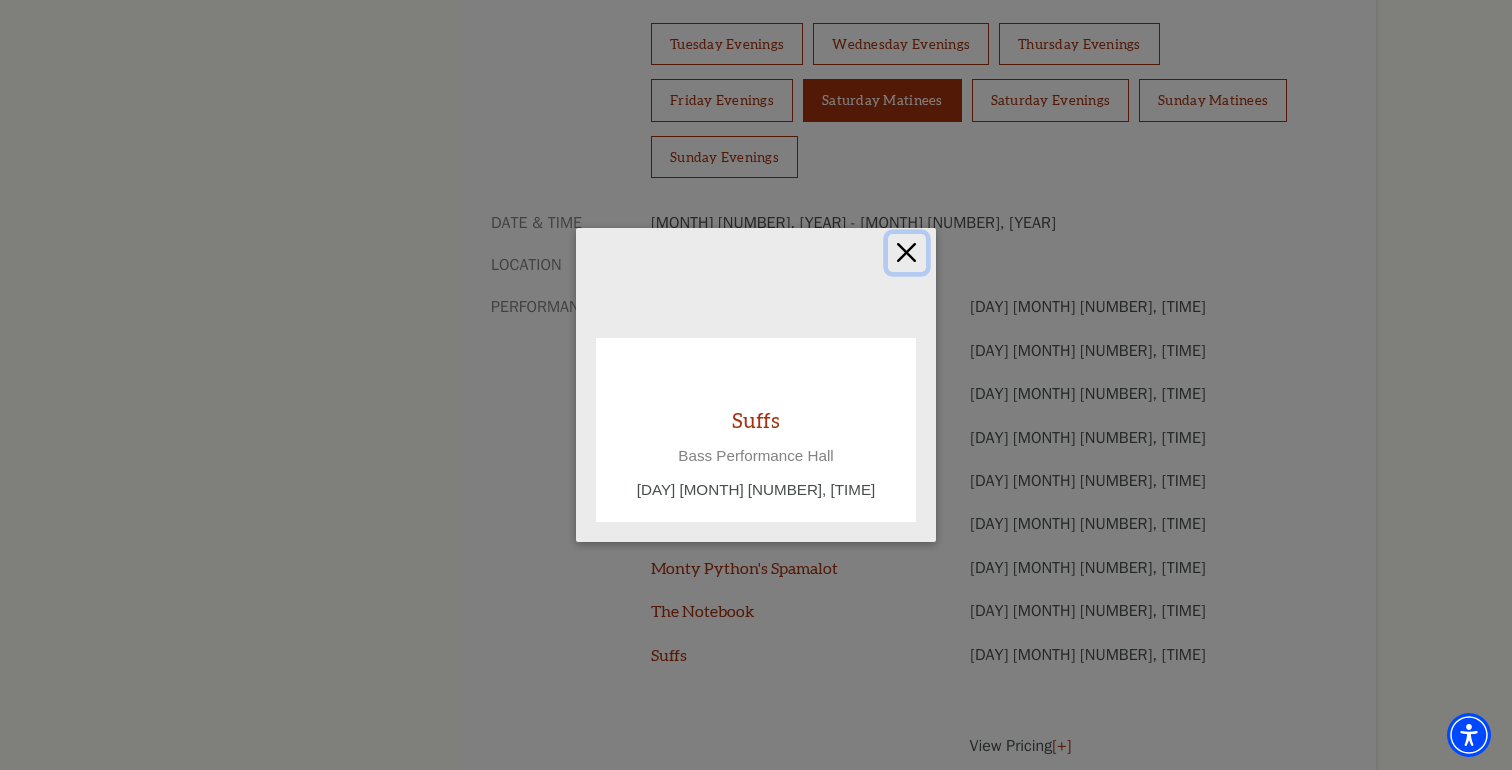 click at bounding box center [907, 253] 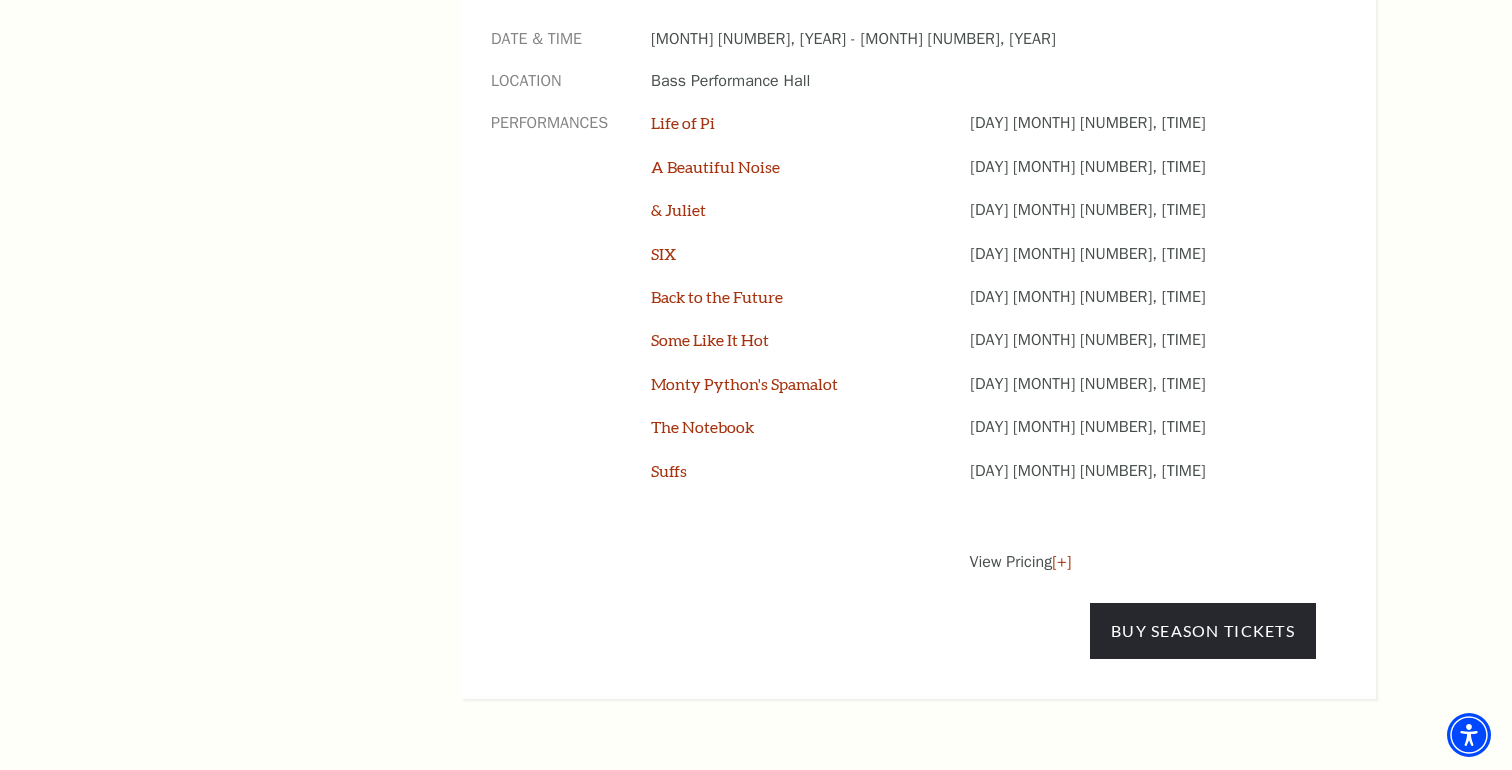 scroll, scrollTop: 1680, scrollLeft: 0, axis: vertical 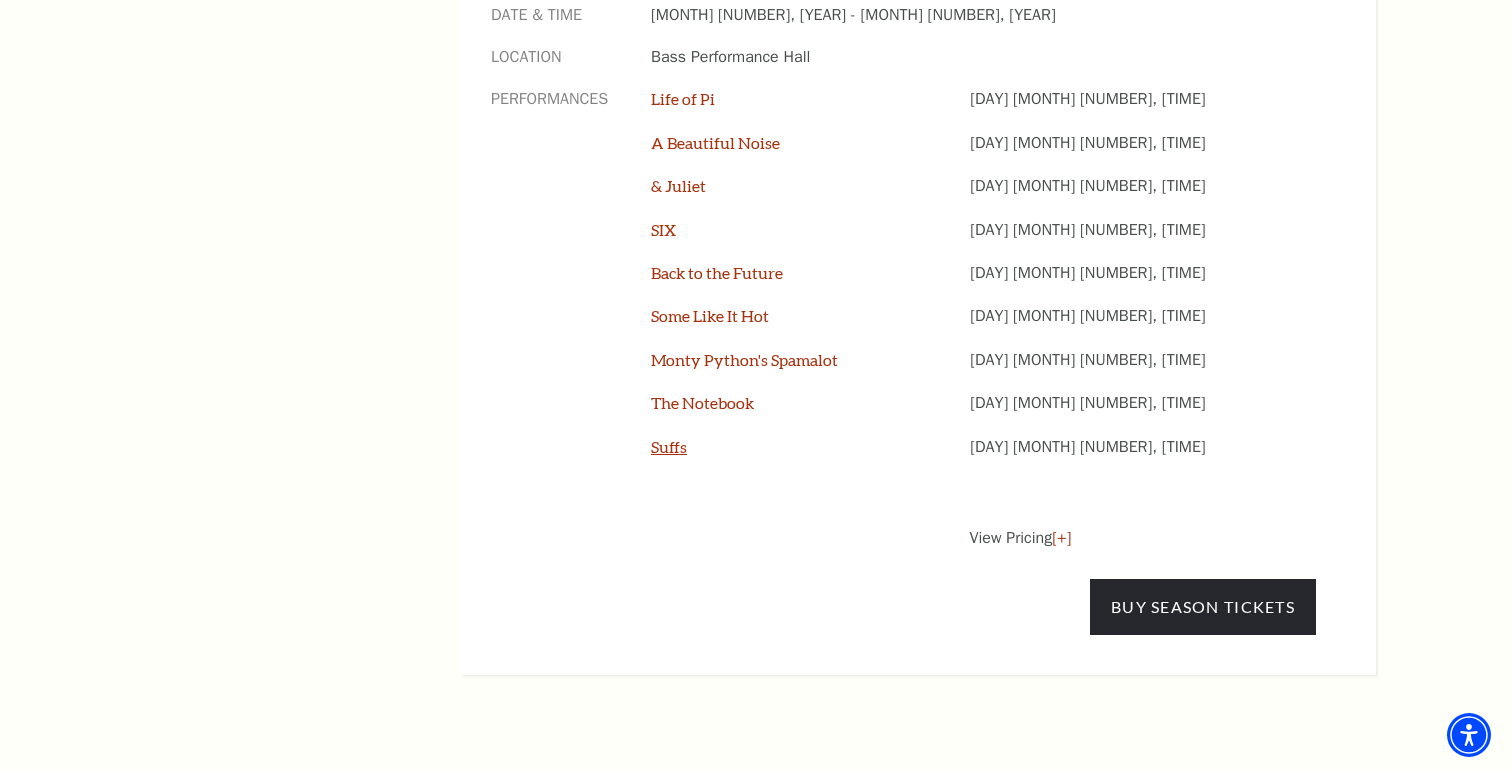 click on "Suffs" at bounding box center [669, 446] 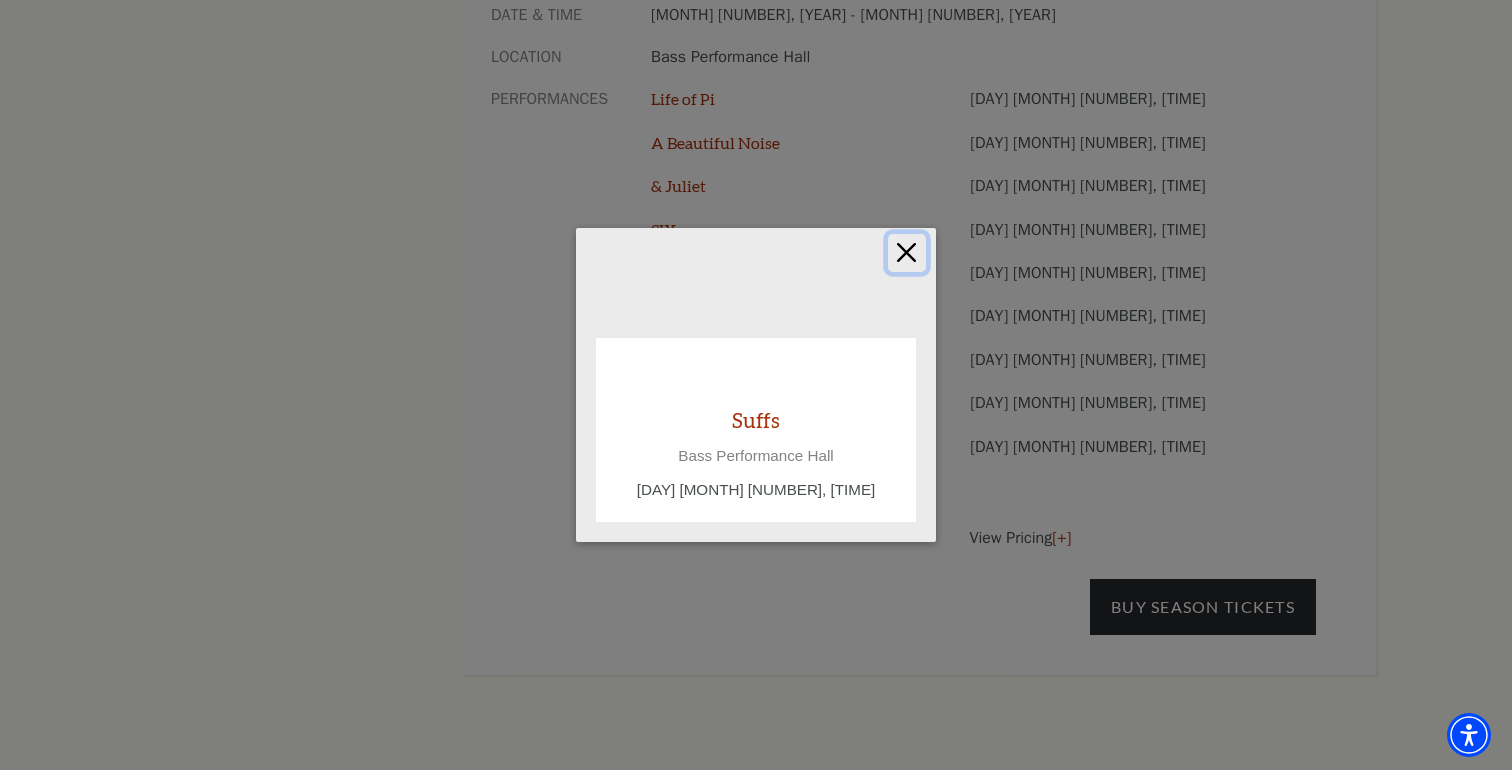 click at bounding box center (907, 253) 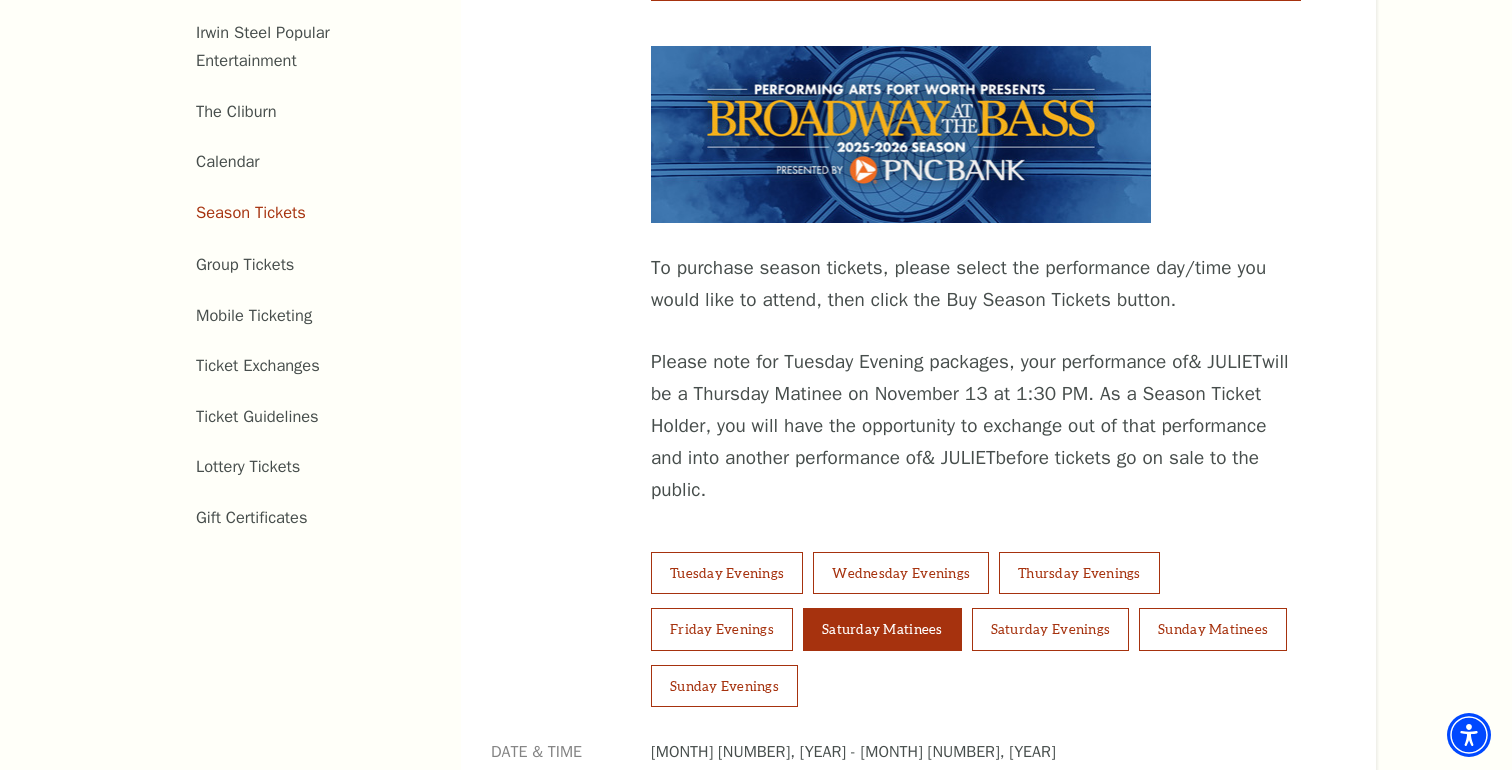 scroll, scrollTop: 949, scrollLeft: 0, axis: vertical 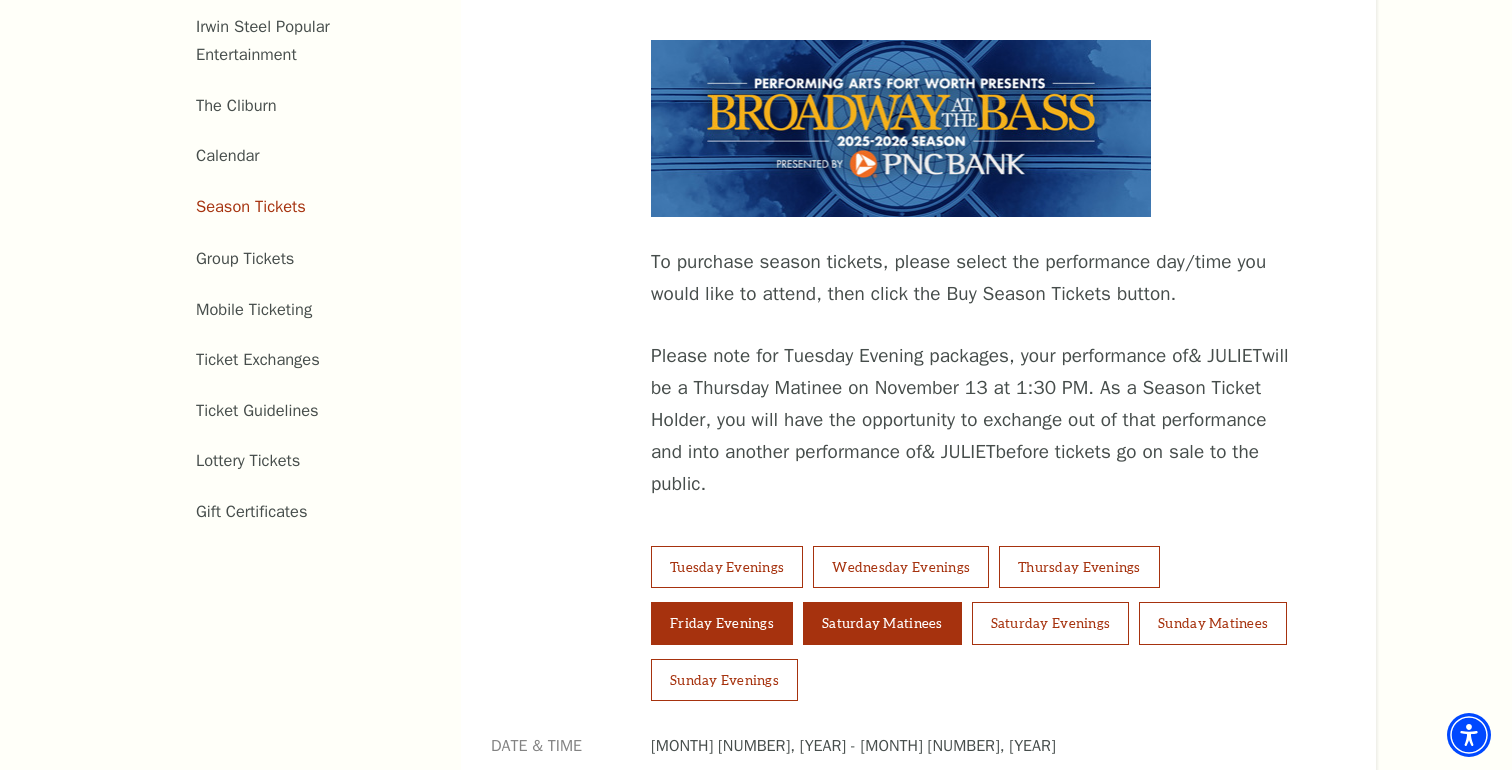 click on "Friday Evenings" at bounding box center [722, 623] 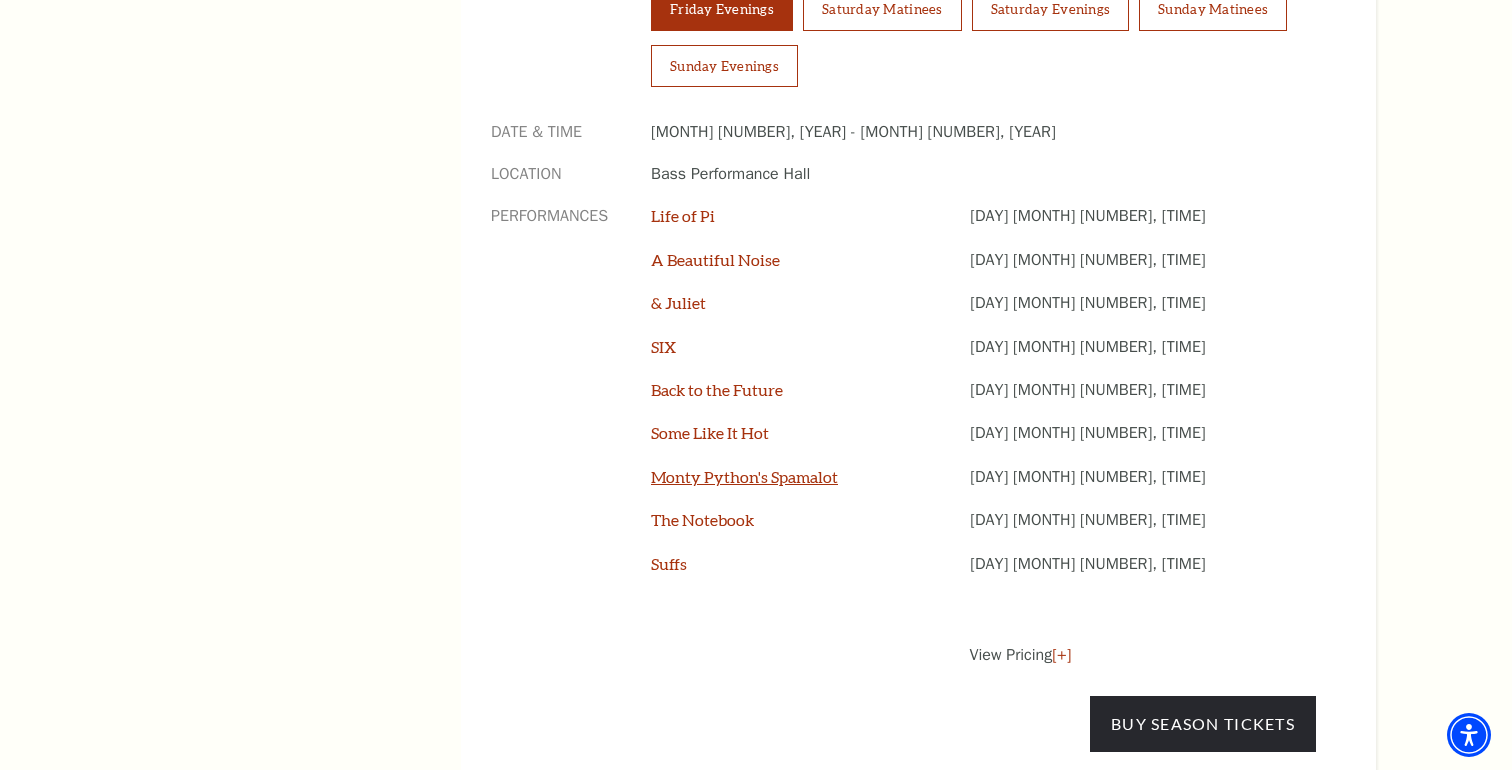 scroll, scrollTop: 1570, scrollLeft: 0, axis: vertical 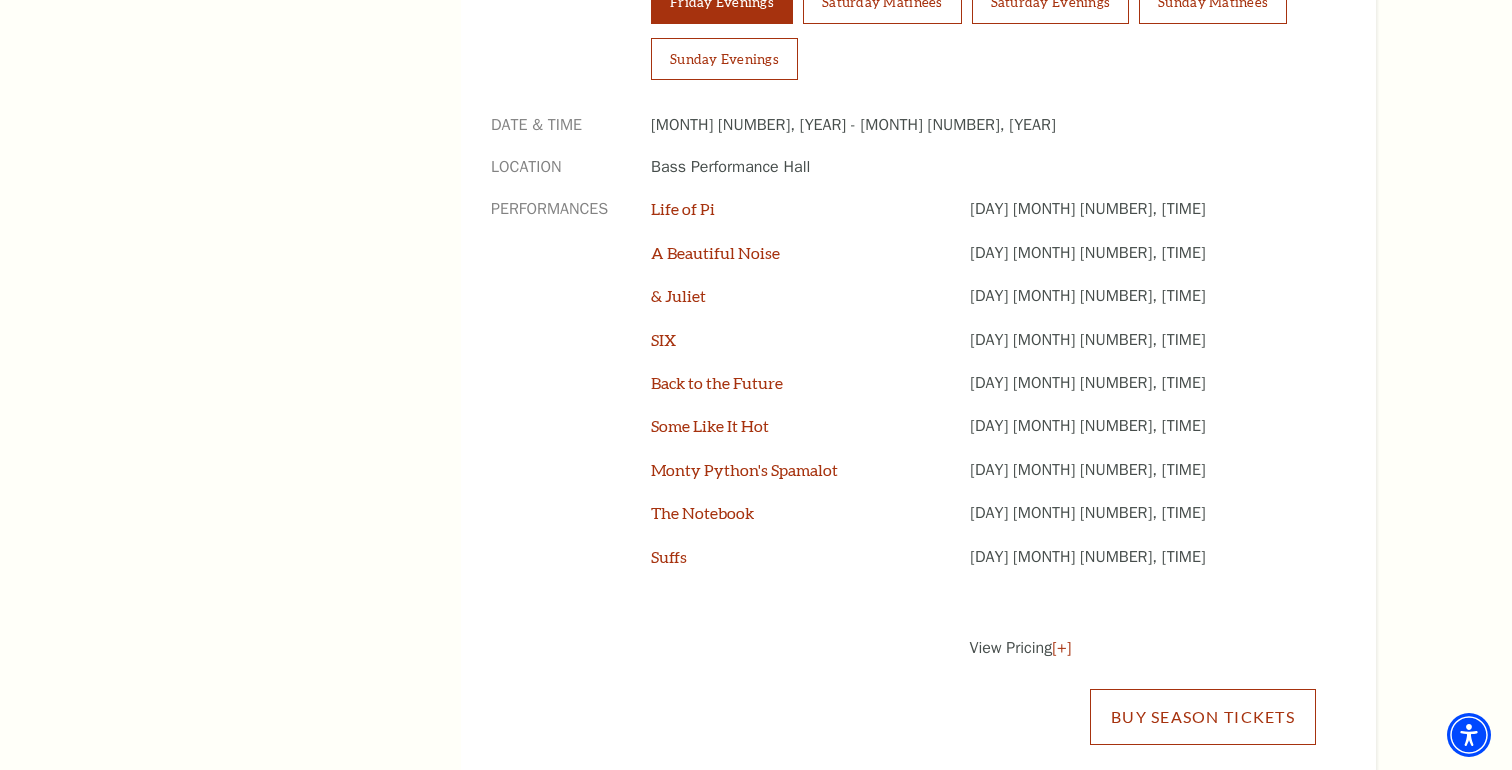 click on "Buy Season Tickets" at bounding box center [1203, 717] 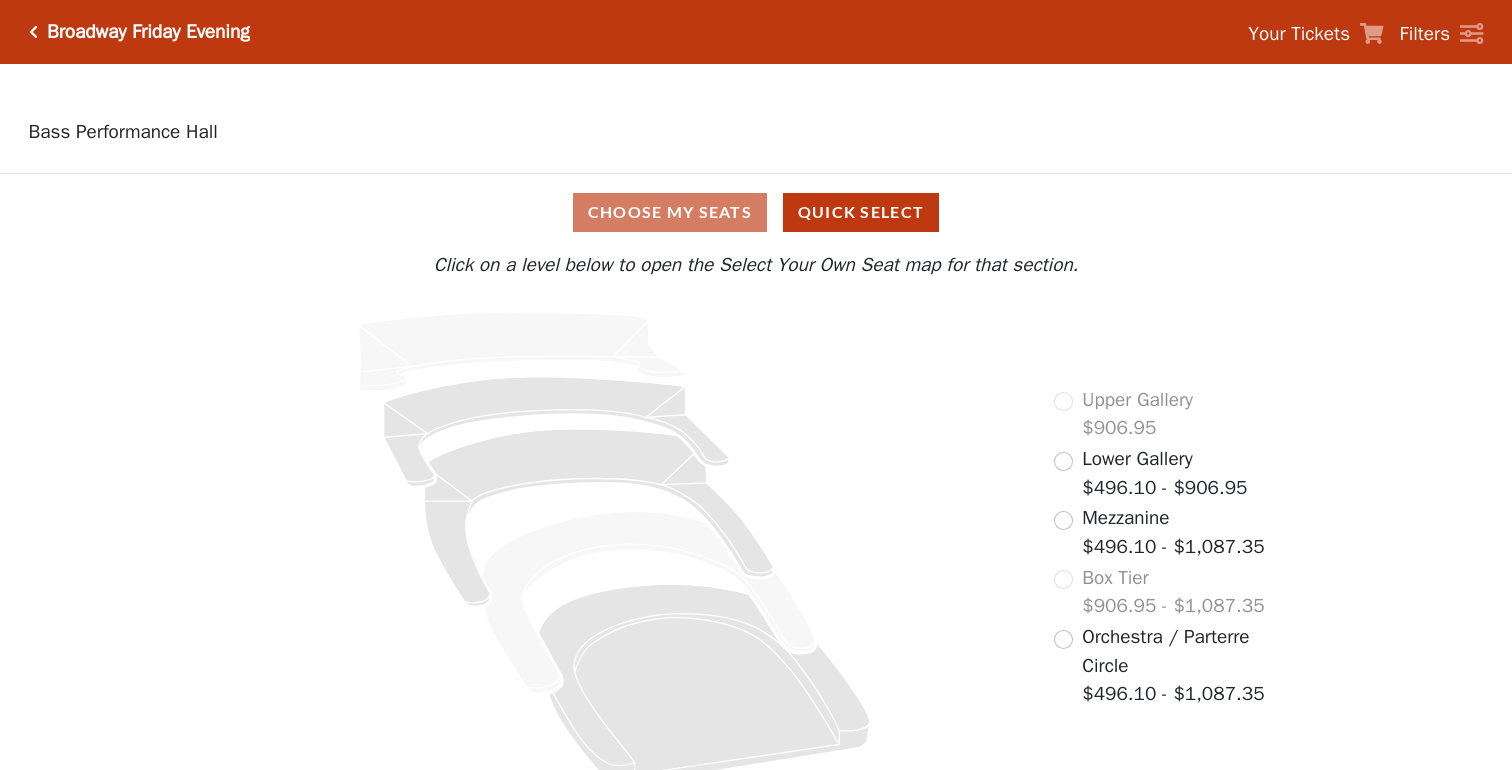 scroll, scrollTop: 0, scrollLeft: 0, axis: both 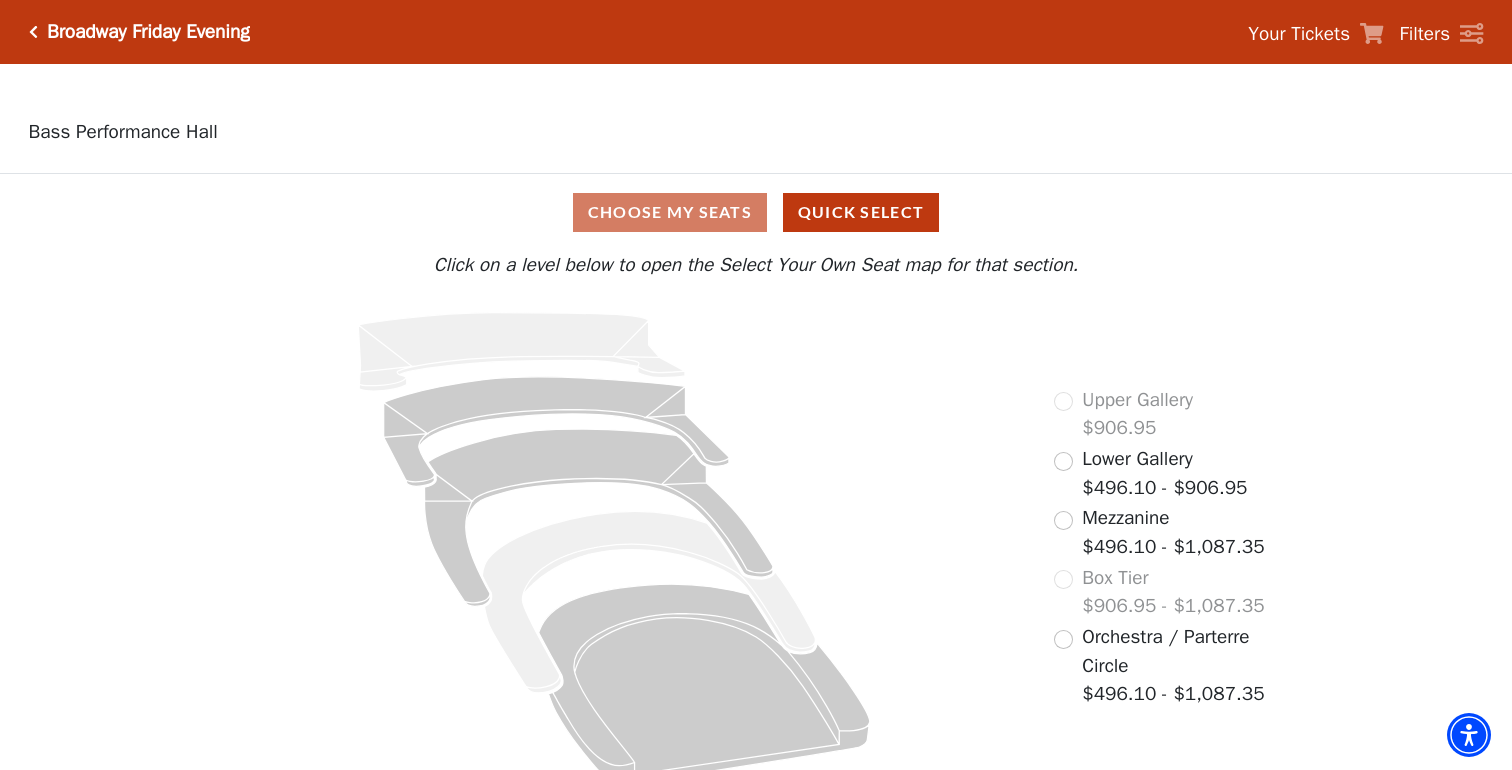 click on "Mezzanine" at bounding box center (1125, 518) 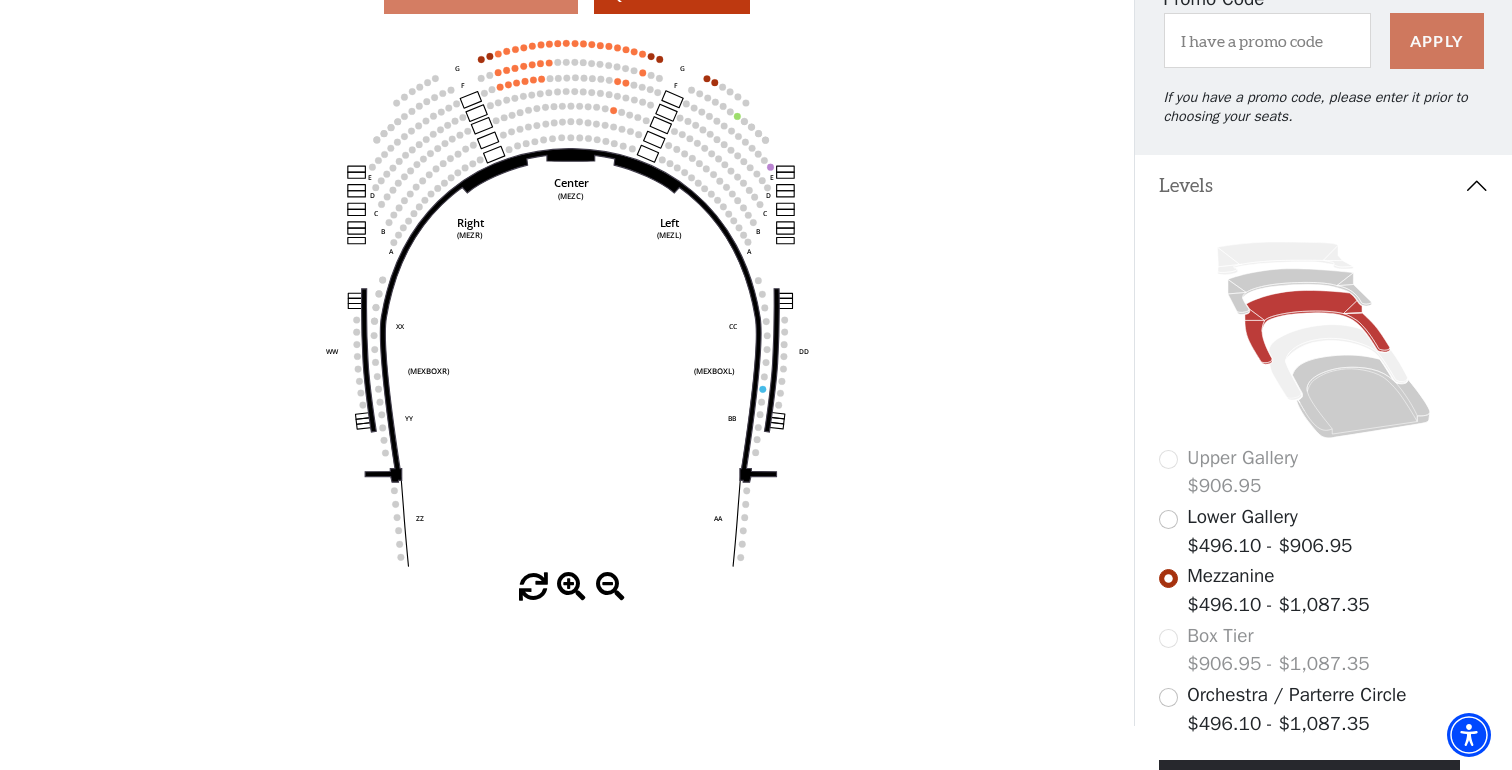 scroll, scrollTop: 219, scrollLeft: 0, axis: vertical 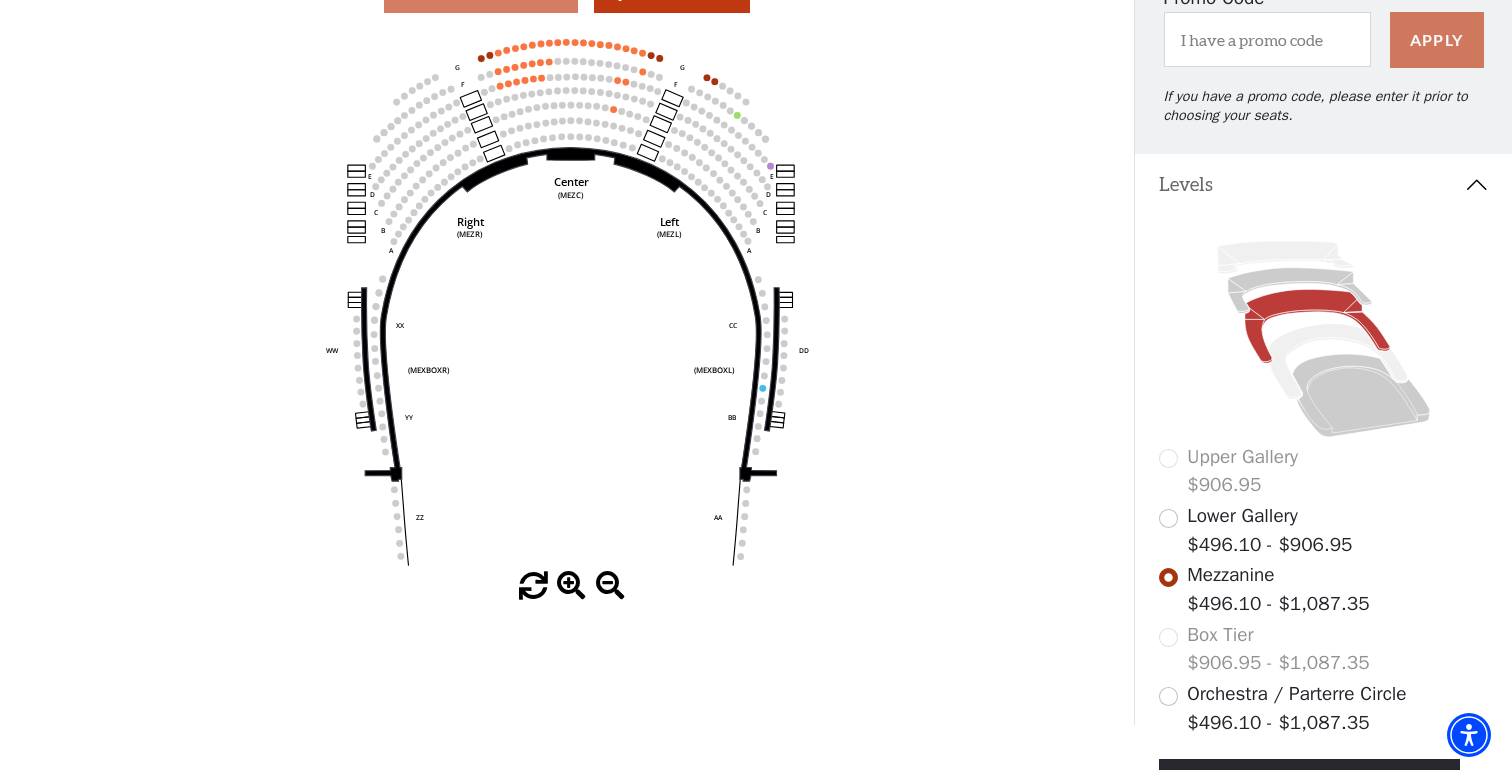 click on "Orchestra / Parterre Circle $496.10 - $1,087.35" at bounding box center (1296, 708) 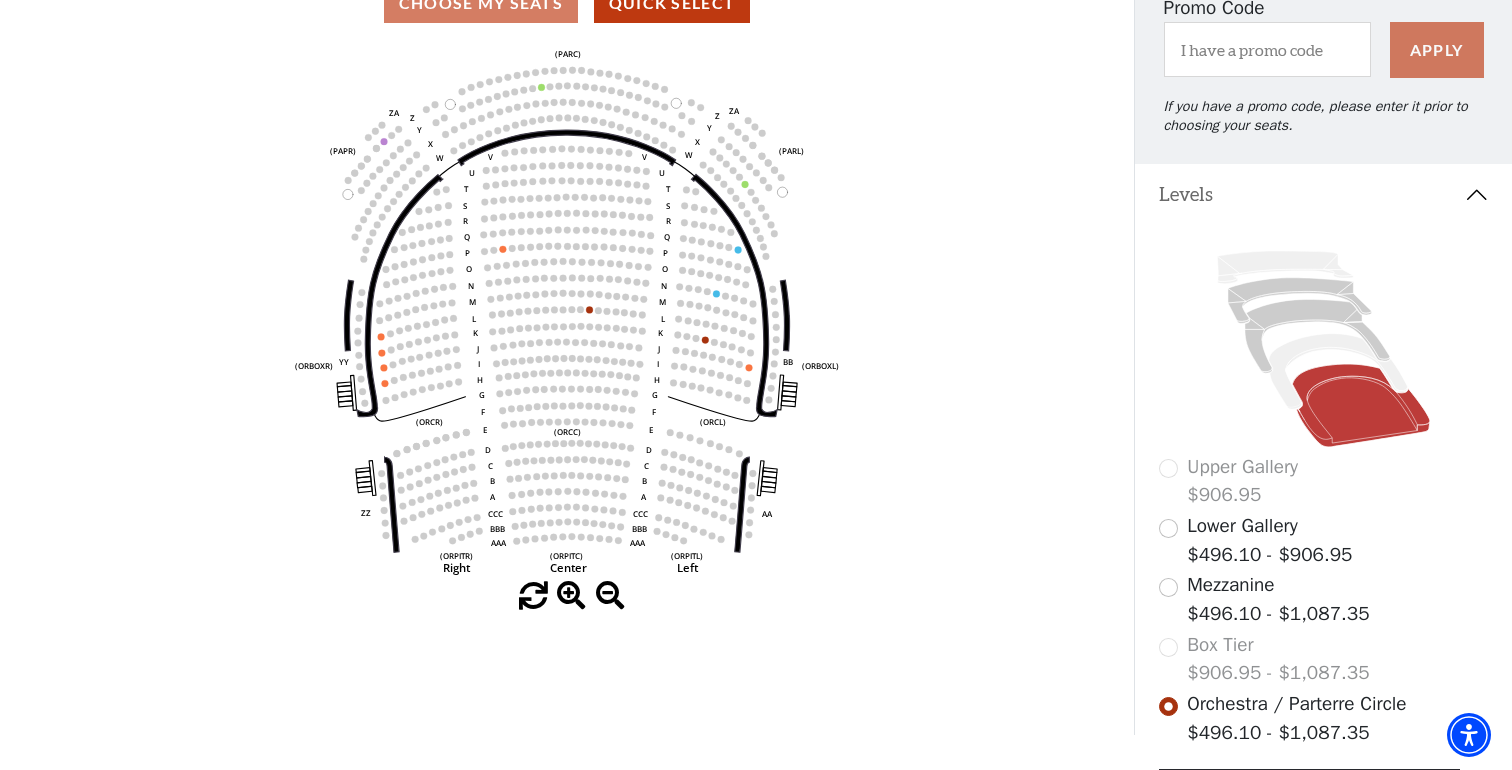 scroll, scrollTop: 217, scrollLeft: 0, axis: vertical 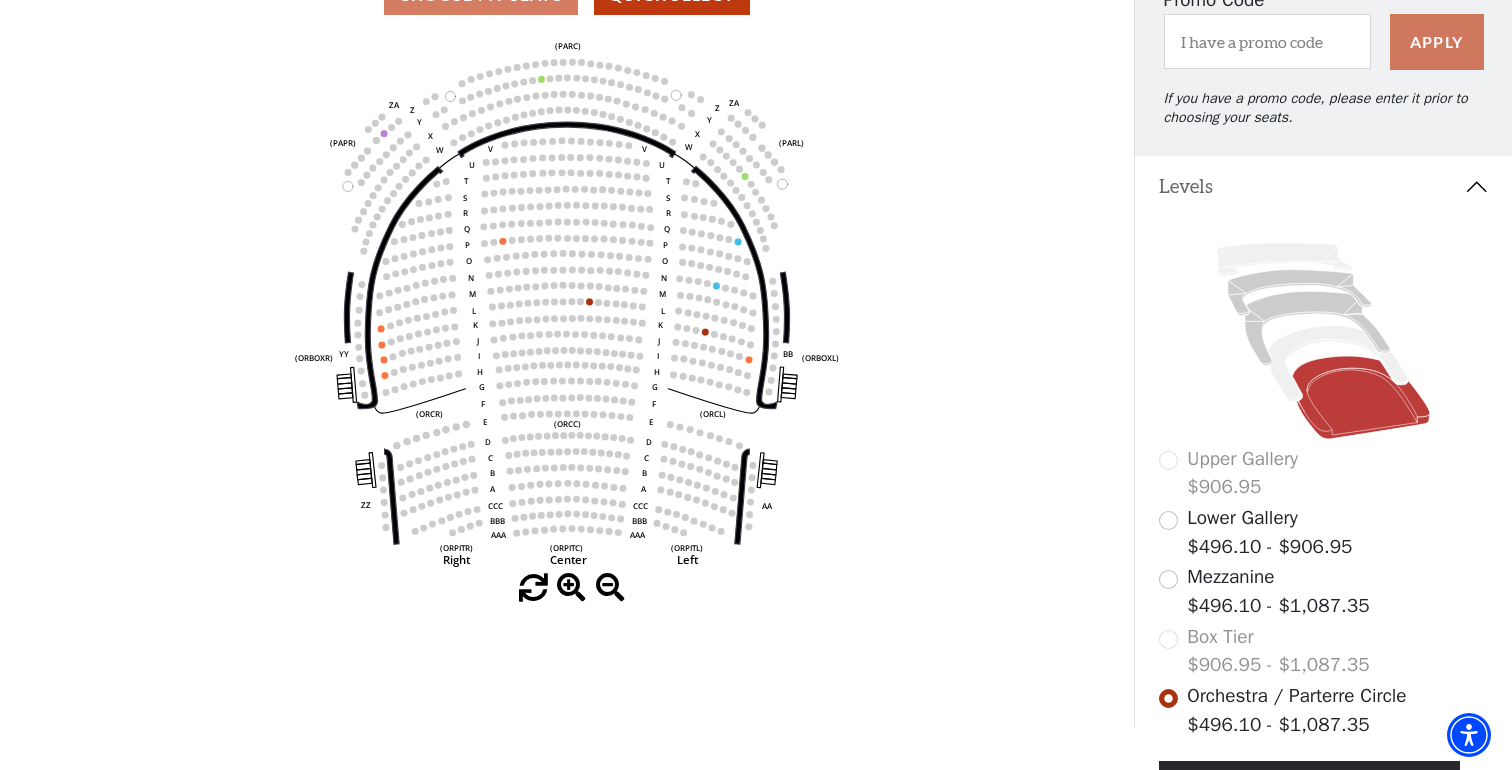 click on "Mezzanine" at bounding box center [1230, 577] 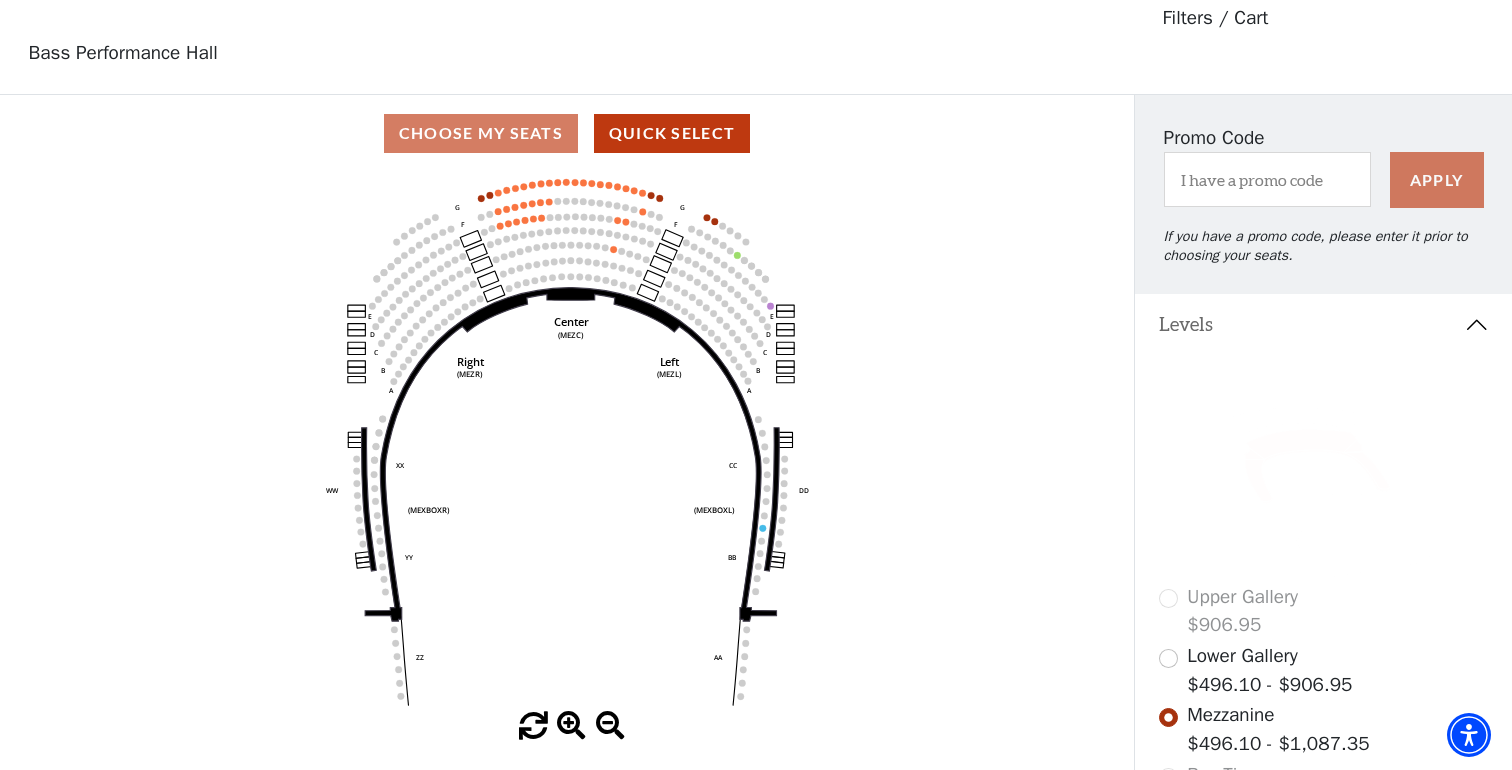 scroll, scrollTop: 78, scrollLeft: 0, axis: vertical 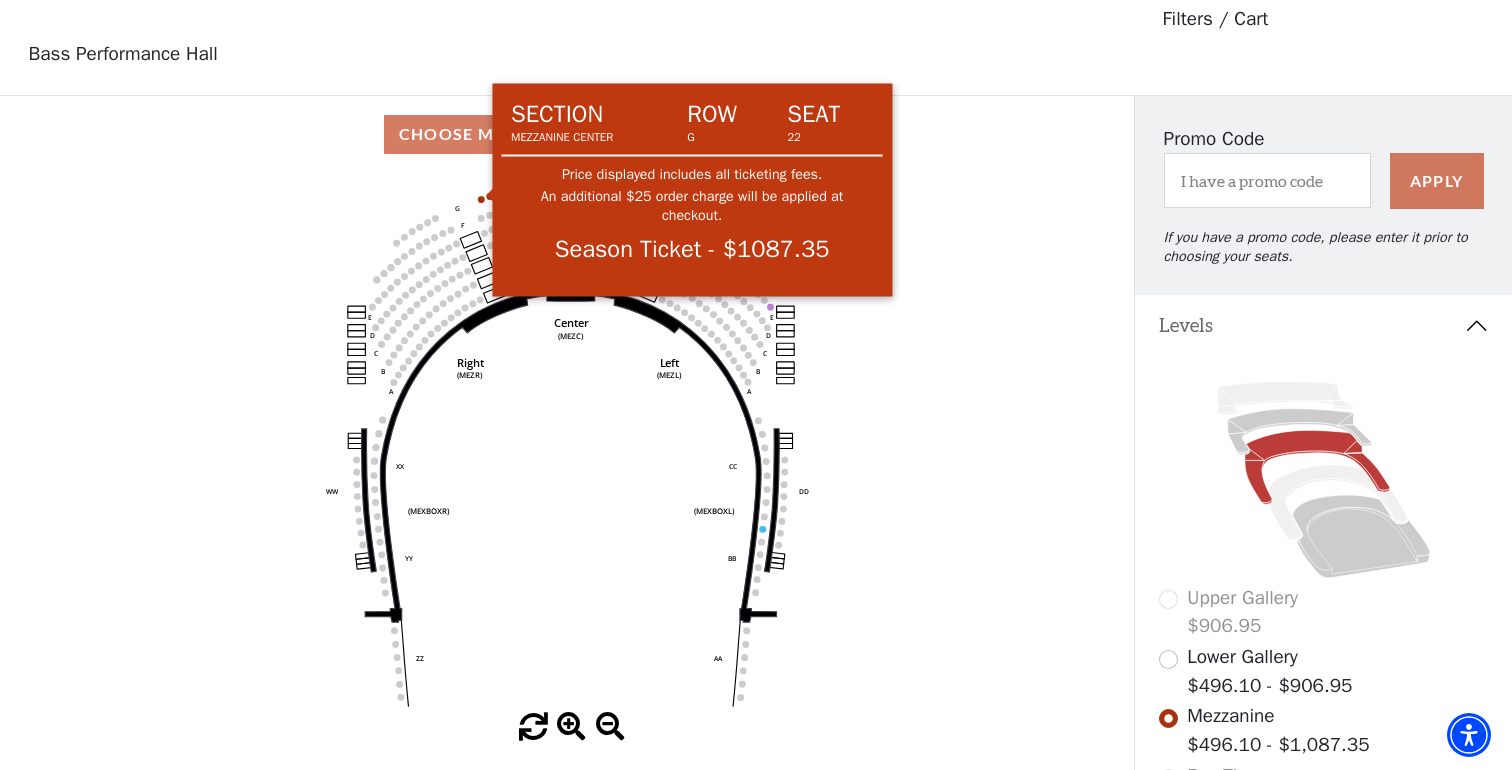 click 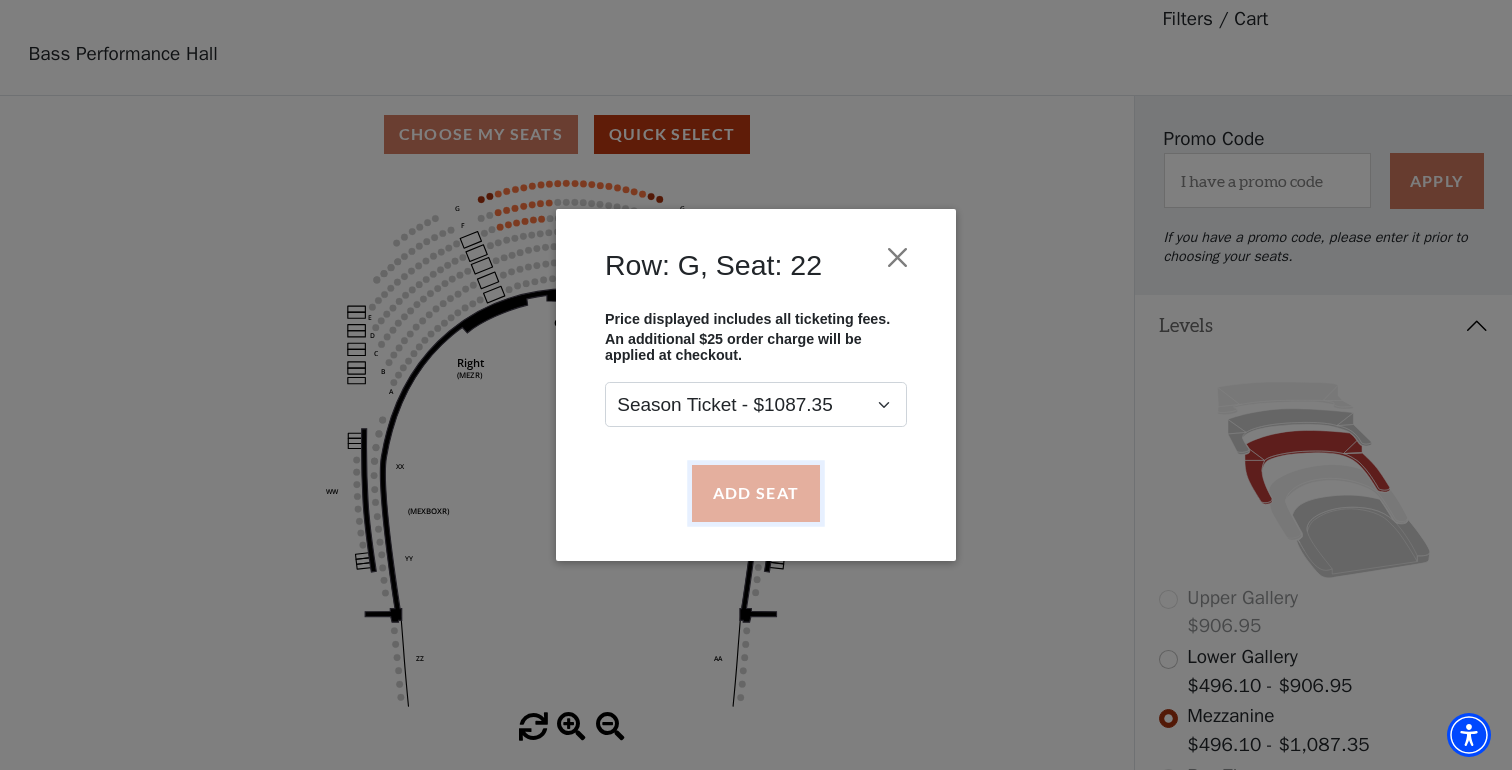 click on "Add Seat" at bounding box center (756, 493) 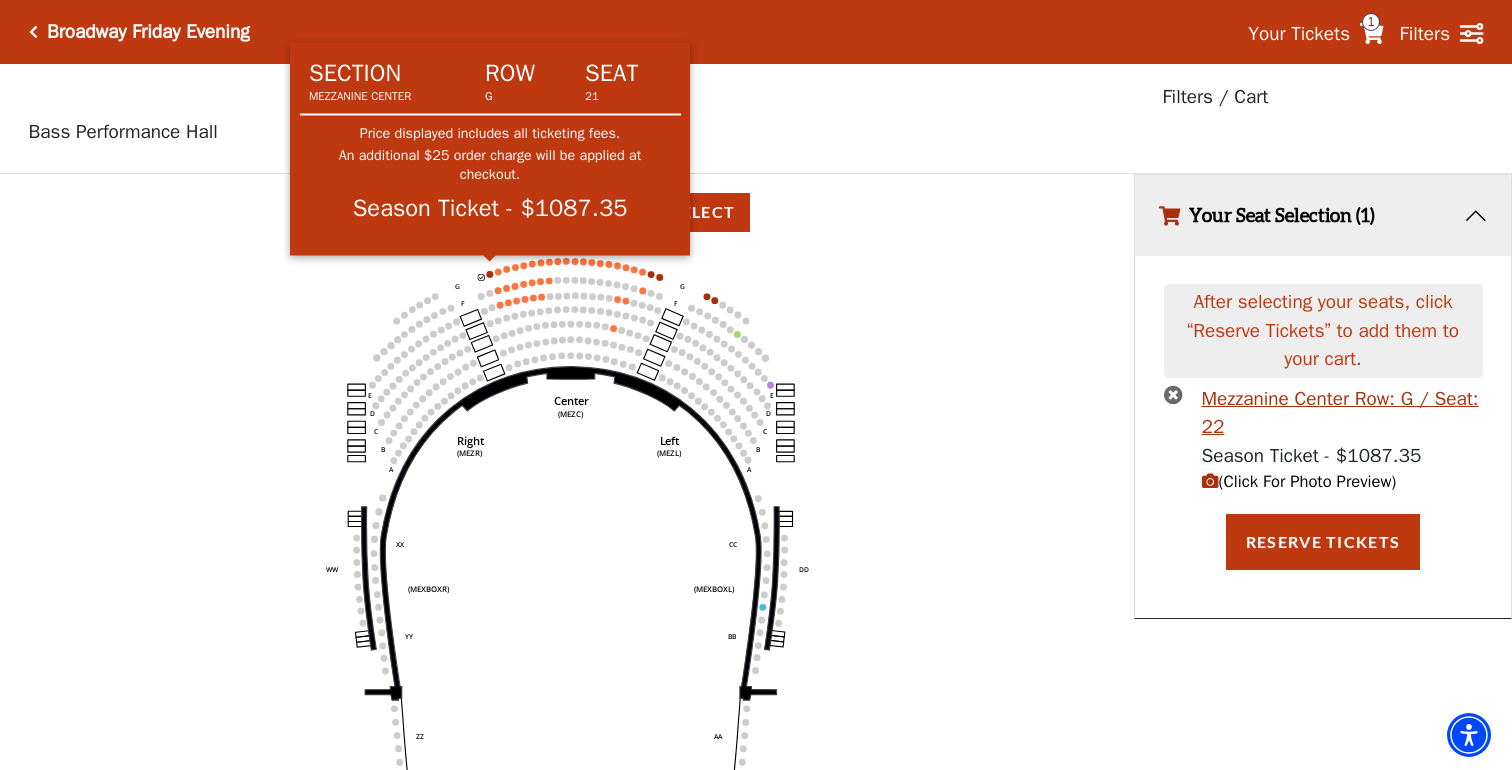 click 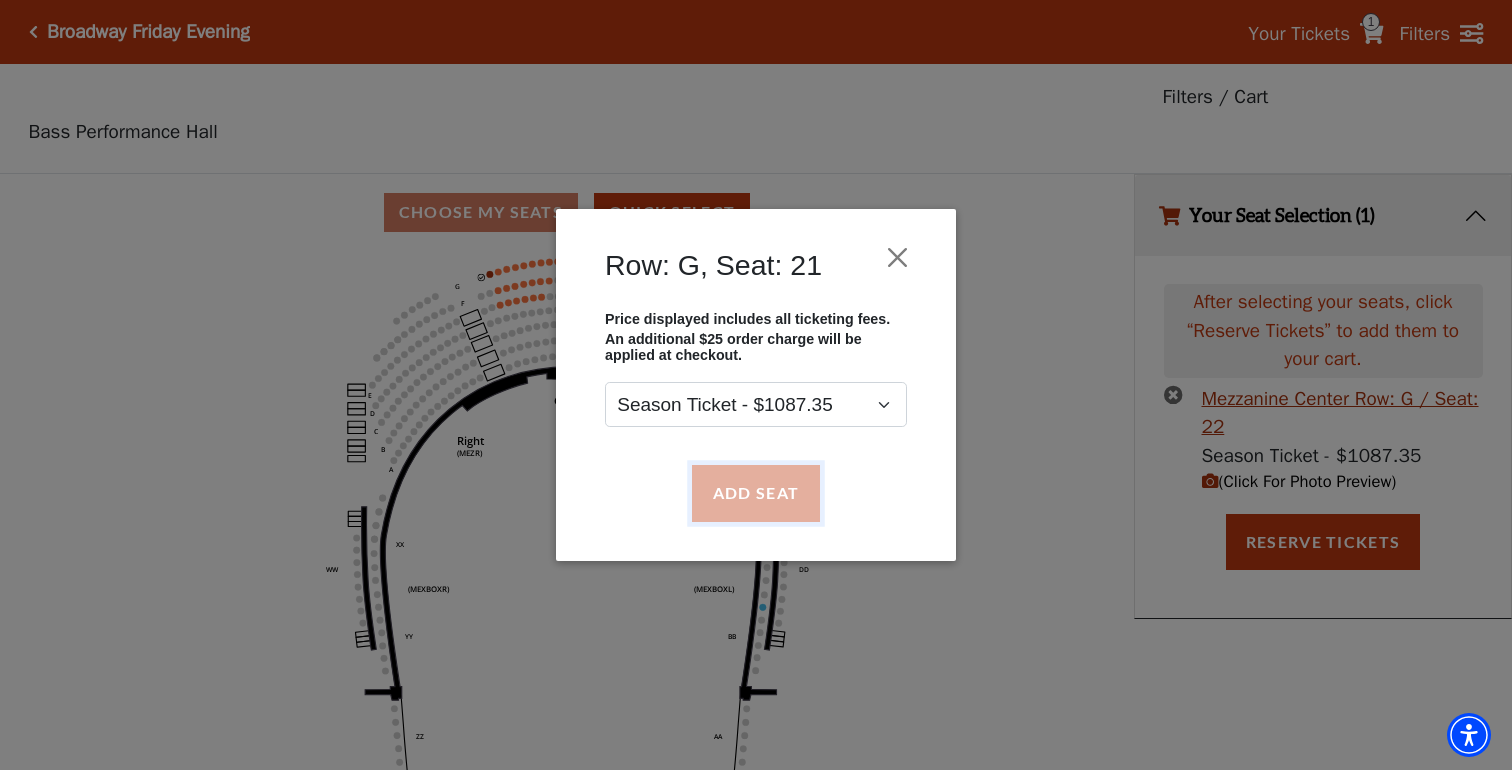 click on "Add Seat" at bounding box center [756, 493] 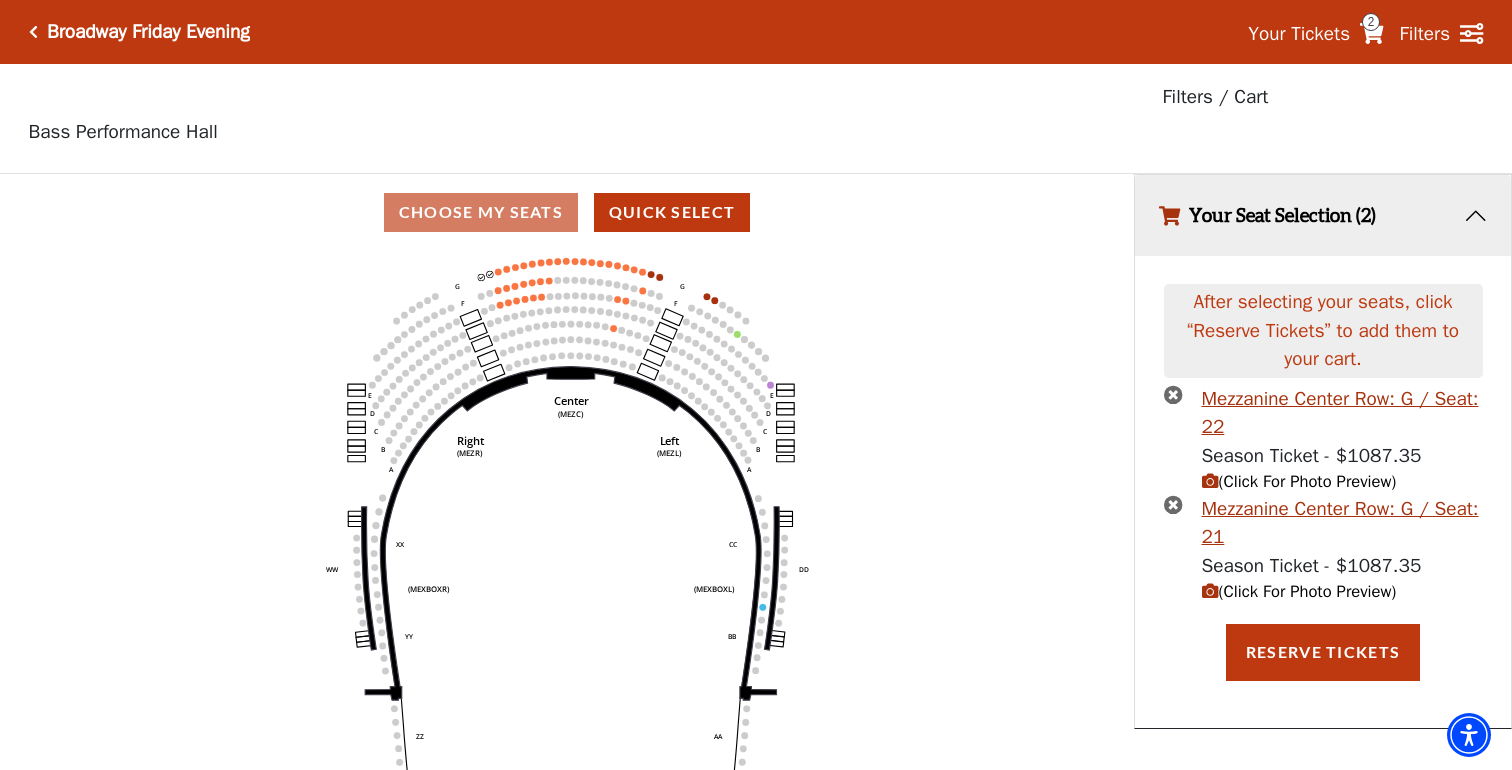 click on "(Click For Photo Preview)" at bounding box center (1299, 481) 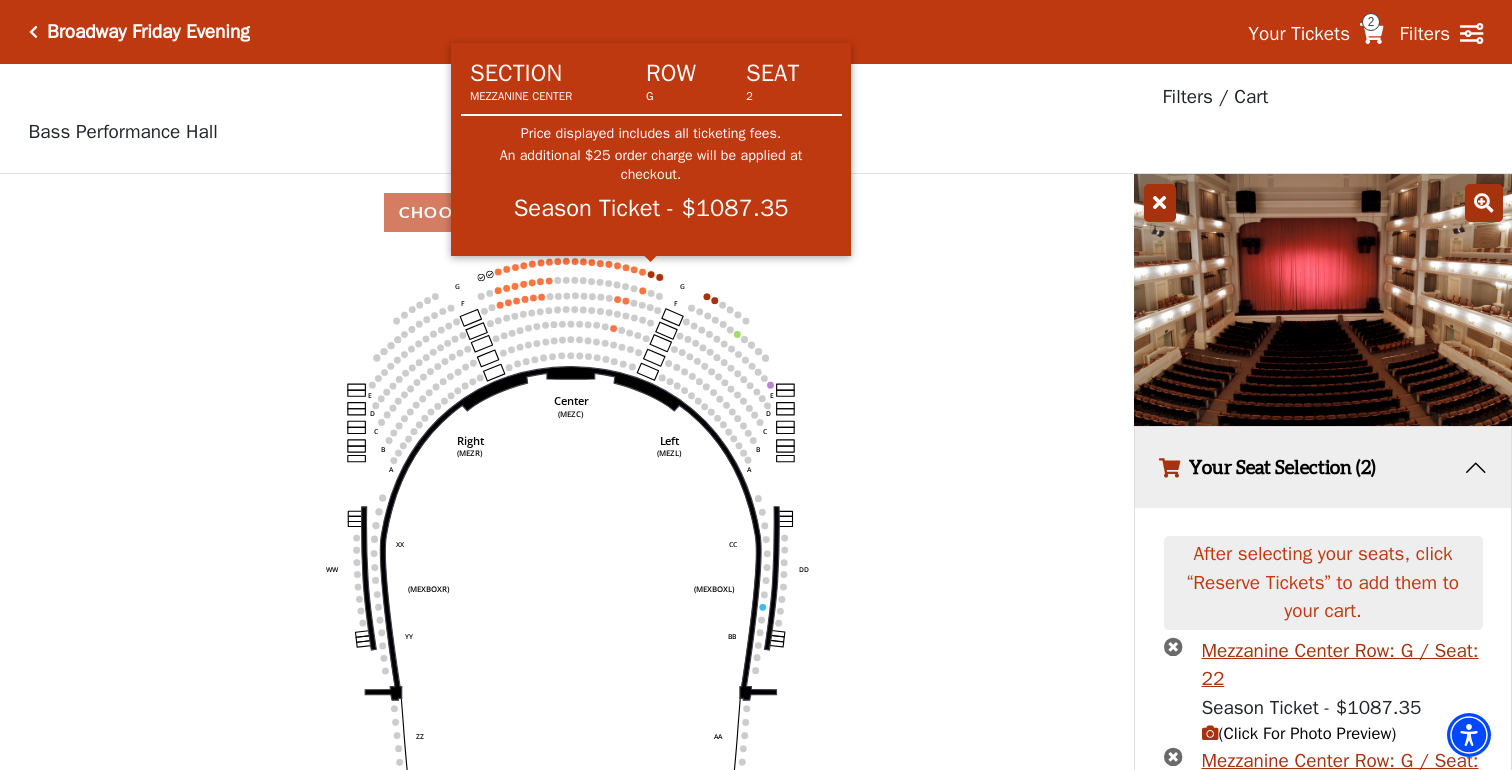 click 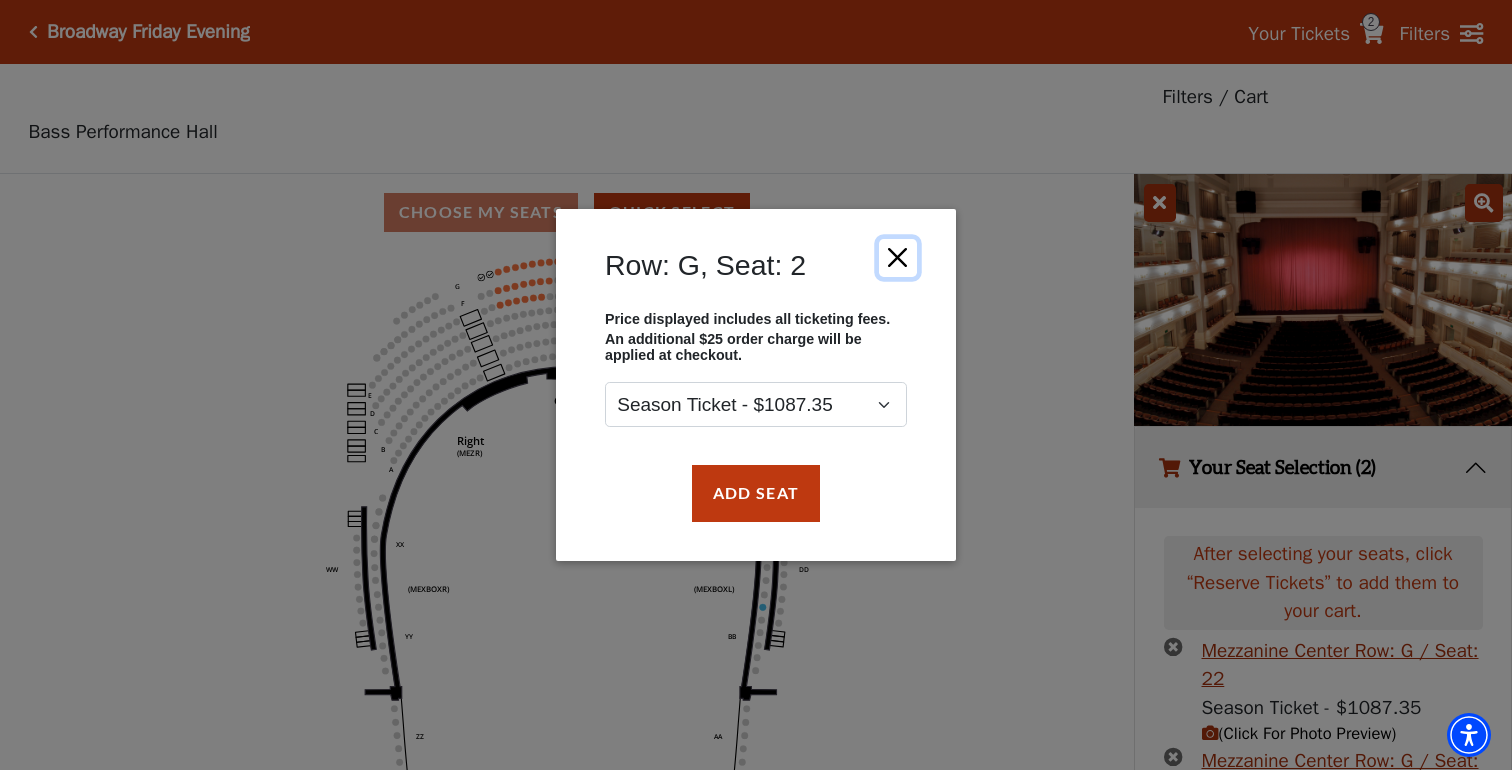 click at bounding box center (898, 258) 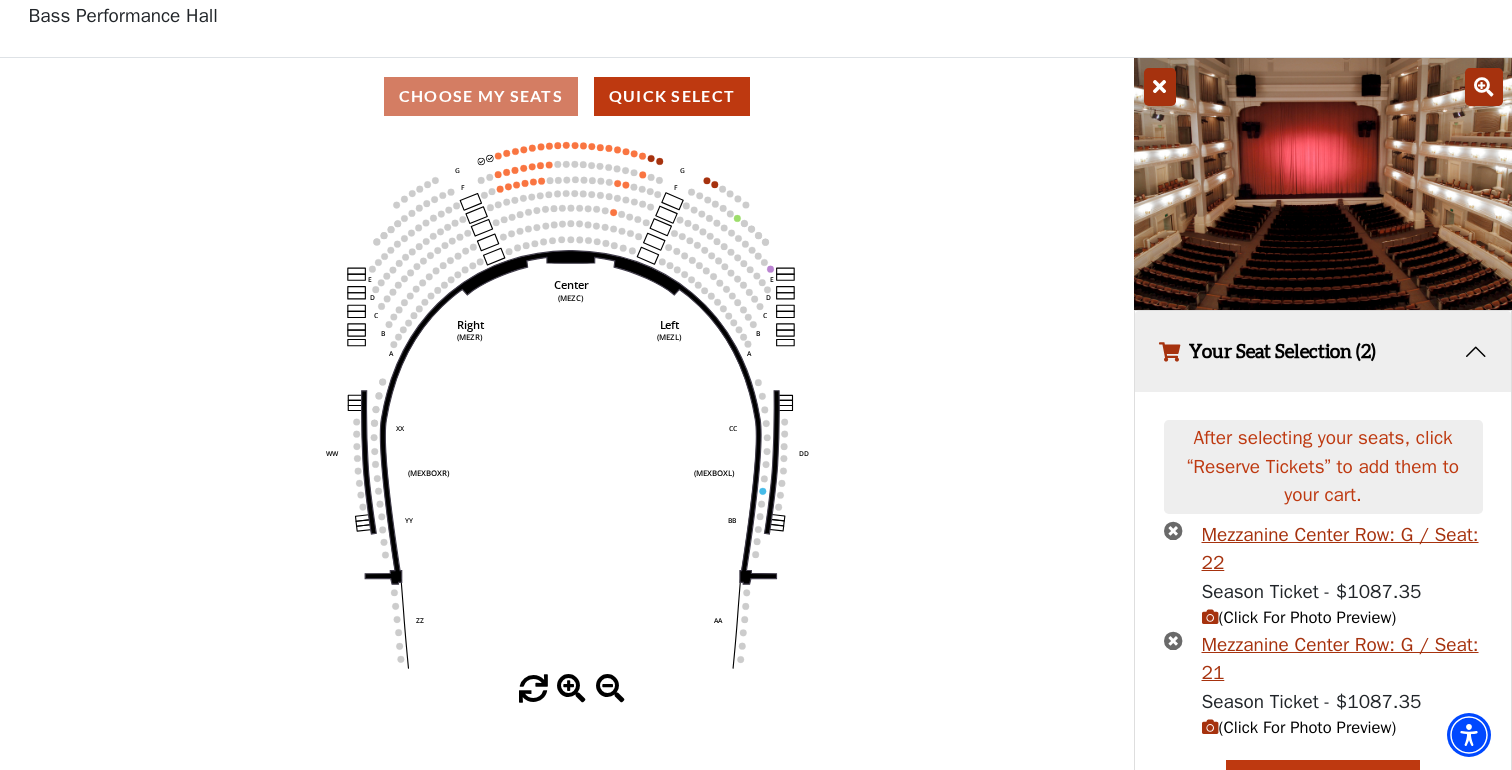 scroll, scrollTop: 204, scrollLeft: 0, axis: vertical 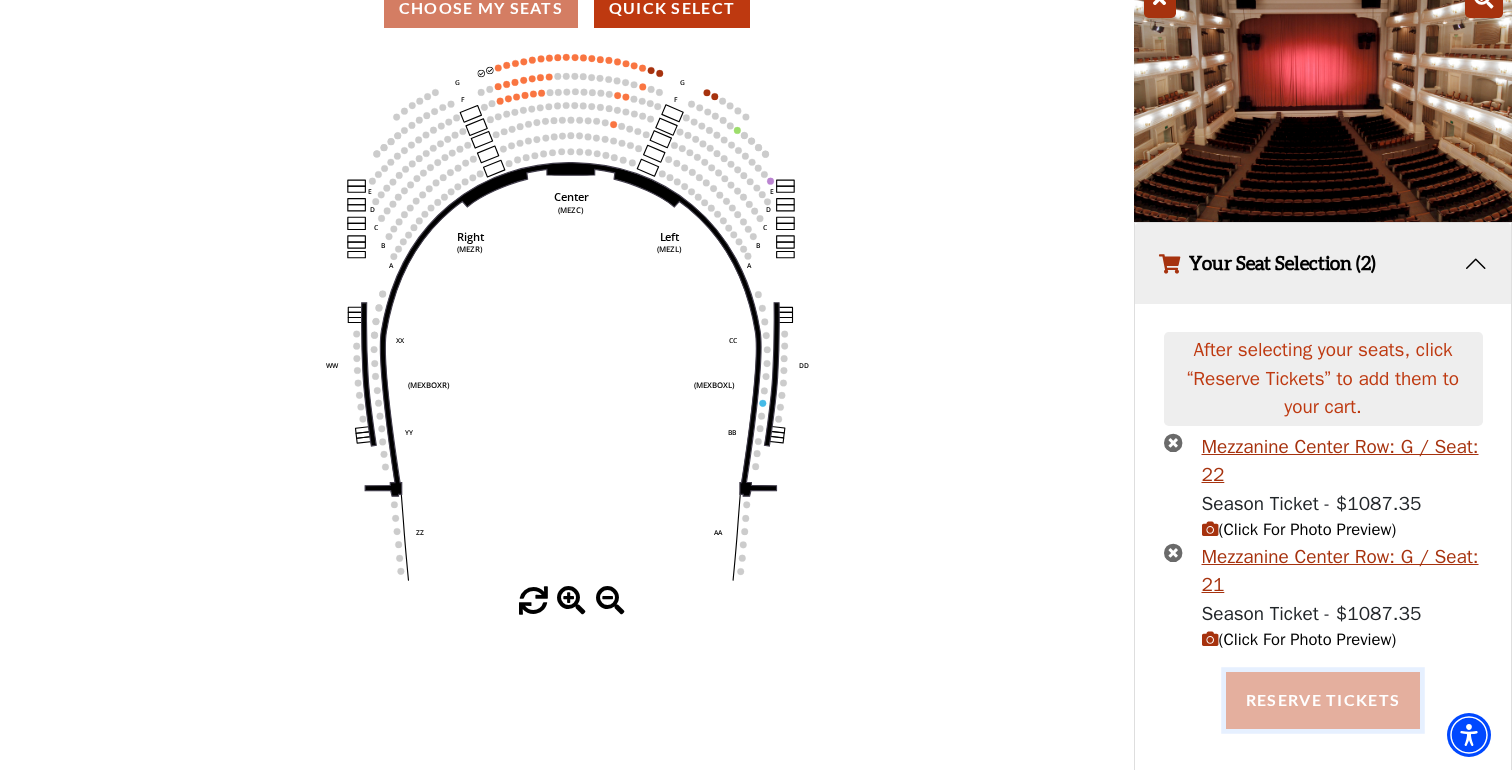 click on "Reserve Tickets" at bounding box center [1323, 700] 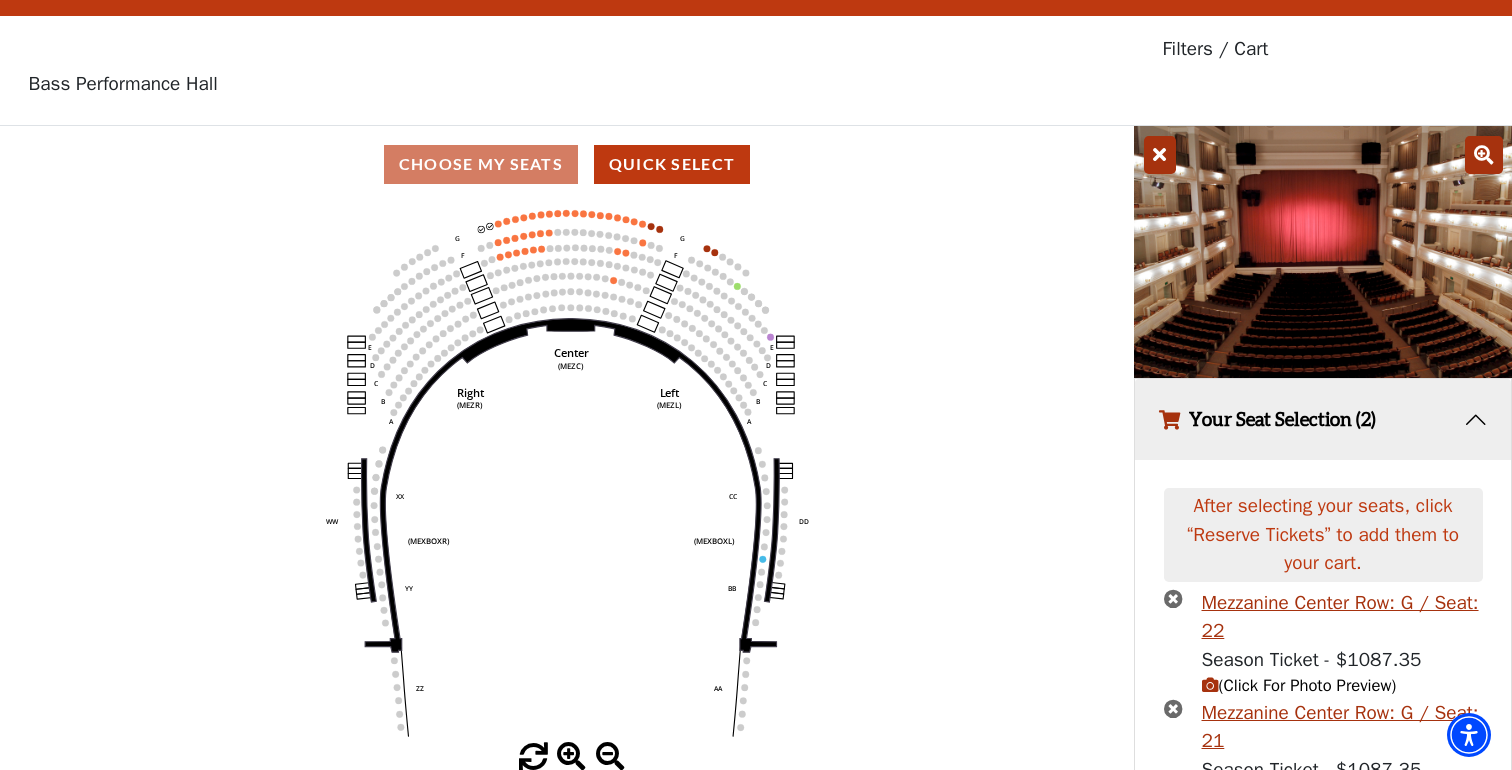 scroll, scrollTop: 42, scrollLeft: 0, axis: vertical 